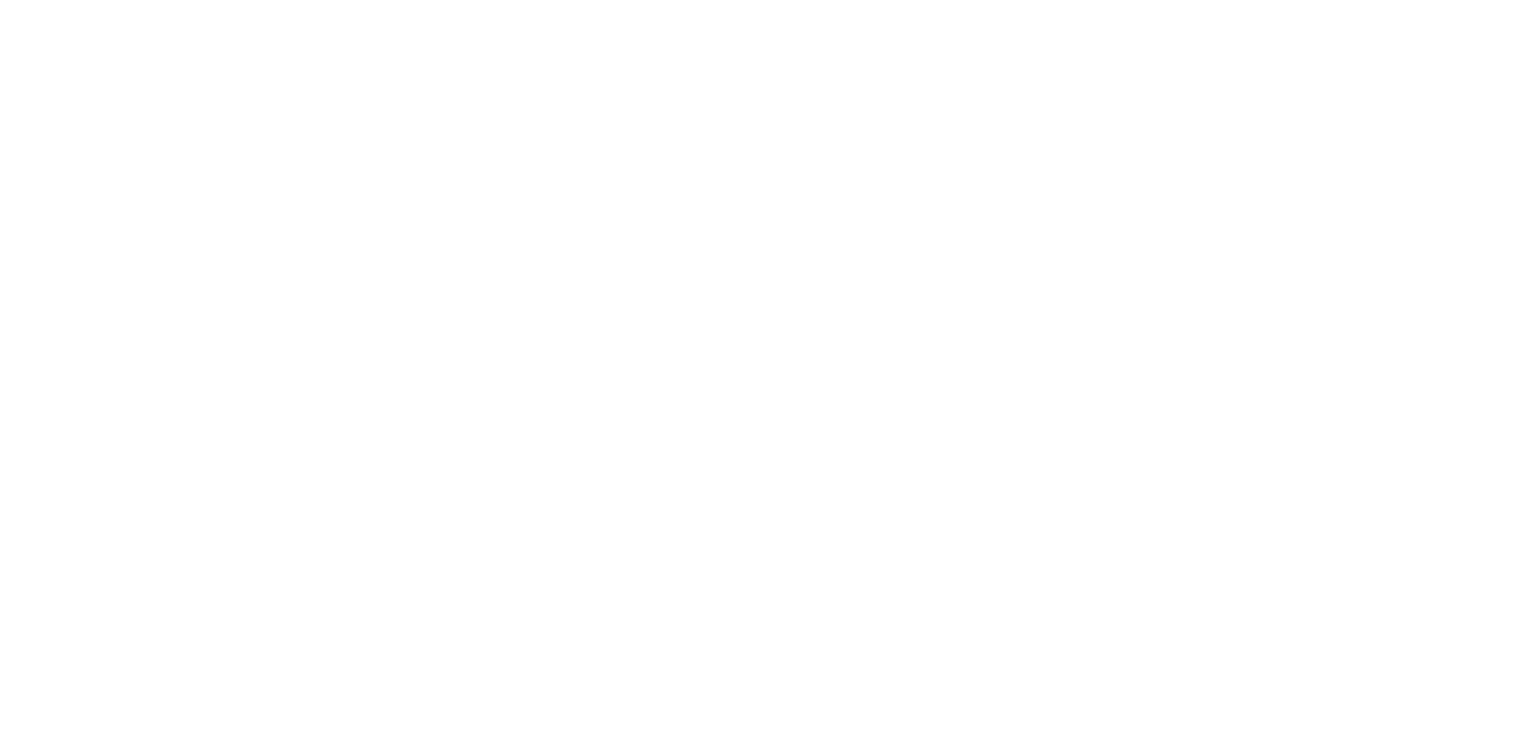scroll, scrollTop: 0, scrollLeft: 0, axis: both 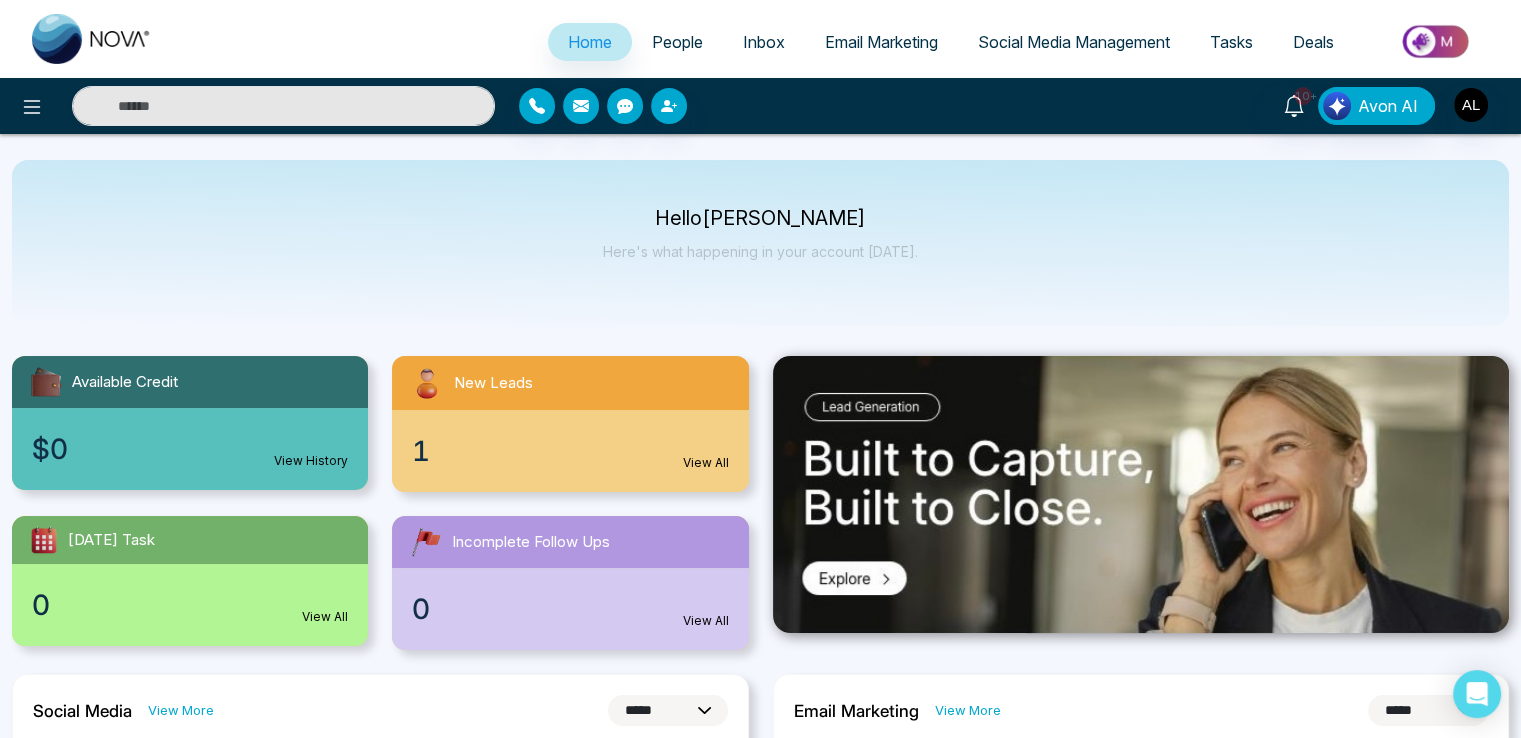 click at bounding box center [253, 106] 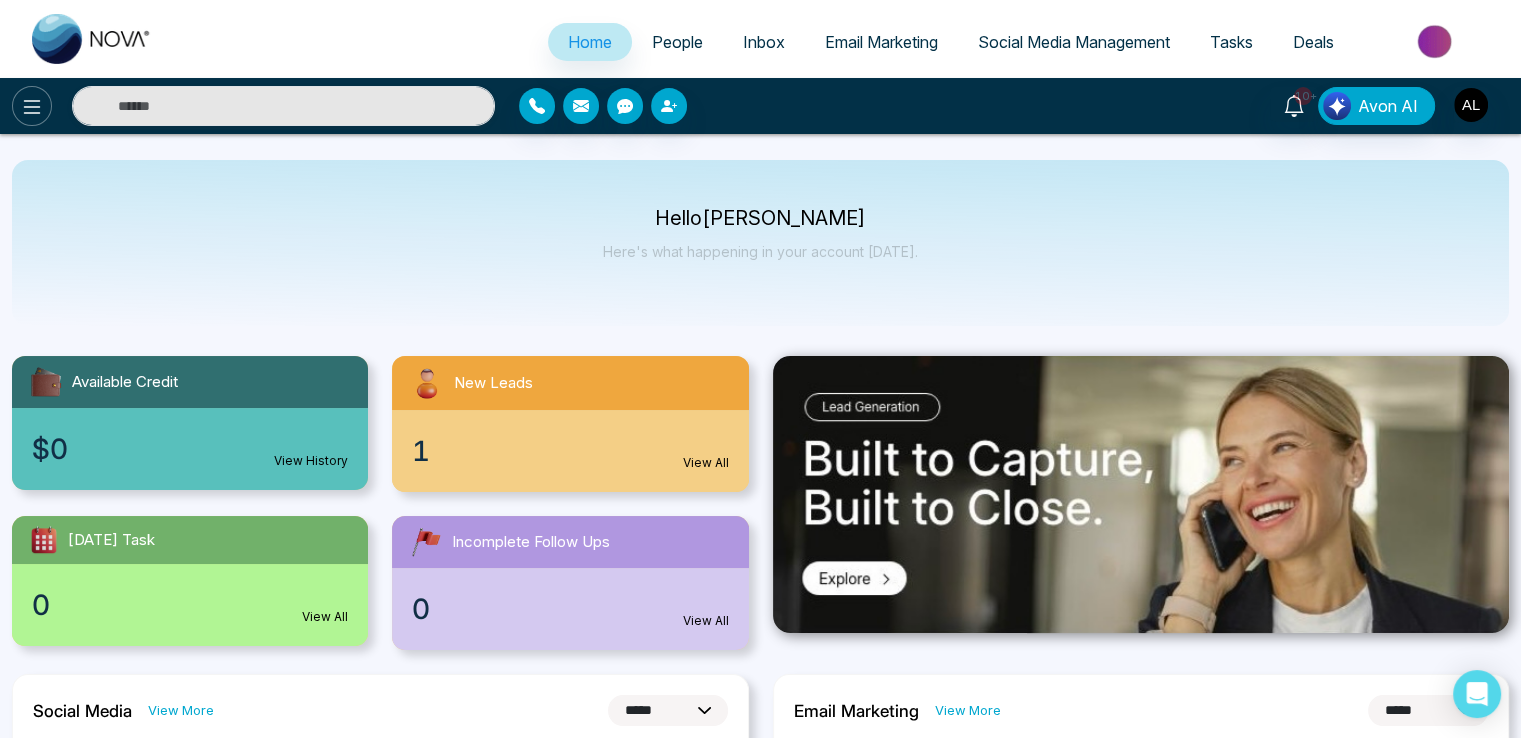 click 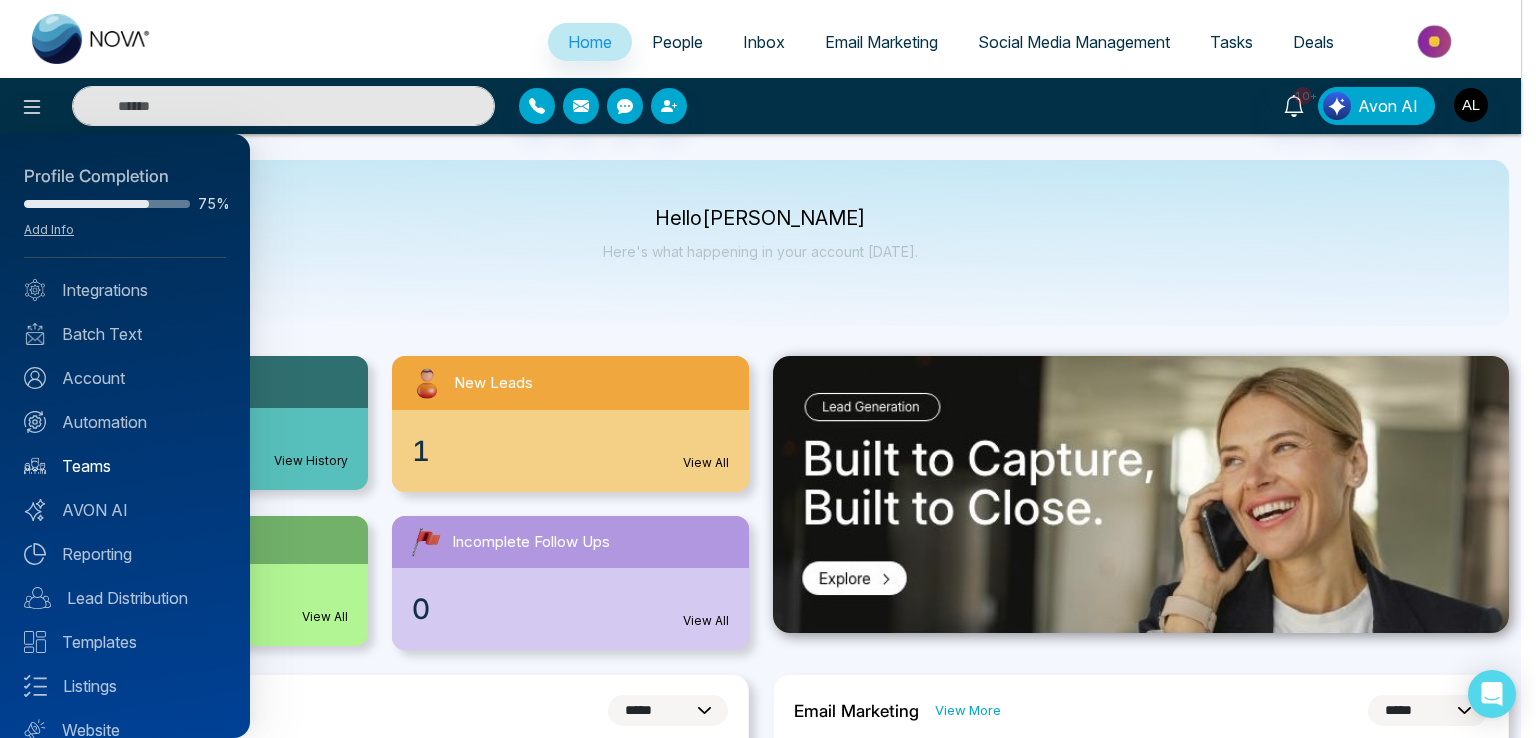 click on "Teams" at bounding box center [125, 466] 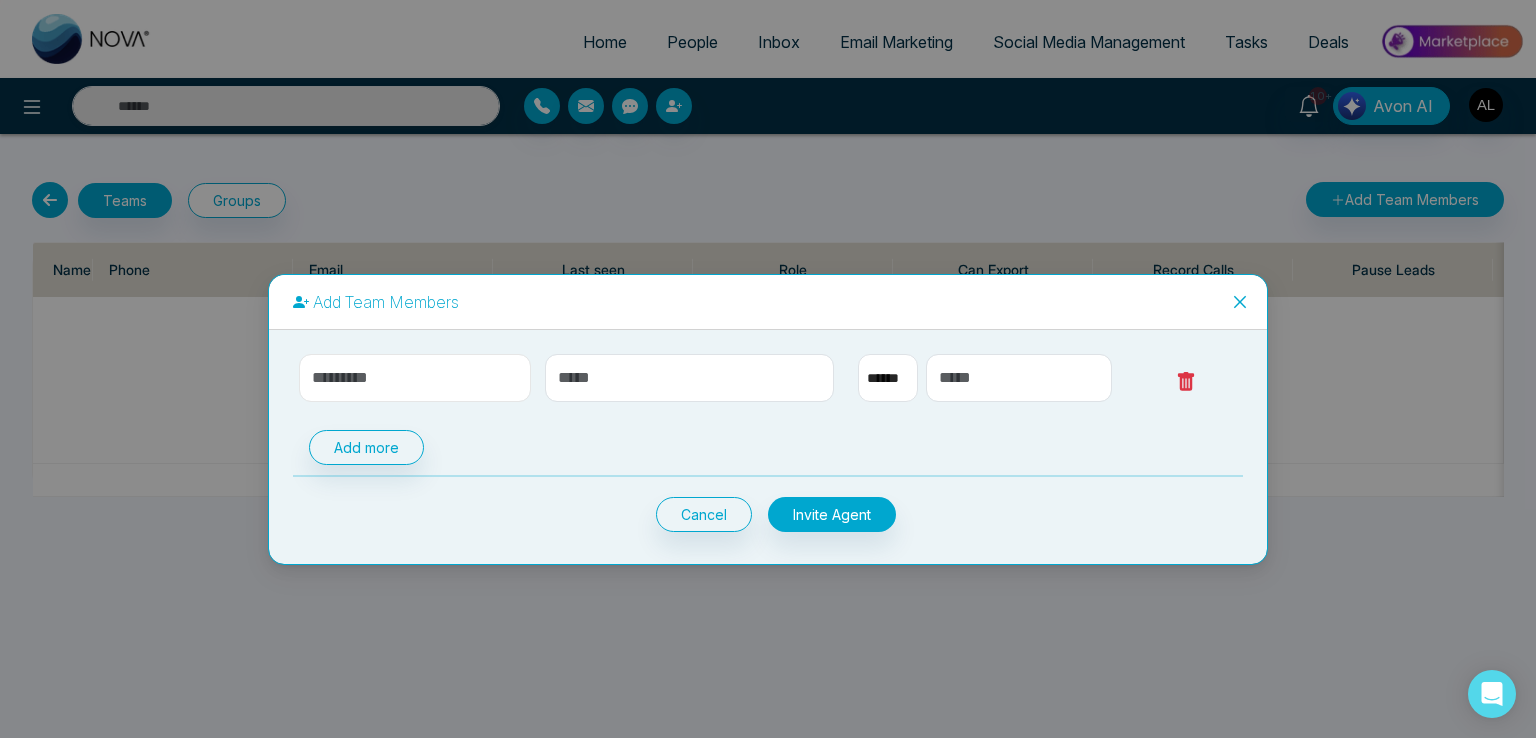 click at bounding box center (415, 378) 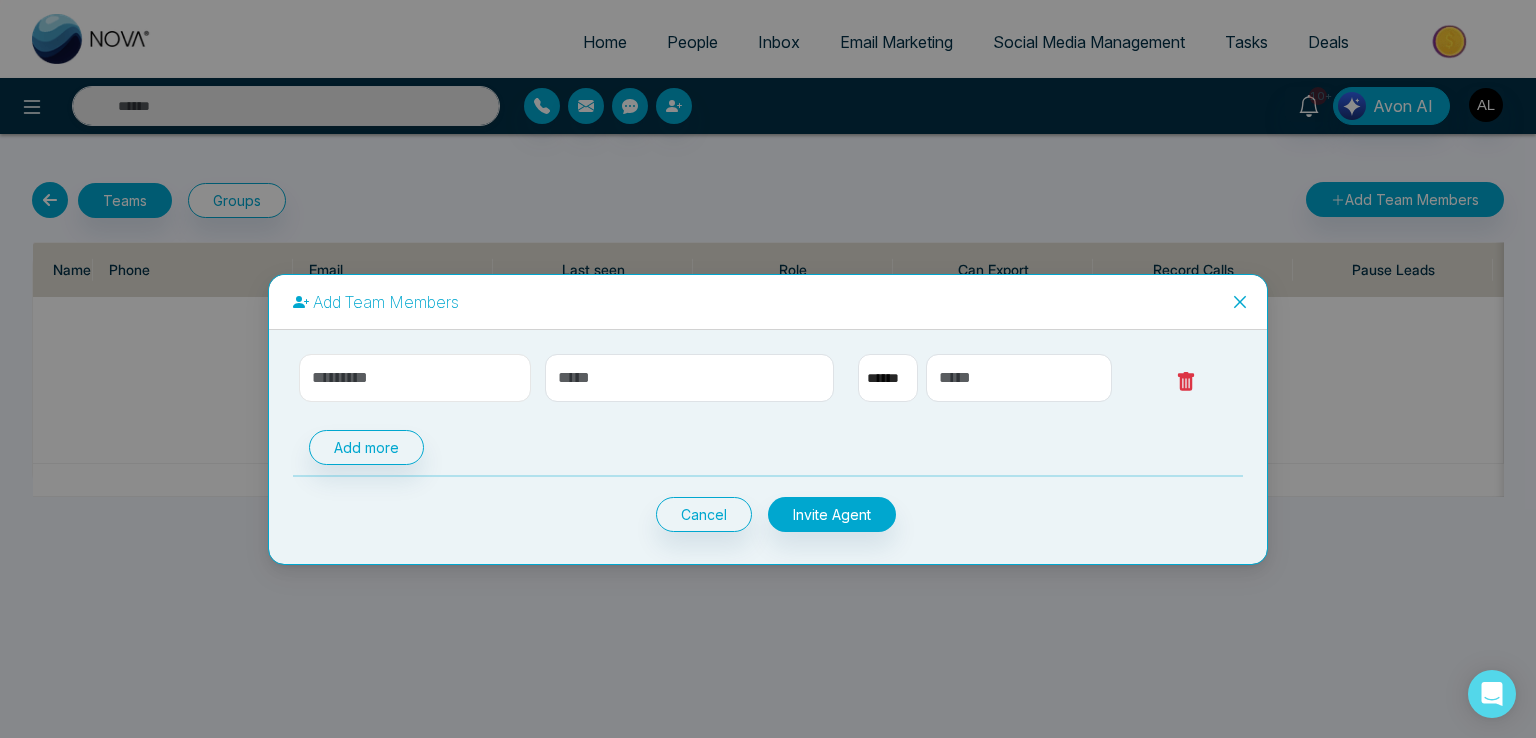 select on "**" 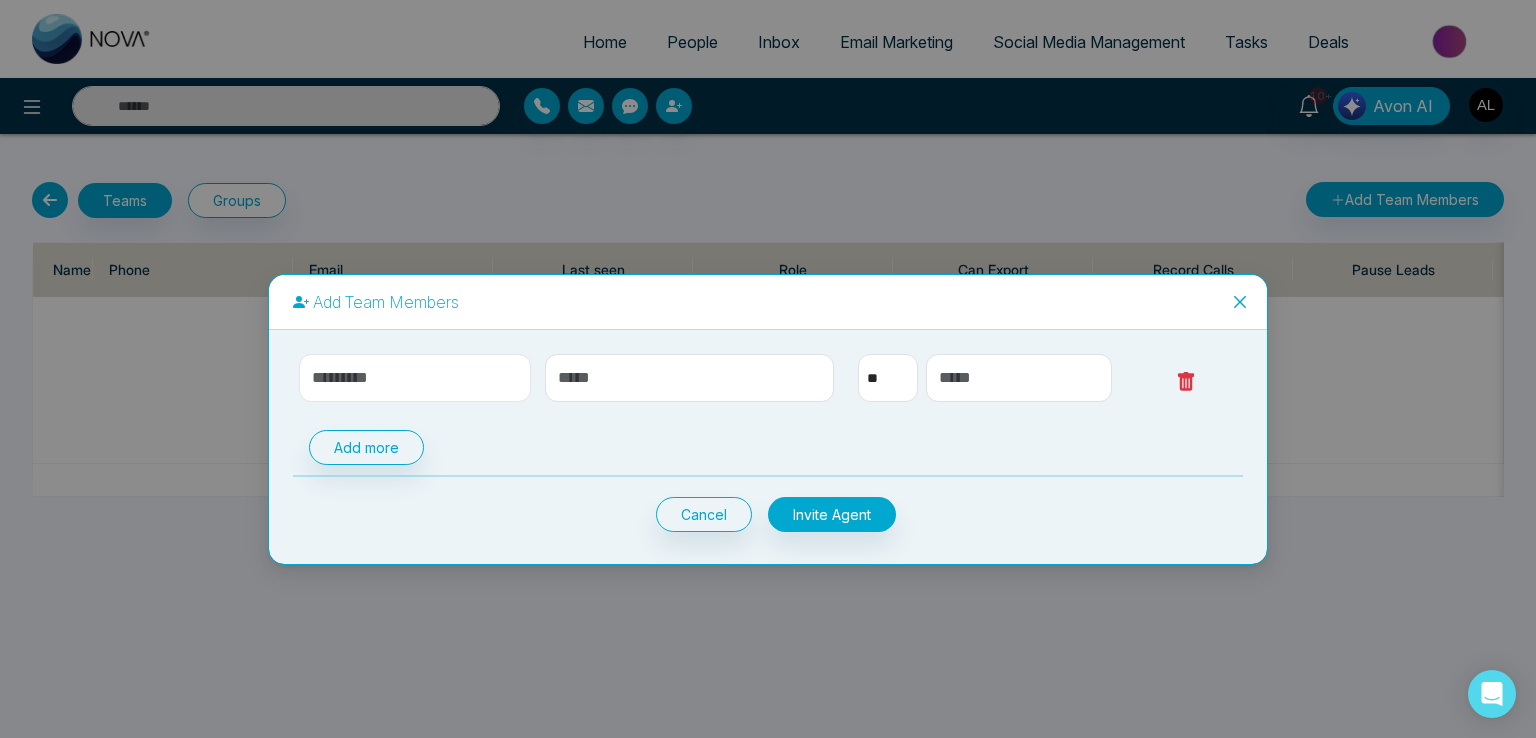 type on "**********" 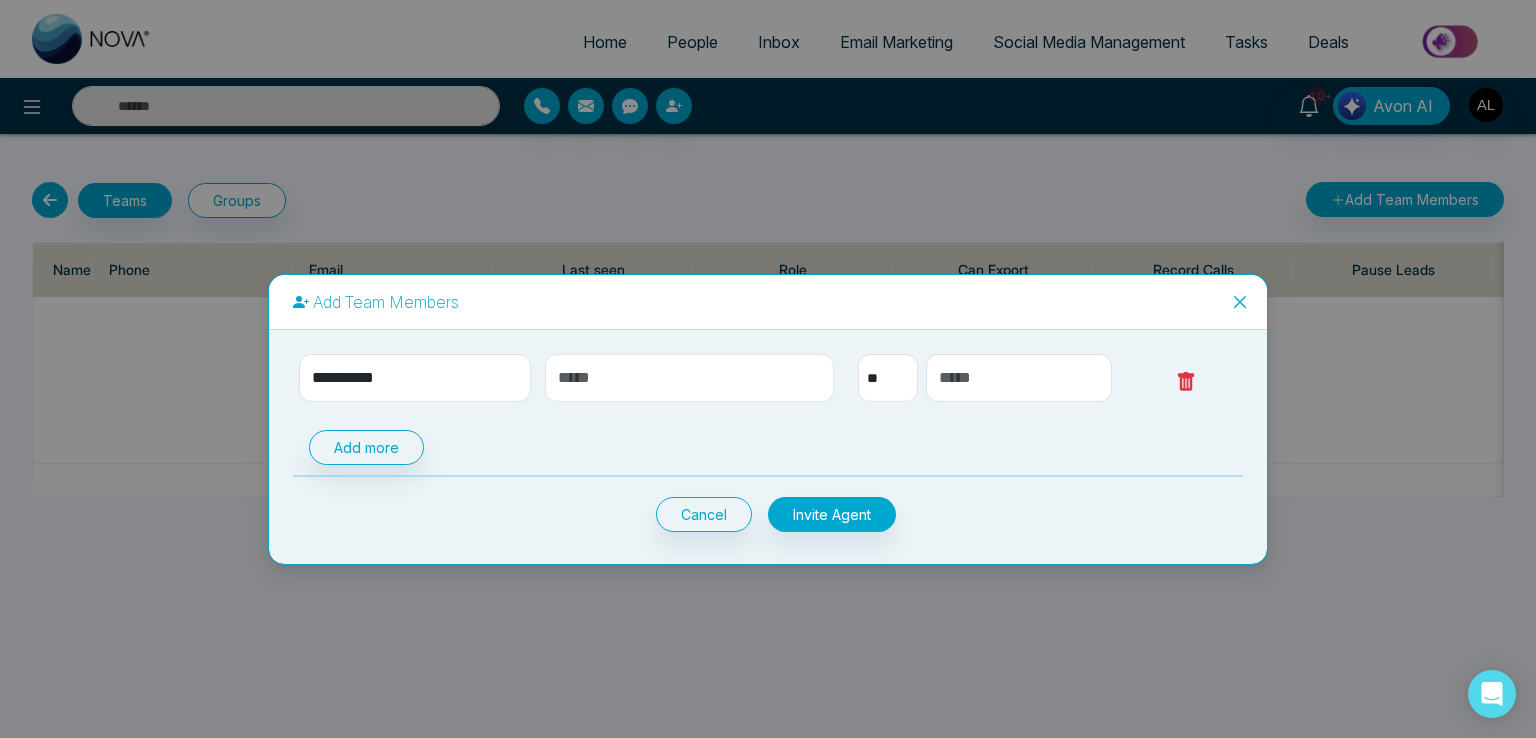 click at bounding box center (690, 378) 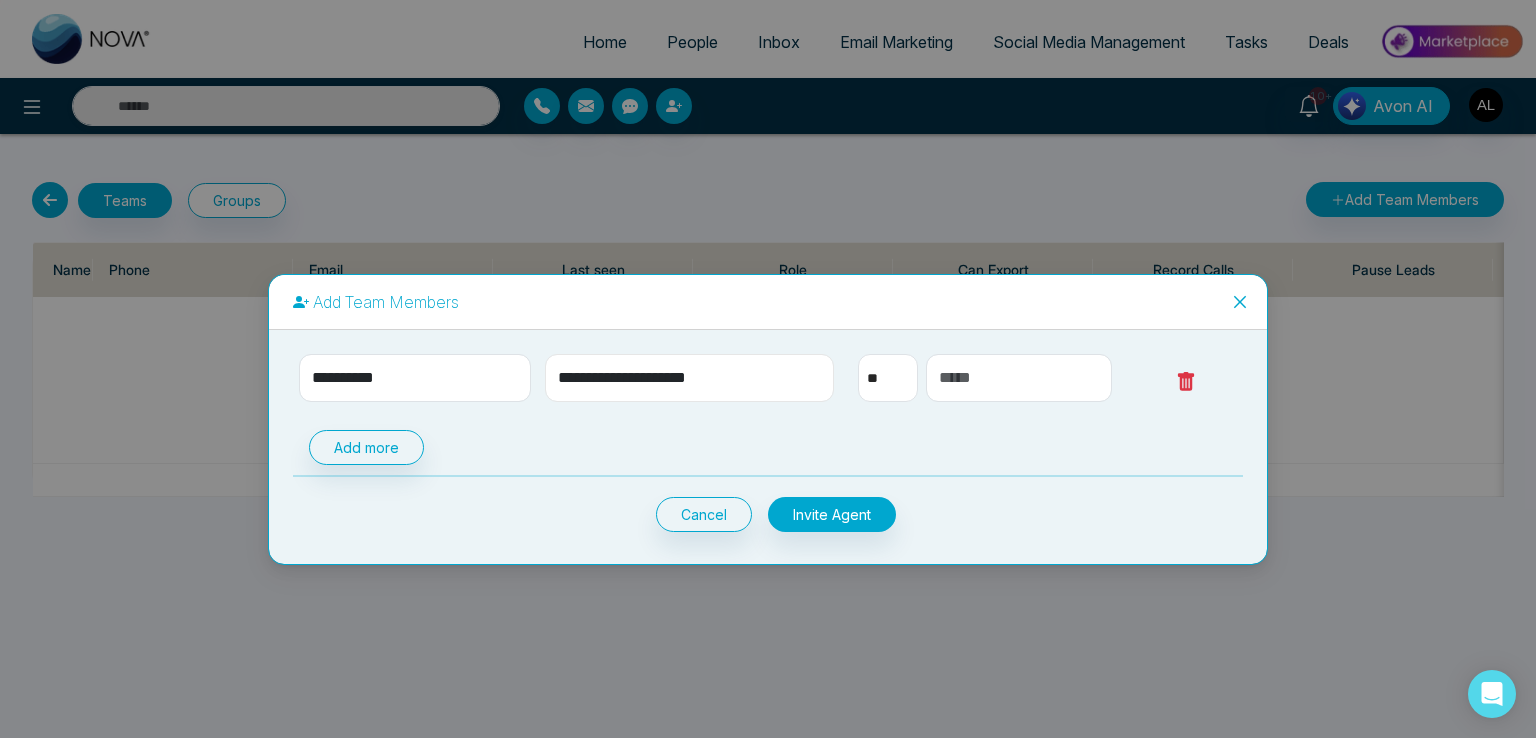 click on "**********" at bounding box center (690, 378) 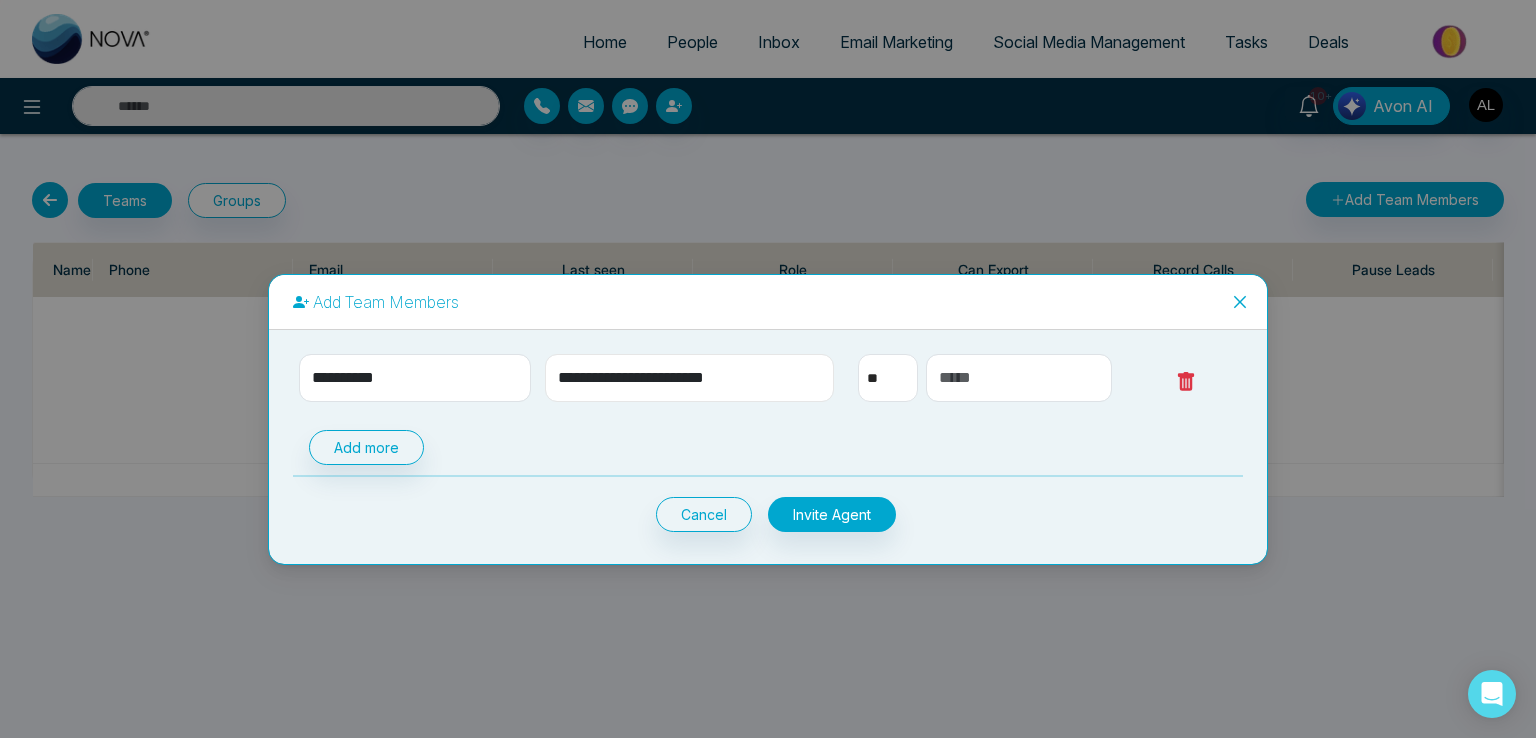 type on "**********" 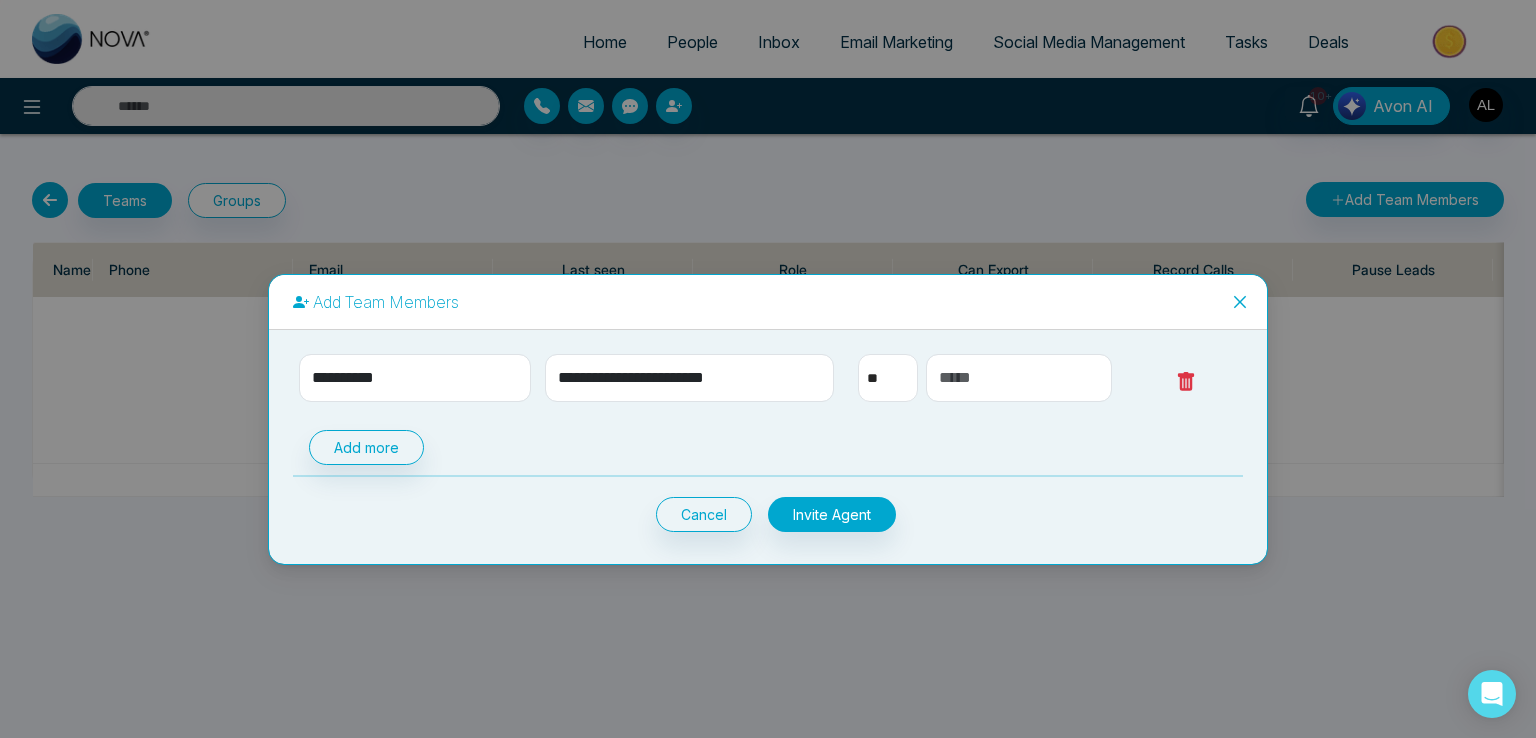 click on "** **** *** *** *** **** ***" at bounding box center [888, 378] 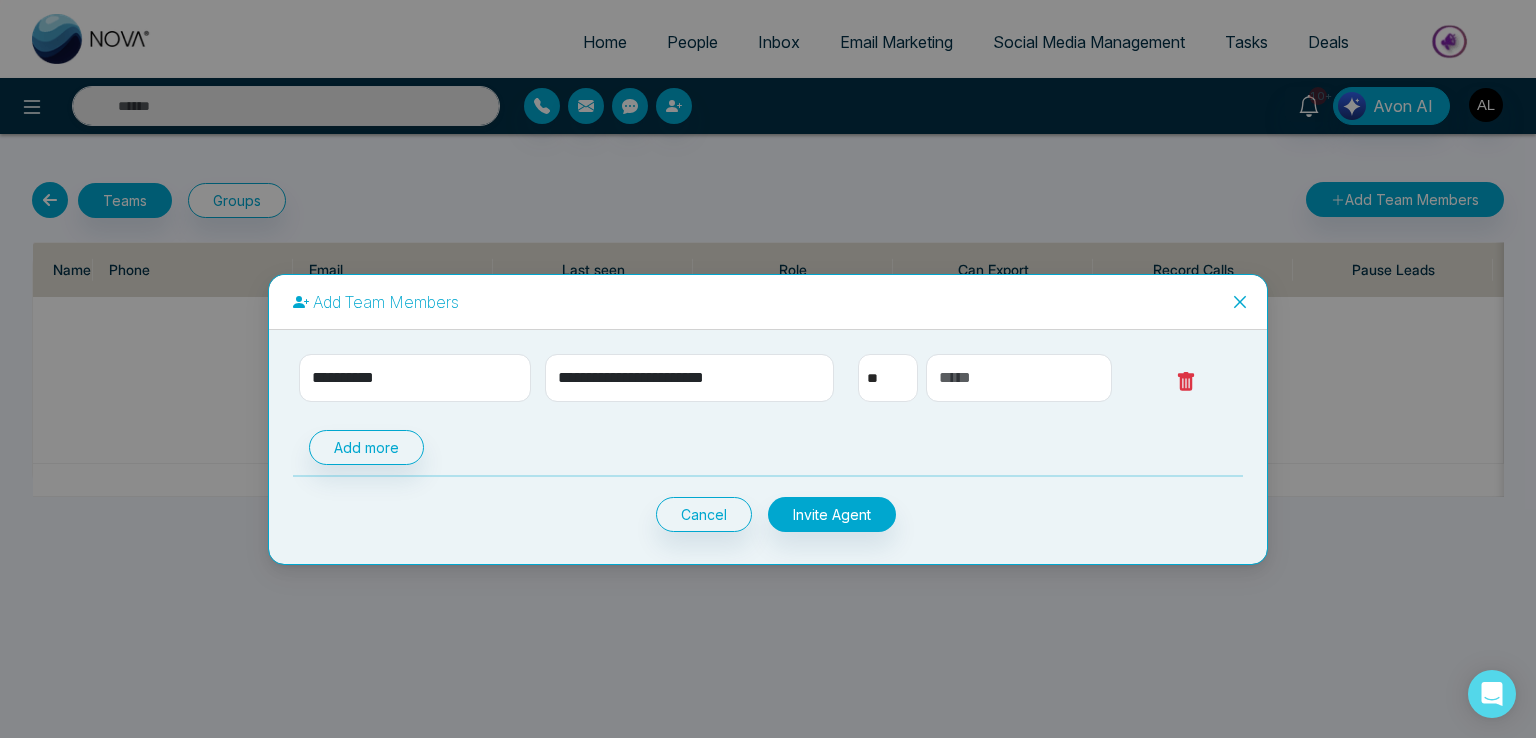 select on "***" 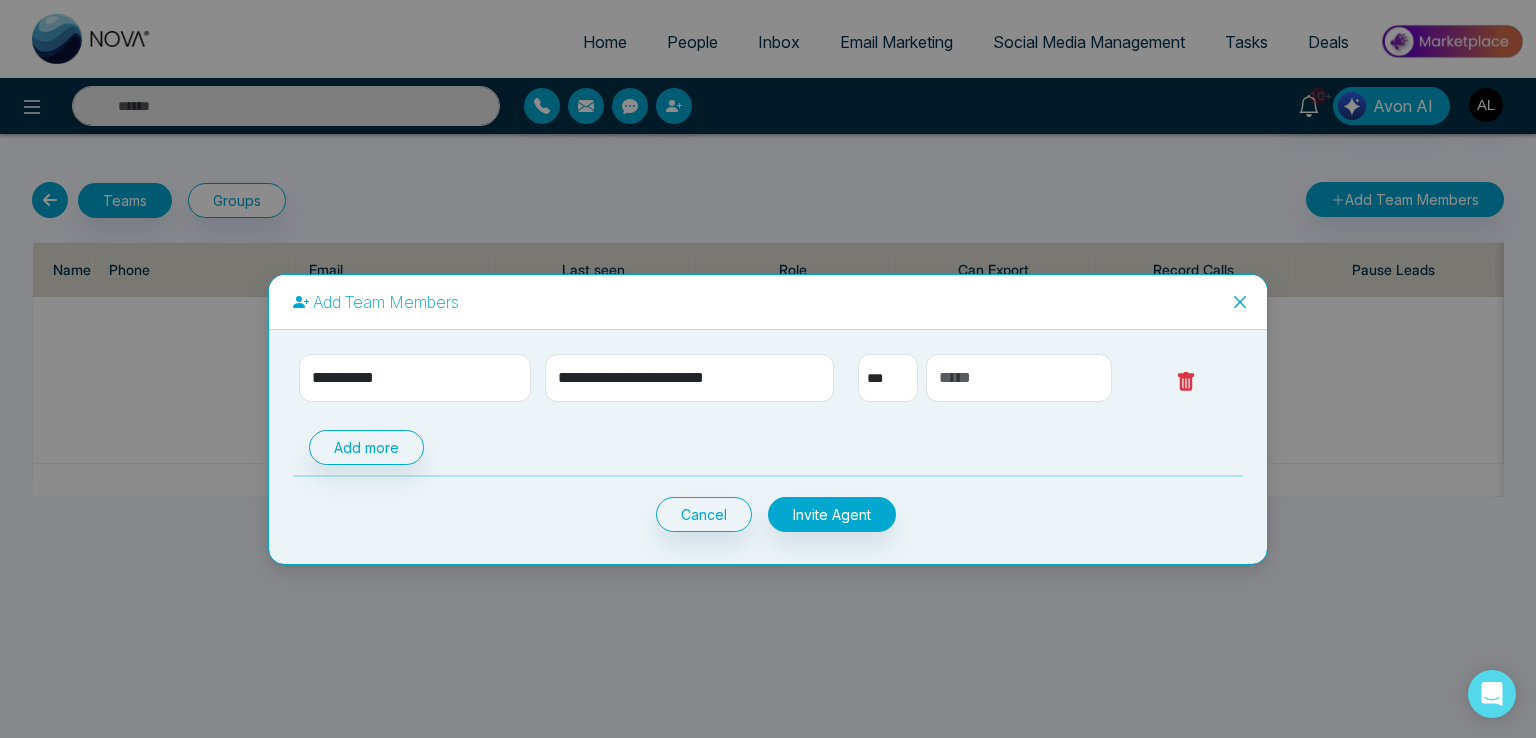 click on "** **** *** *** *** **** ***" at bounding box center [888, 378] 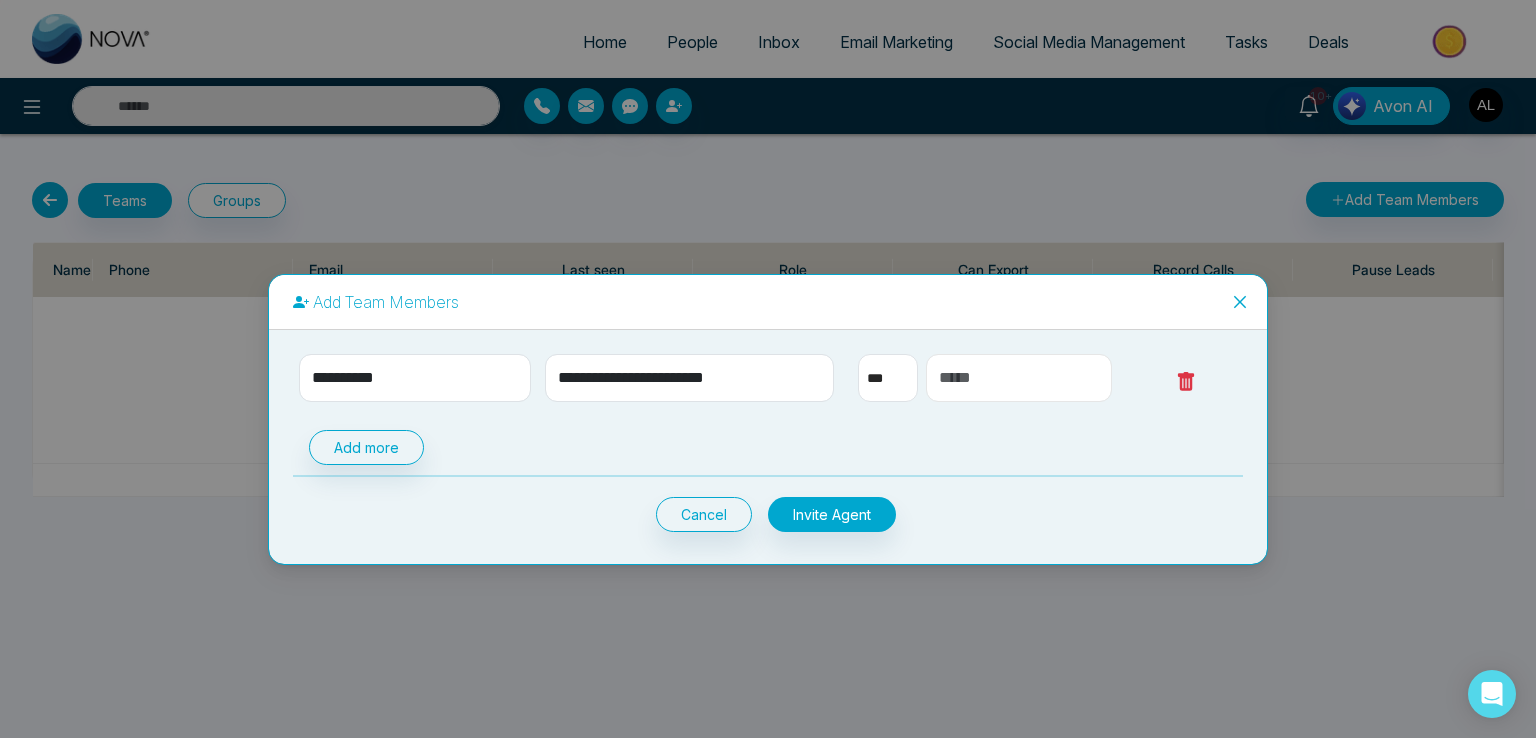 click at bounding box center (1019, 378) 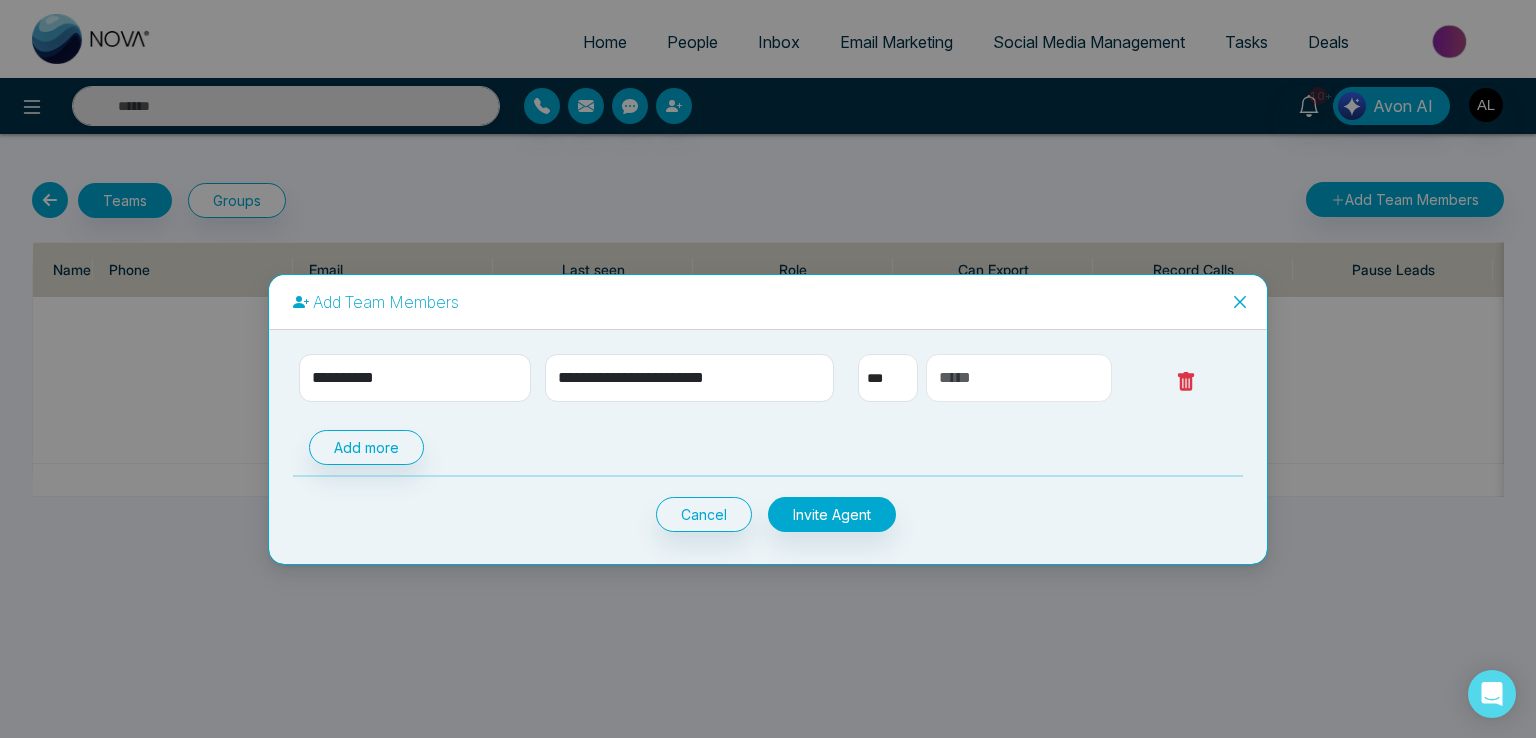 type on "**********" 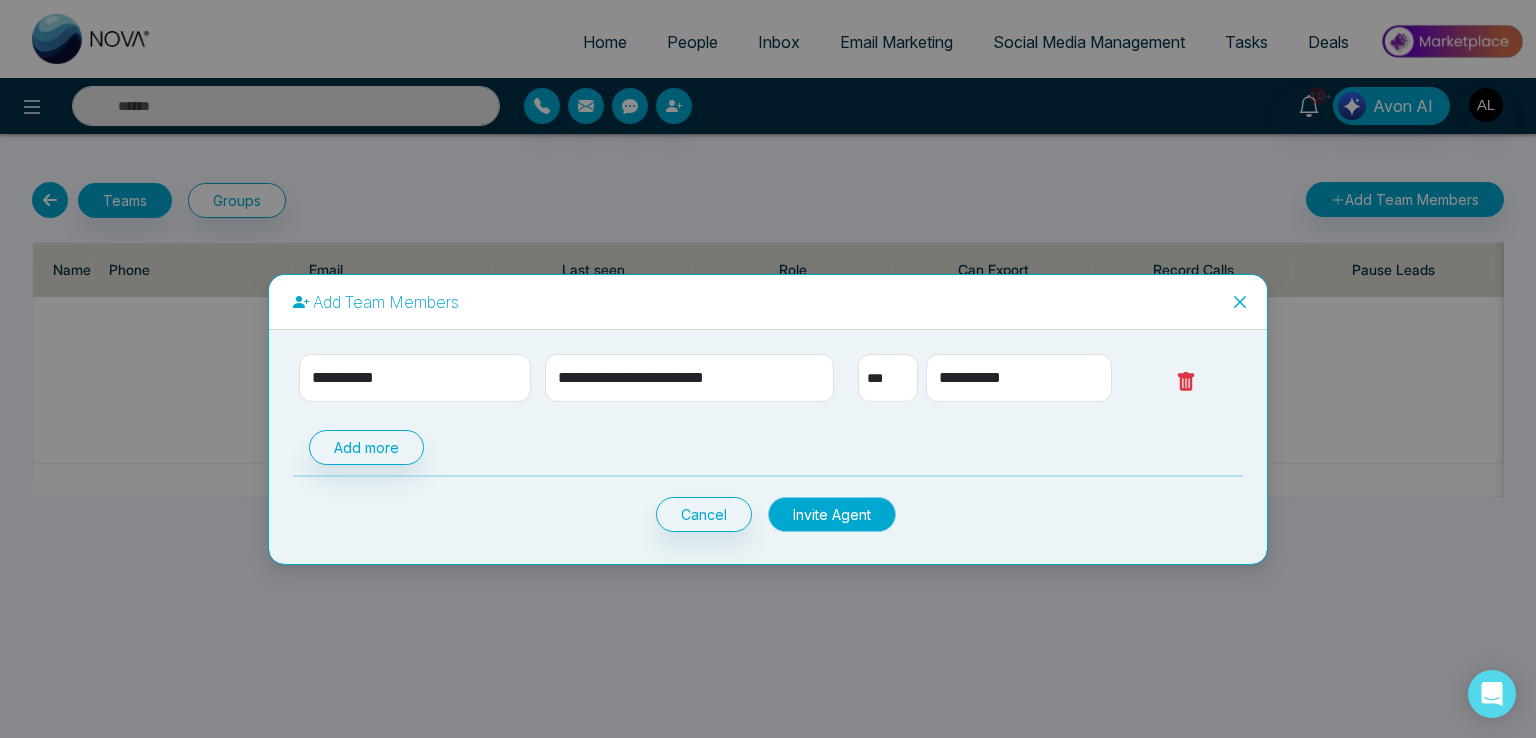 click on "Invite Agent" at bounding box center [832, 514] 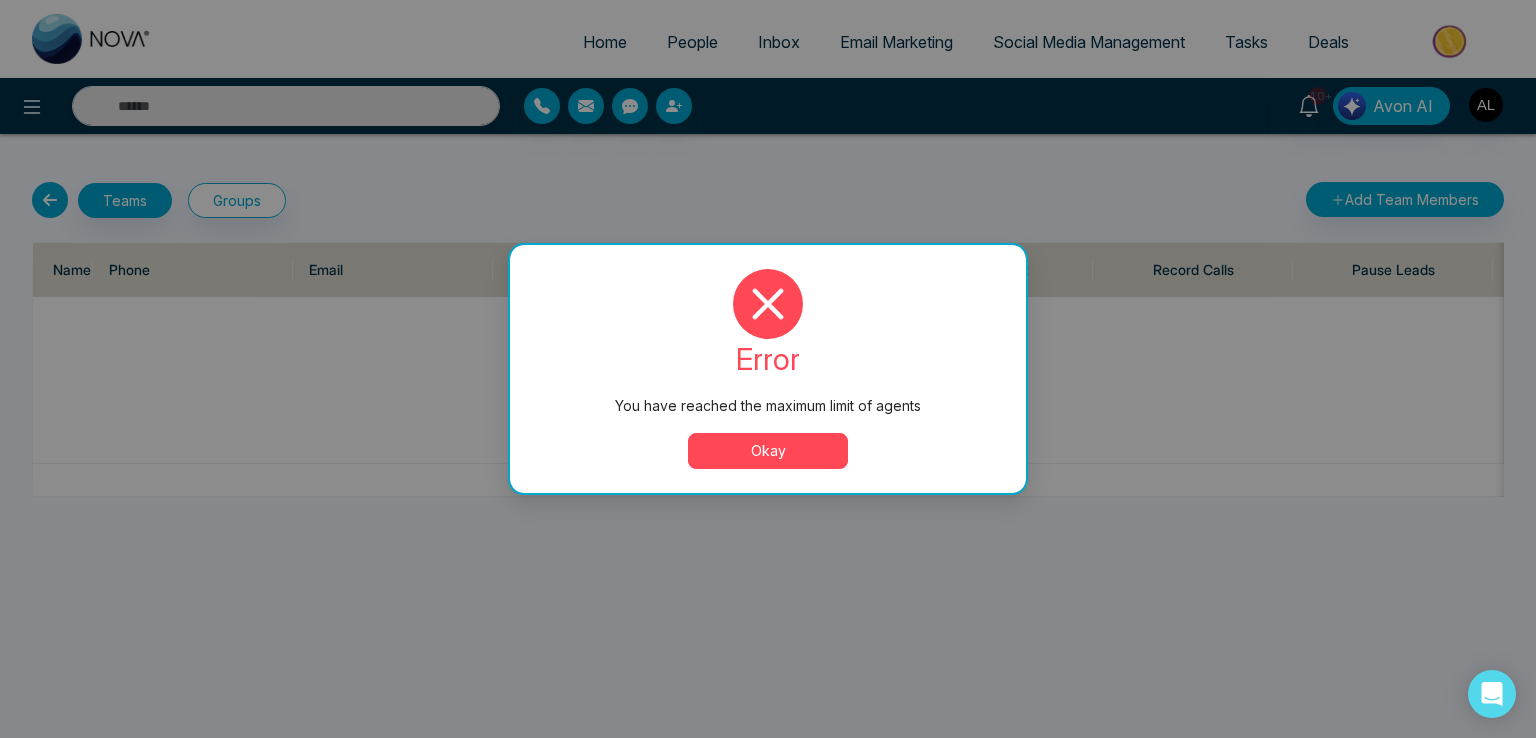 click on "Okay" at bounding box center (768, 451) 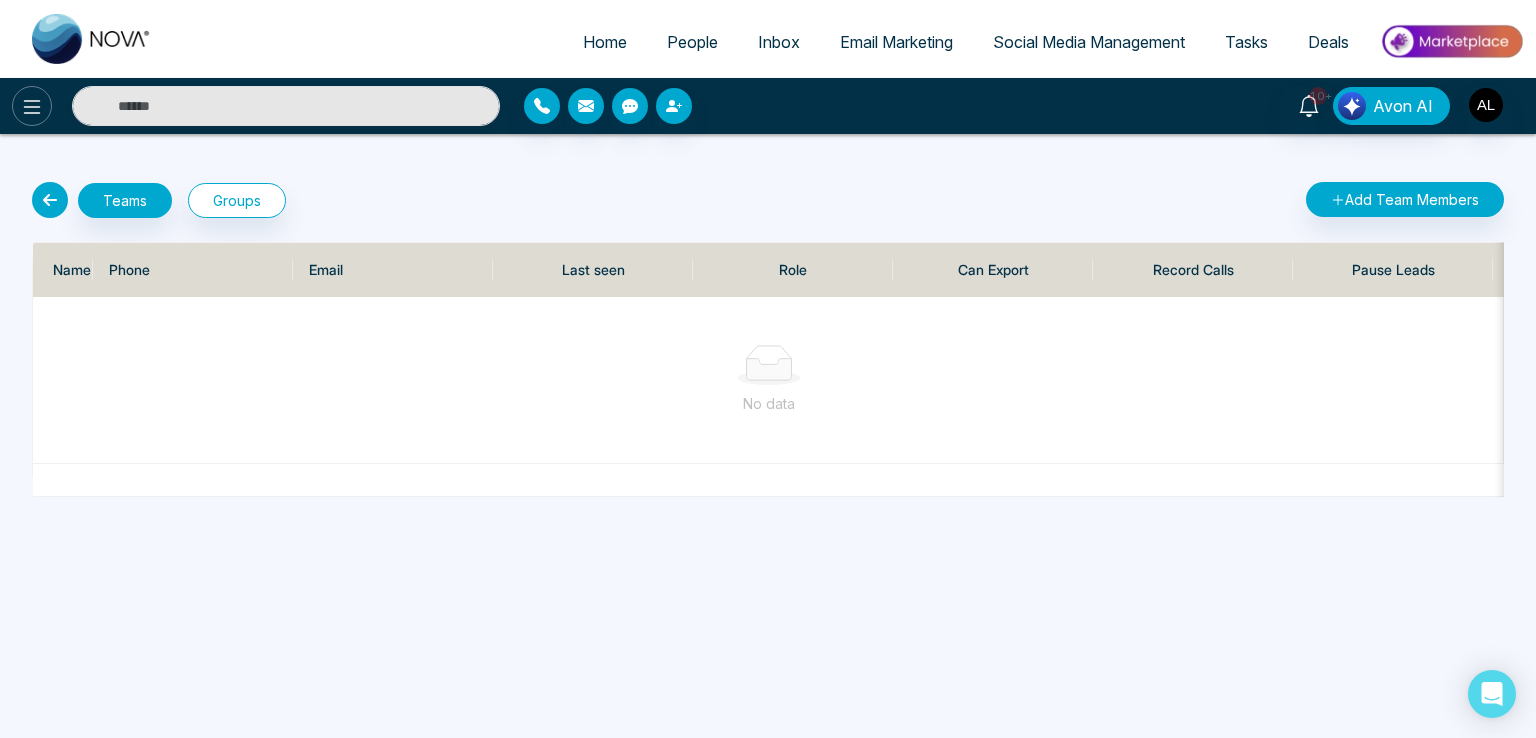 click 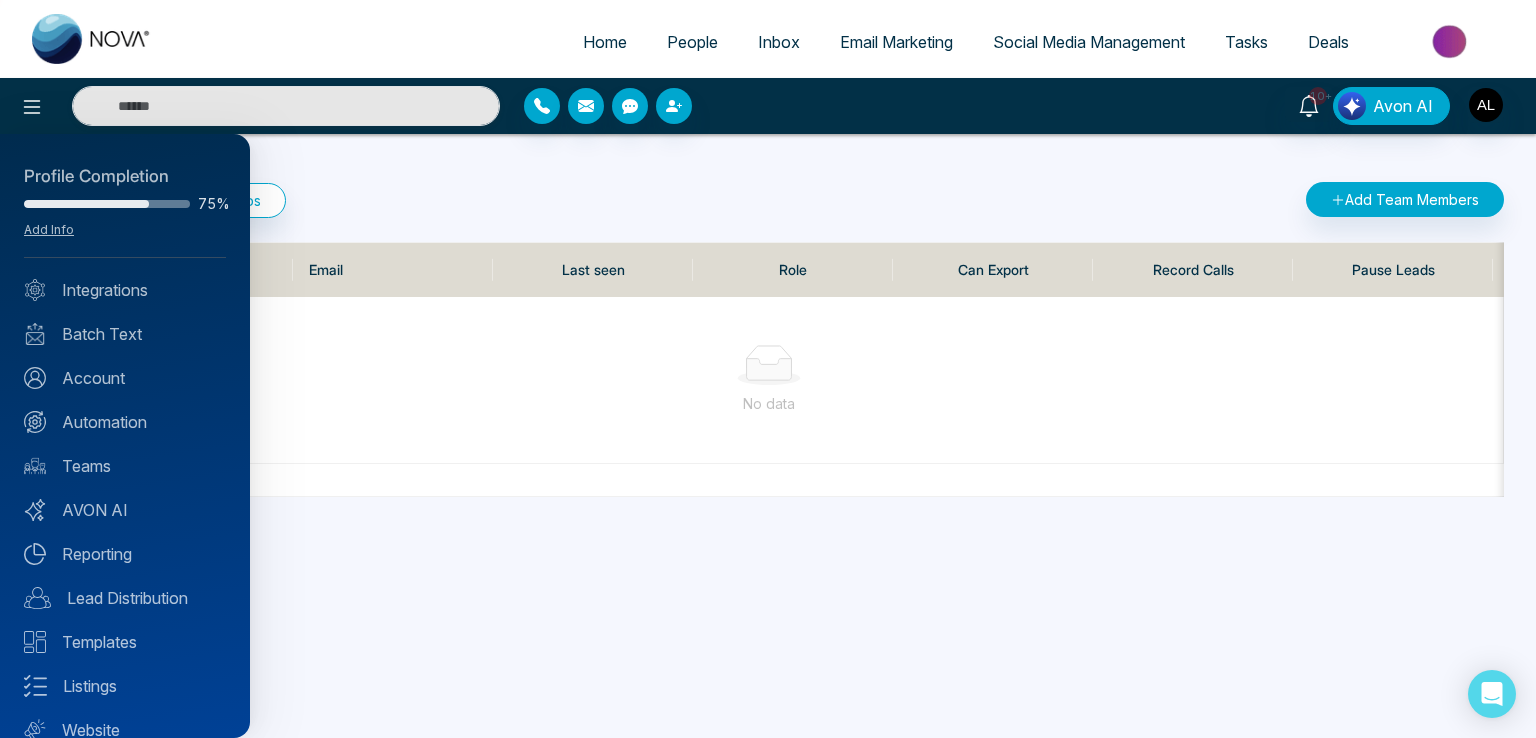 click at bounding box center (768, 369) 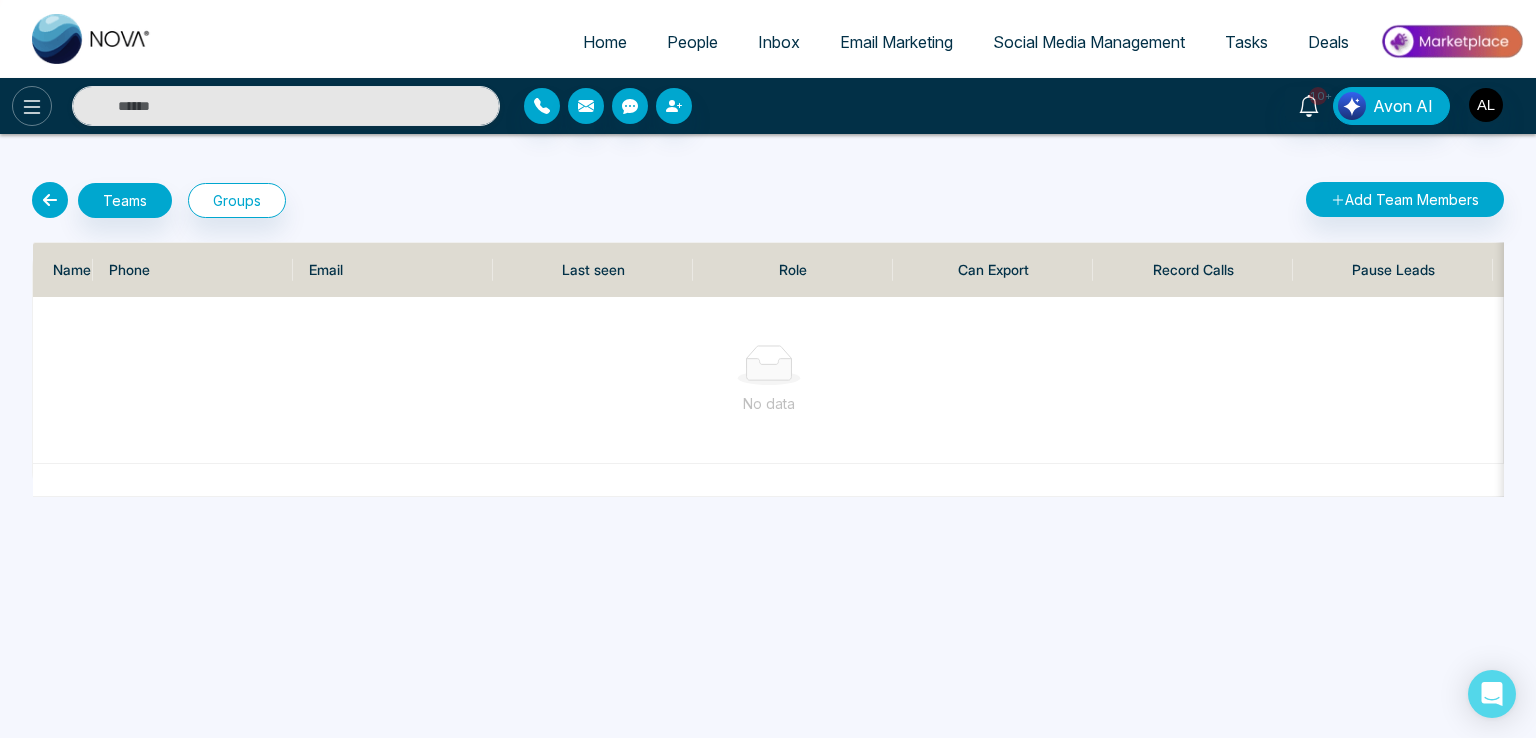 click 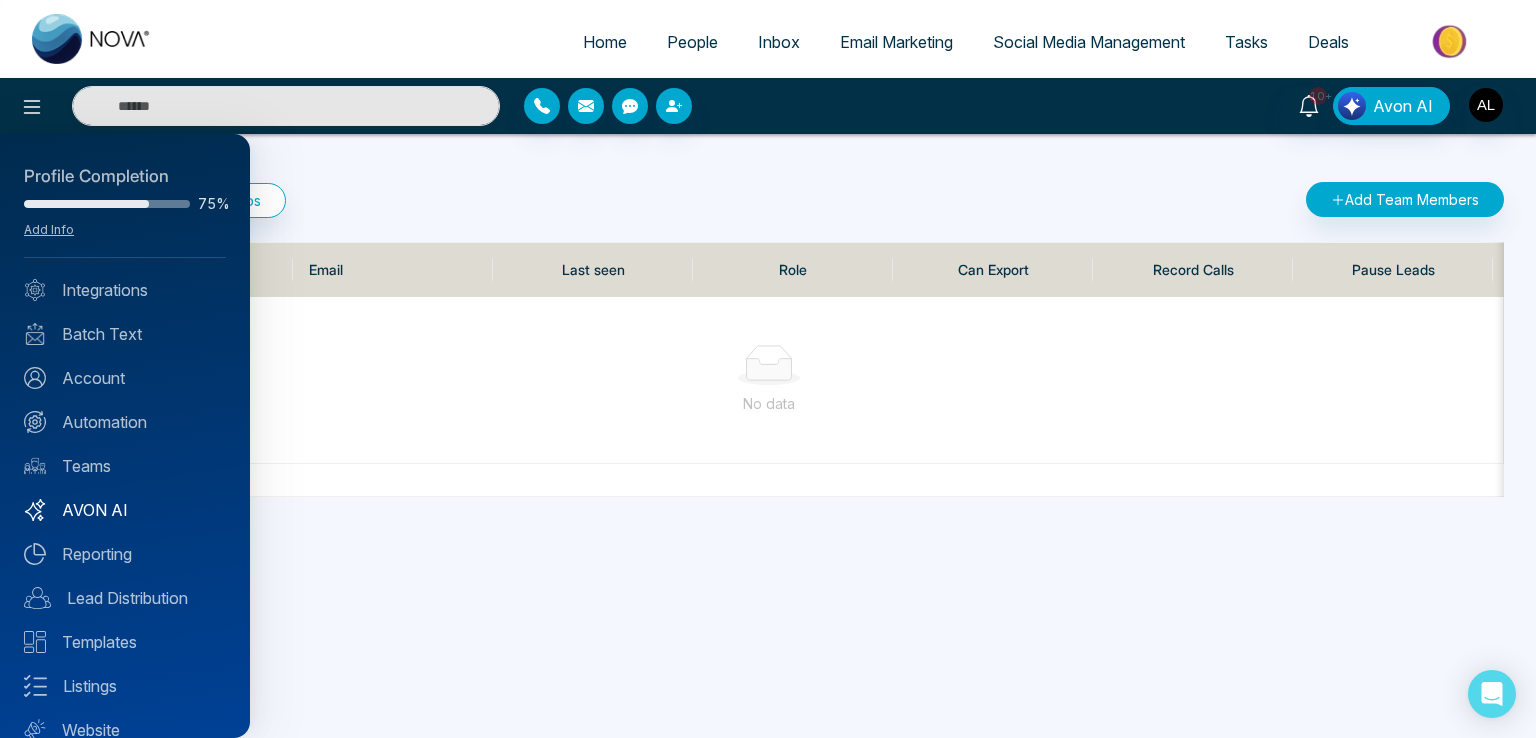 click on "AVON AI" at bounding box center (125, 510) 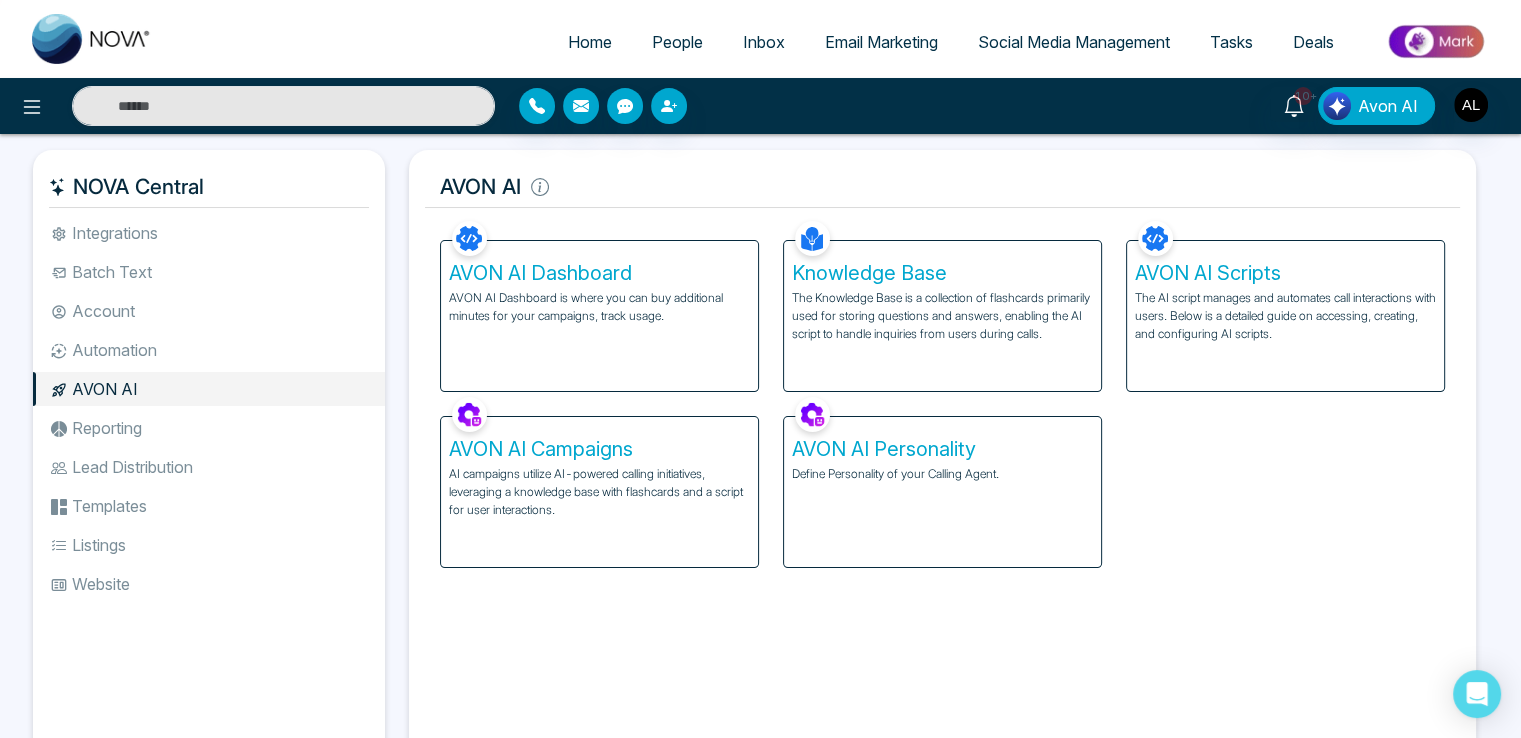 click on "AVON AI Dashboard AVON AI Dashboard is where you can buy additional minutes for your campaigns, track usage." at bounding box center (599, 316) 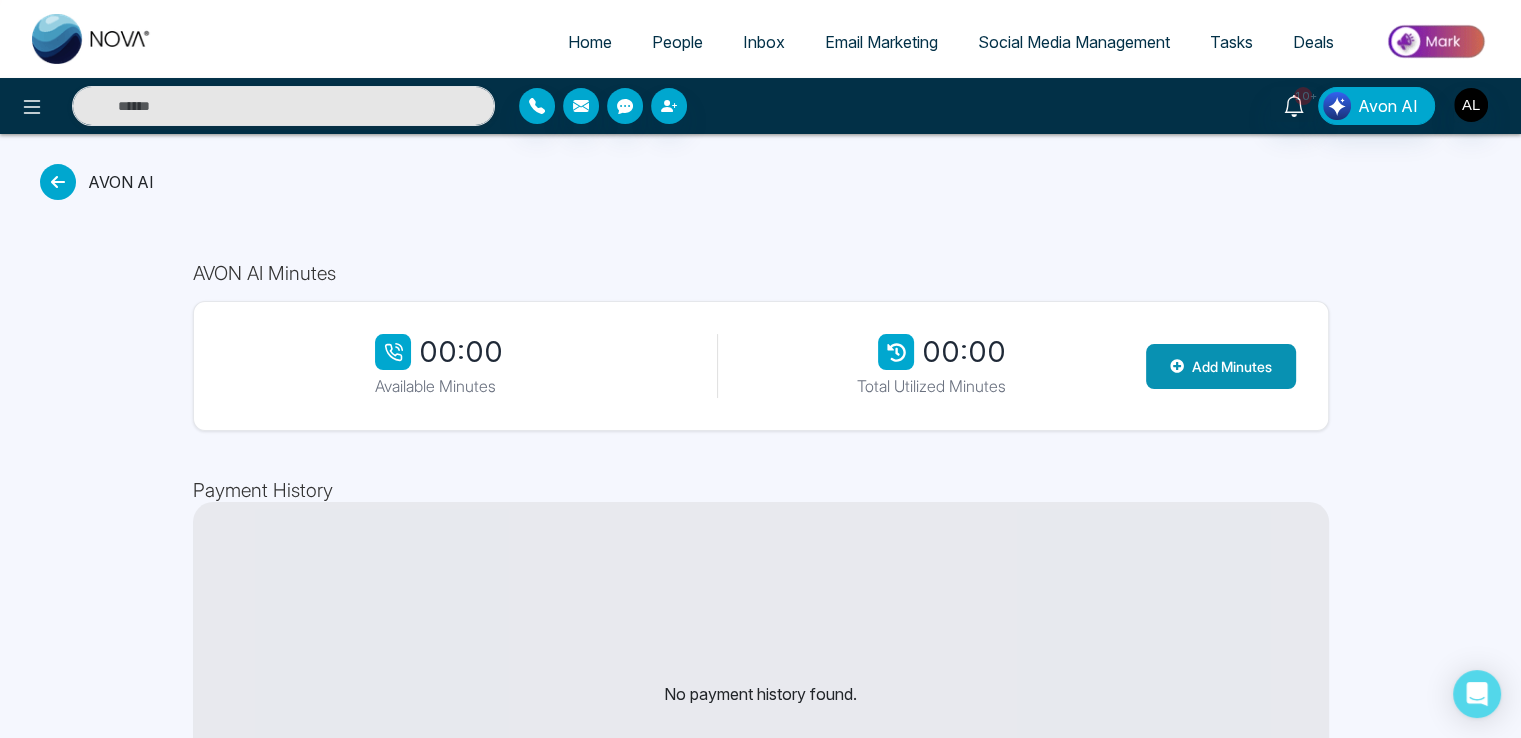 click on "Add Minutes" at bounding box center [1221, 366] 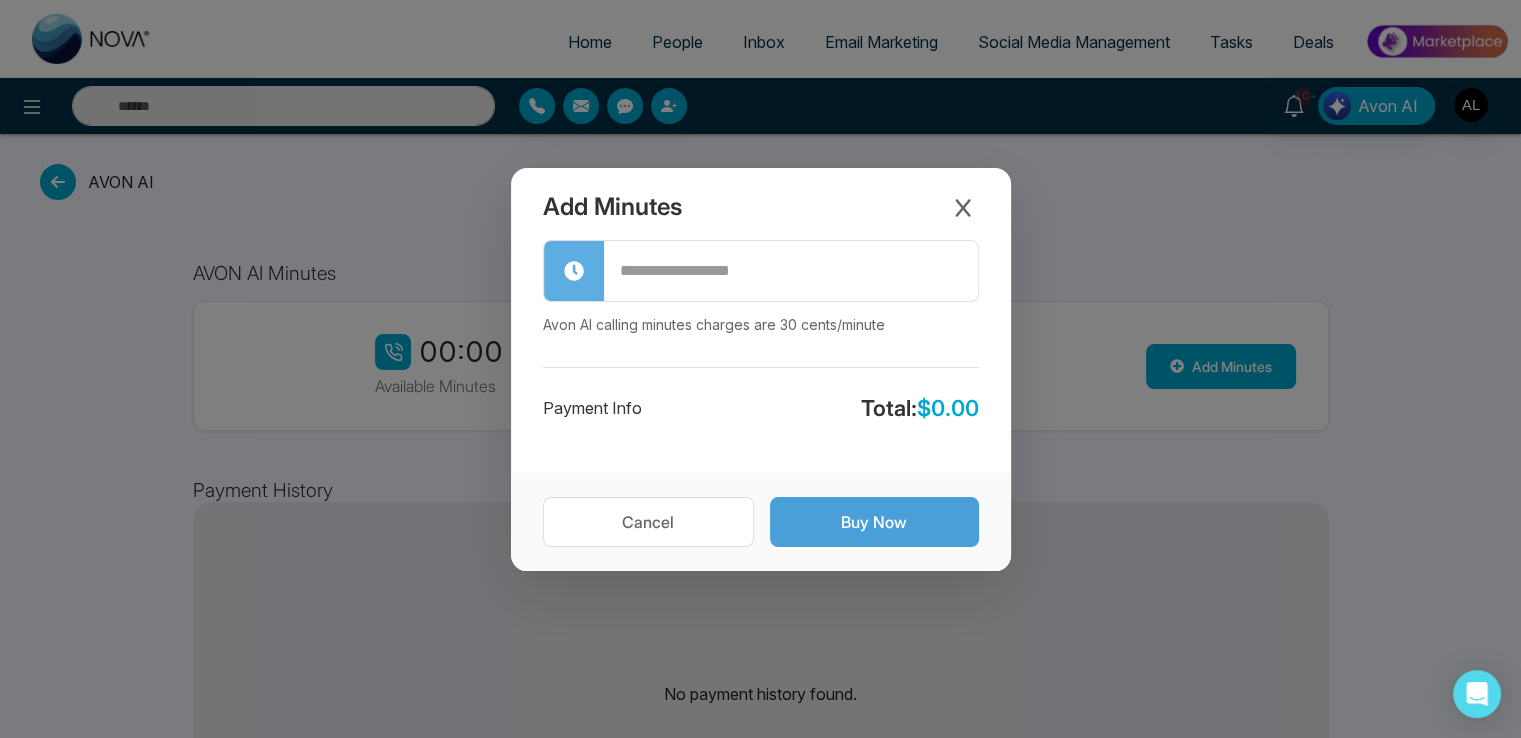 click on "Buy Now" at bounding box center (874, 522) 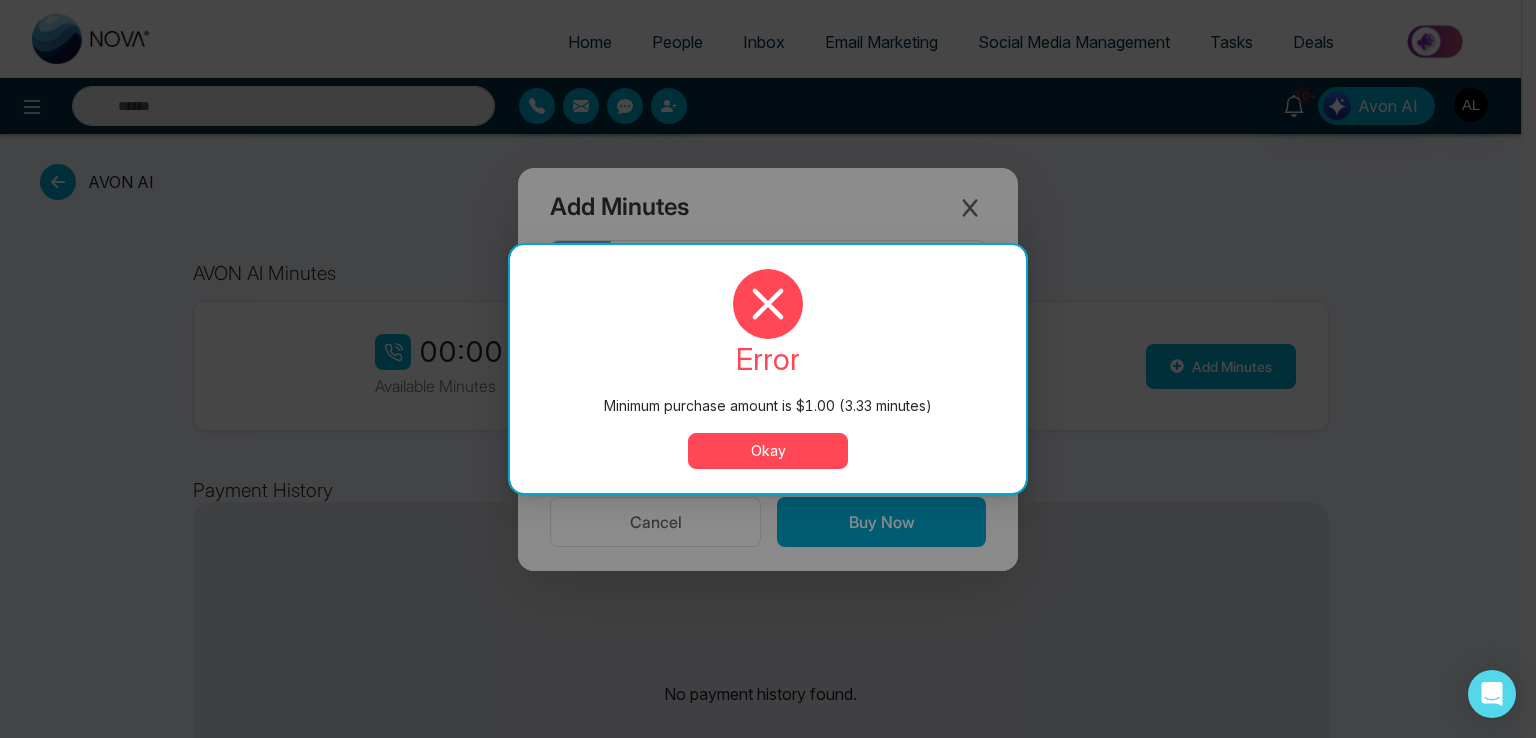 click on "Okay" at bounding box center [768, 451] 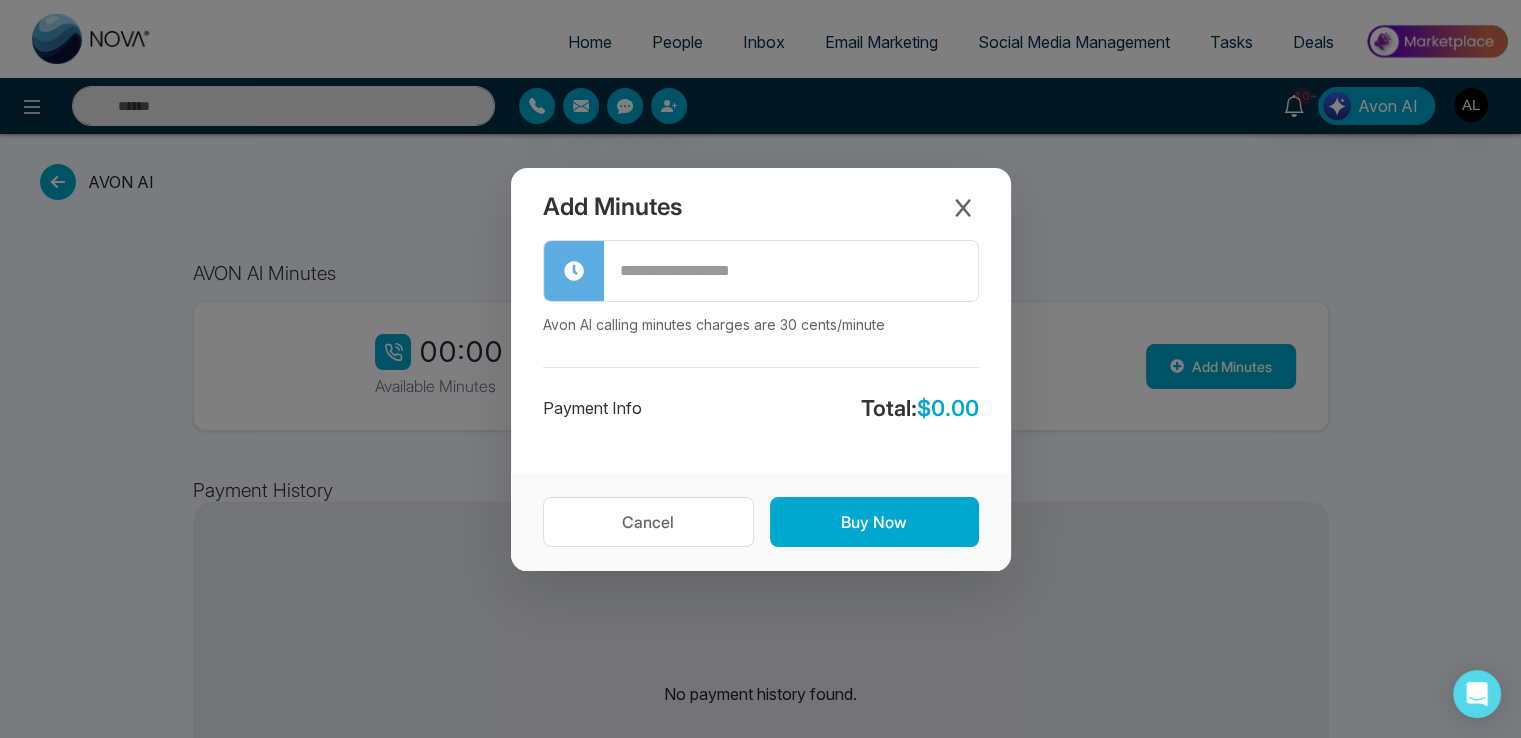 click at bounding box center [791, 271] 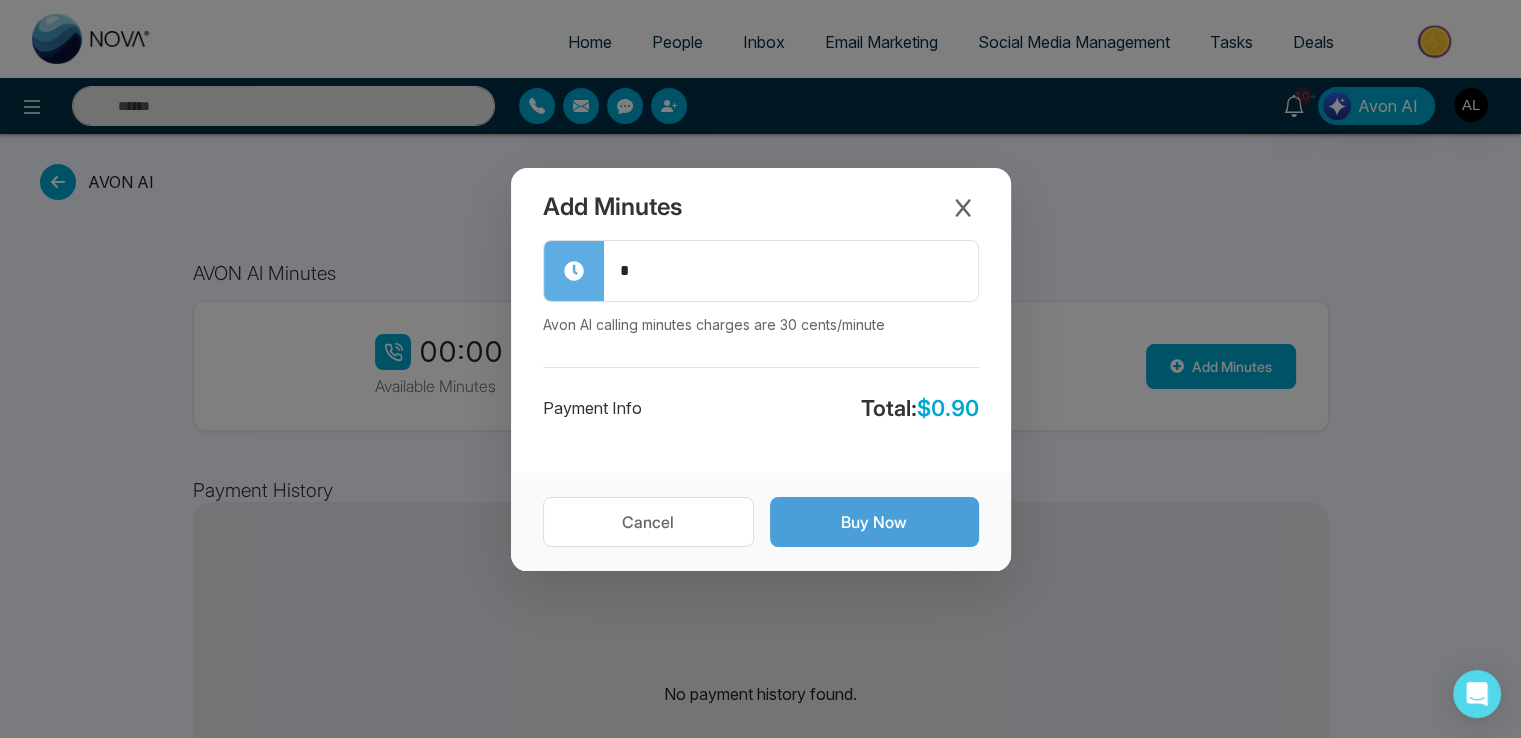 type on "*" 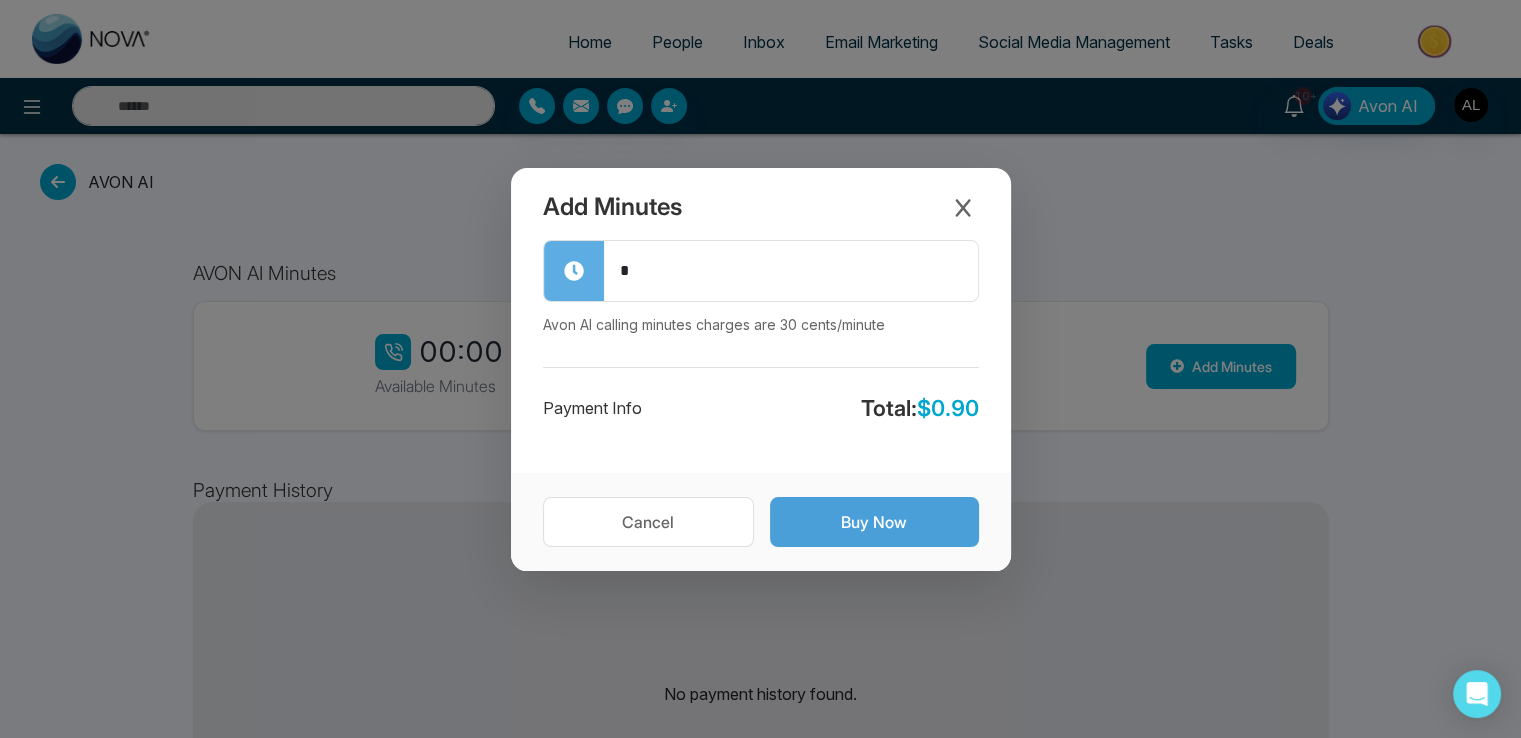 click on "Buy Now" at bounding box center [874, 522] 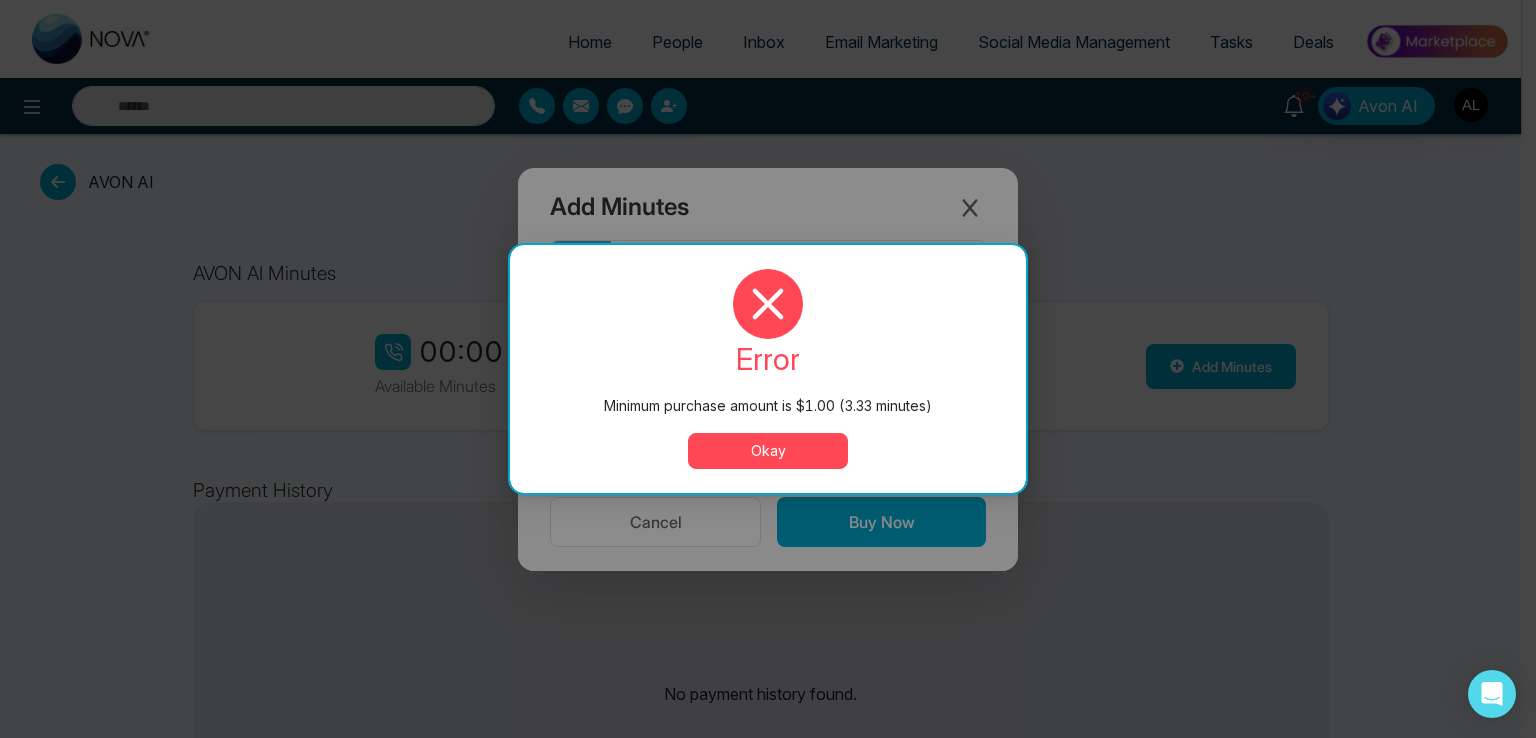 click on "Okay" at bounding box center [768, 451] 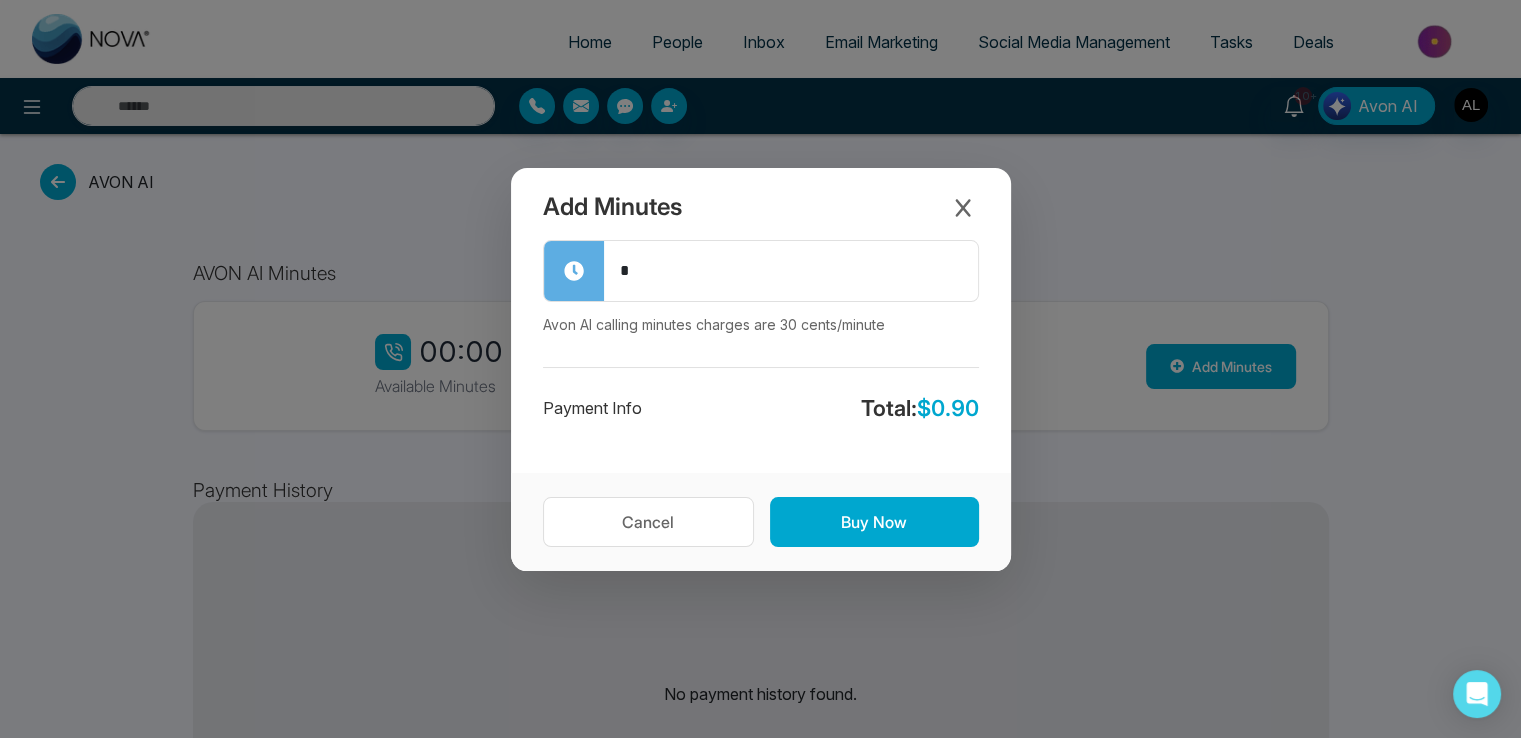 click on "Cancel Buy Now" at bounding box center (761, 522) 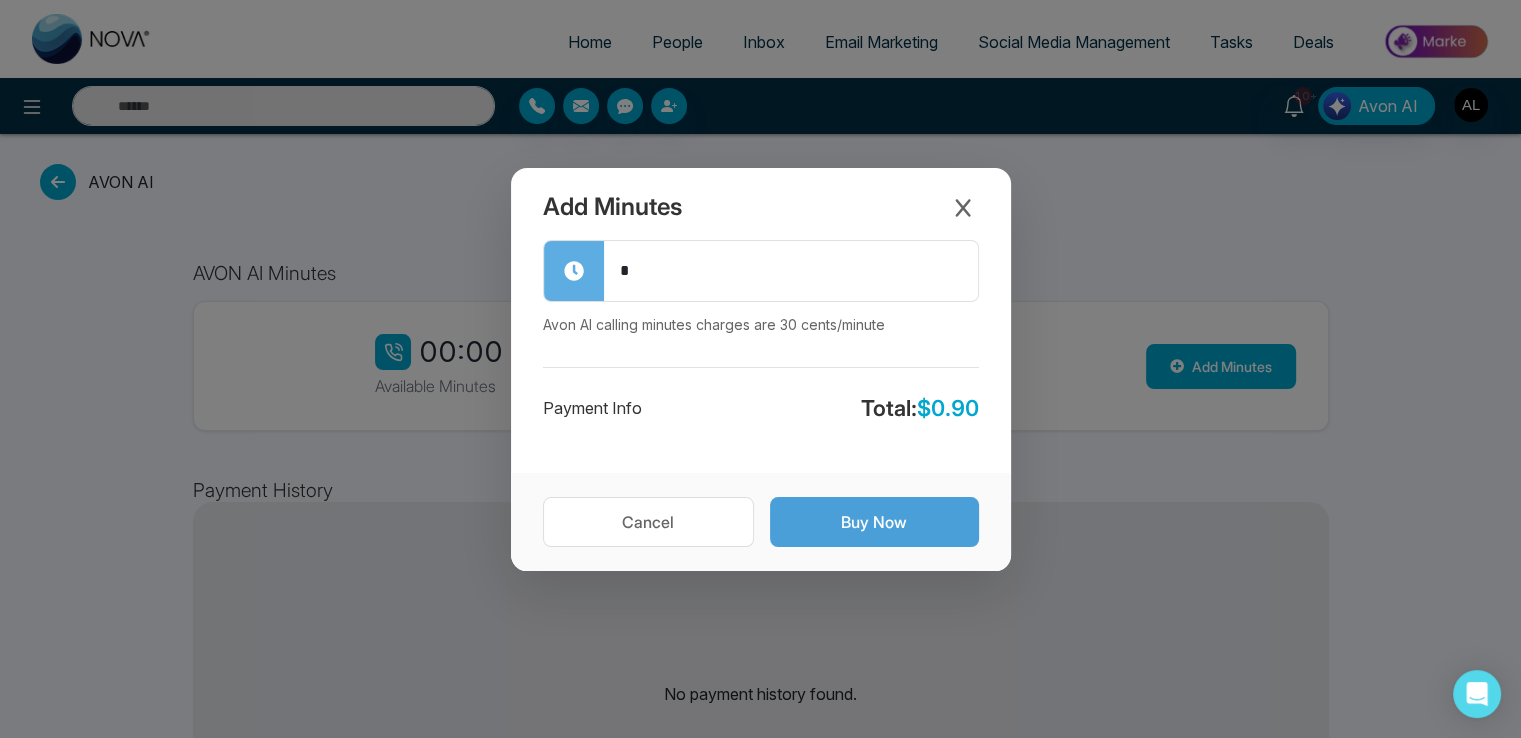 click on "Buy Now" at bounding box center [874, 522] 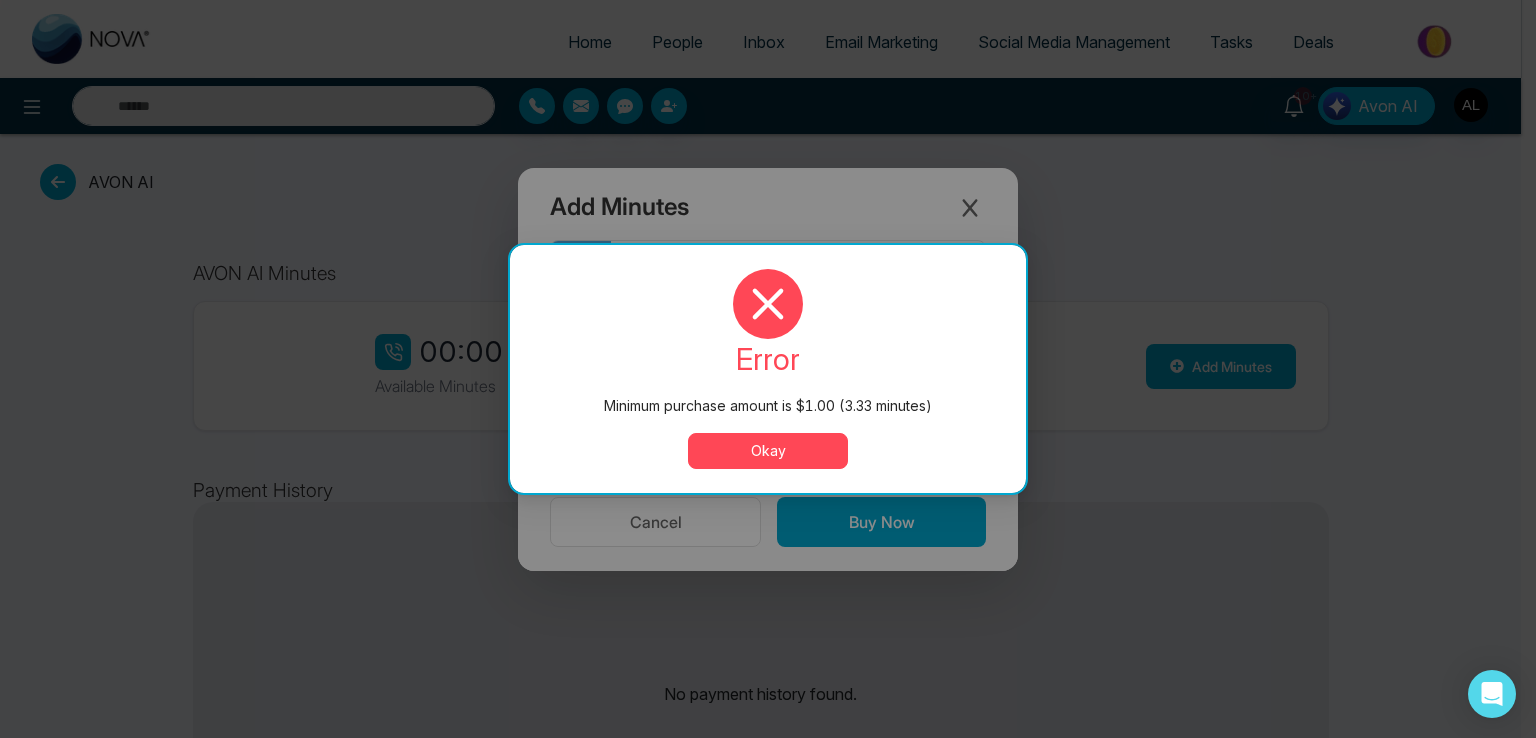 click on "Okay" at bounding box center (768, 451) 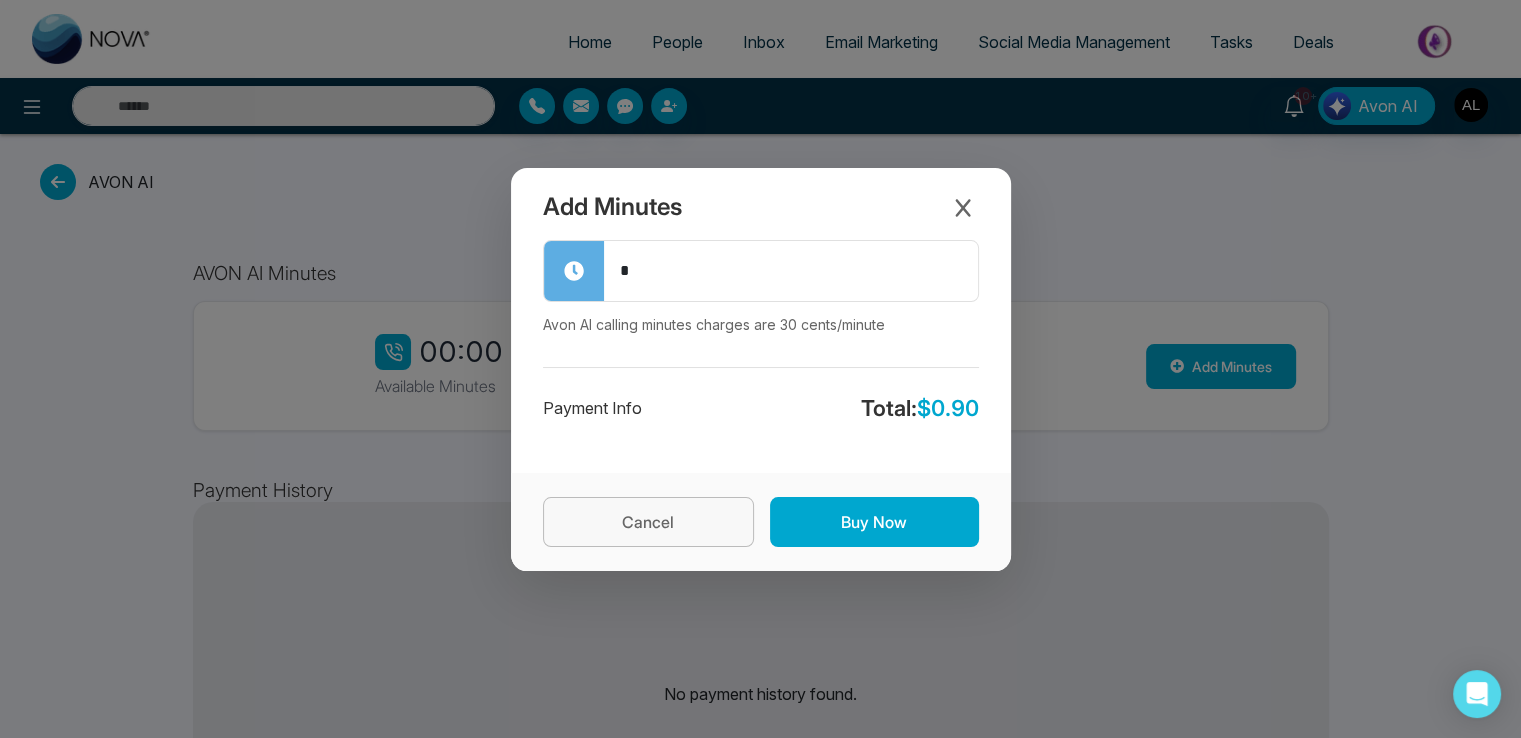 click on "Cancel" at bounding box center (648, 522) 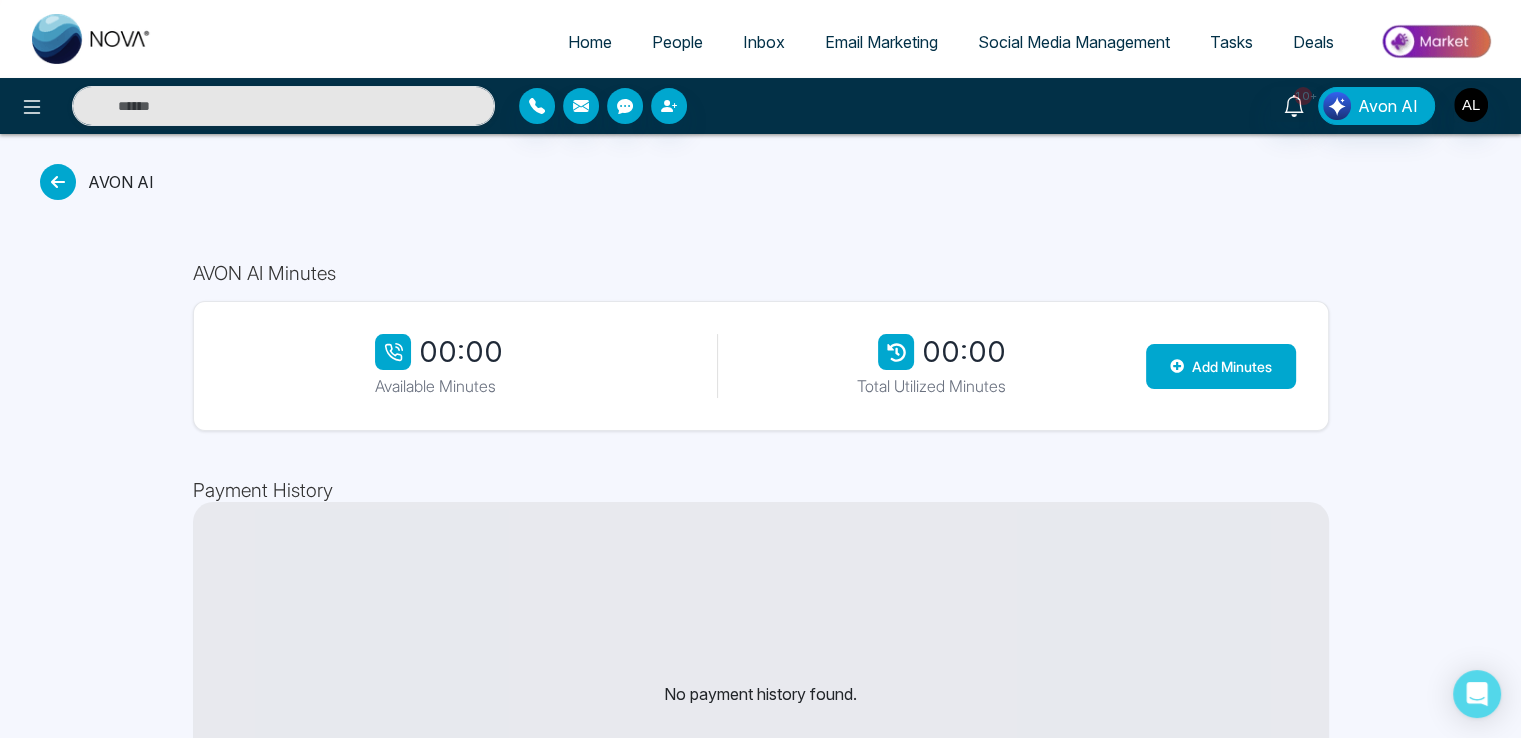 click at bounding box center (896, 352) 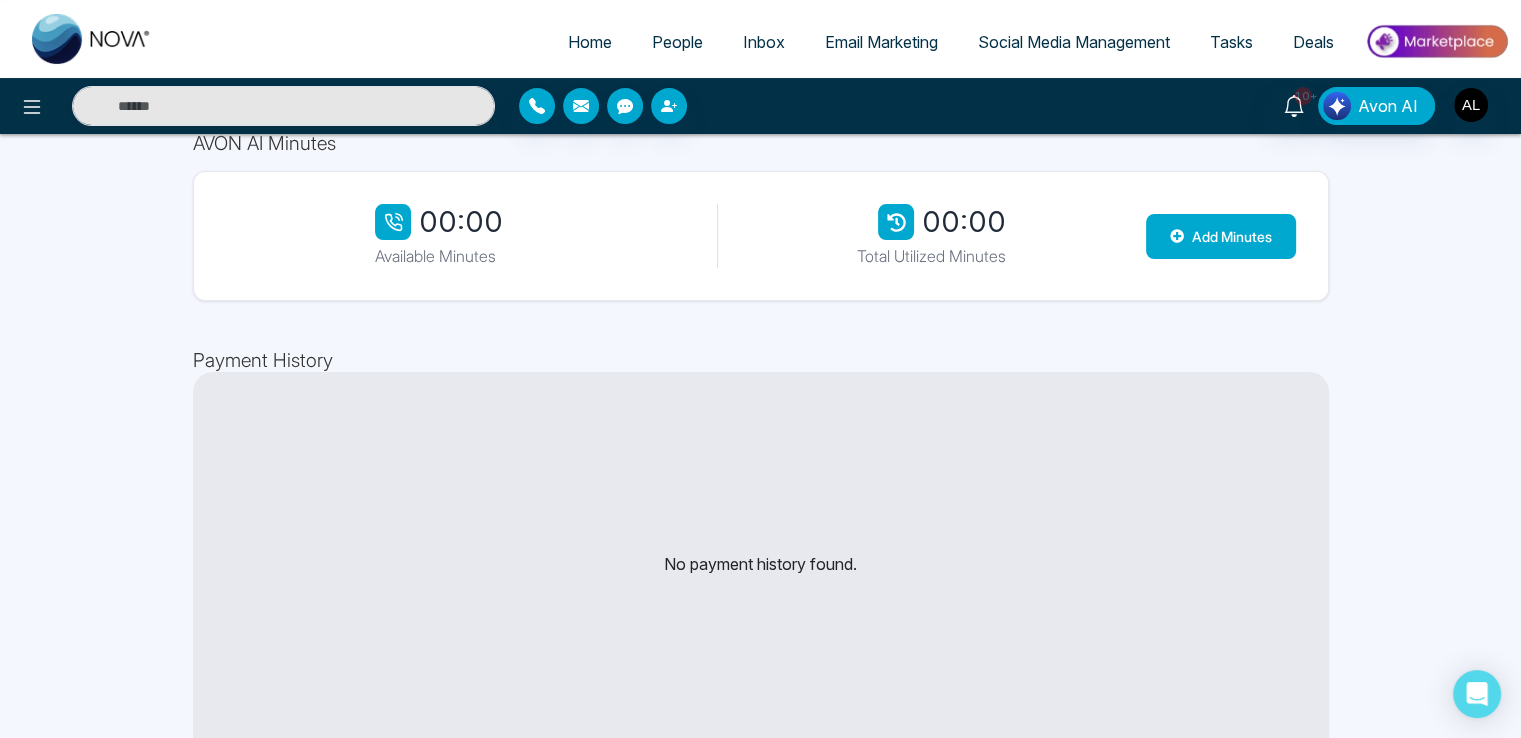 scroll, scrollTop: 0, scrollLeft: 0, axis: both 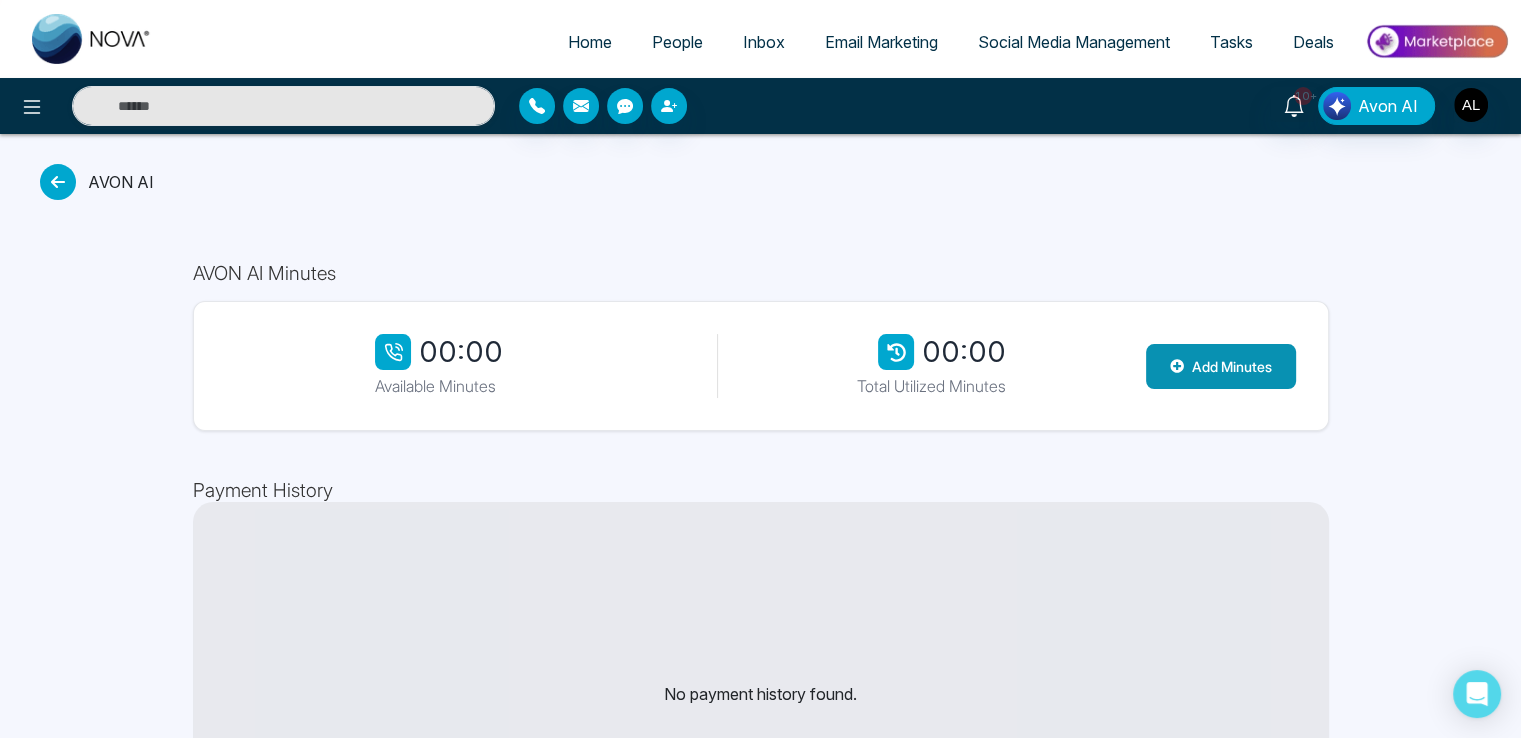 click on "Add Minutes" at bounding box center (1221, 366) 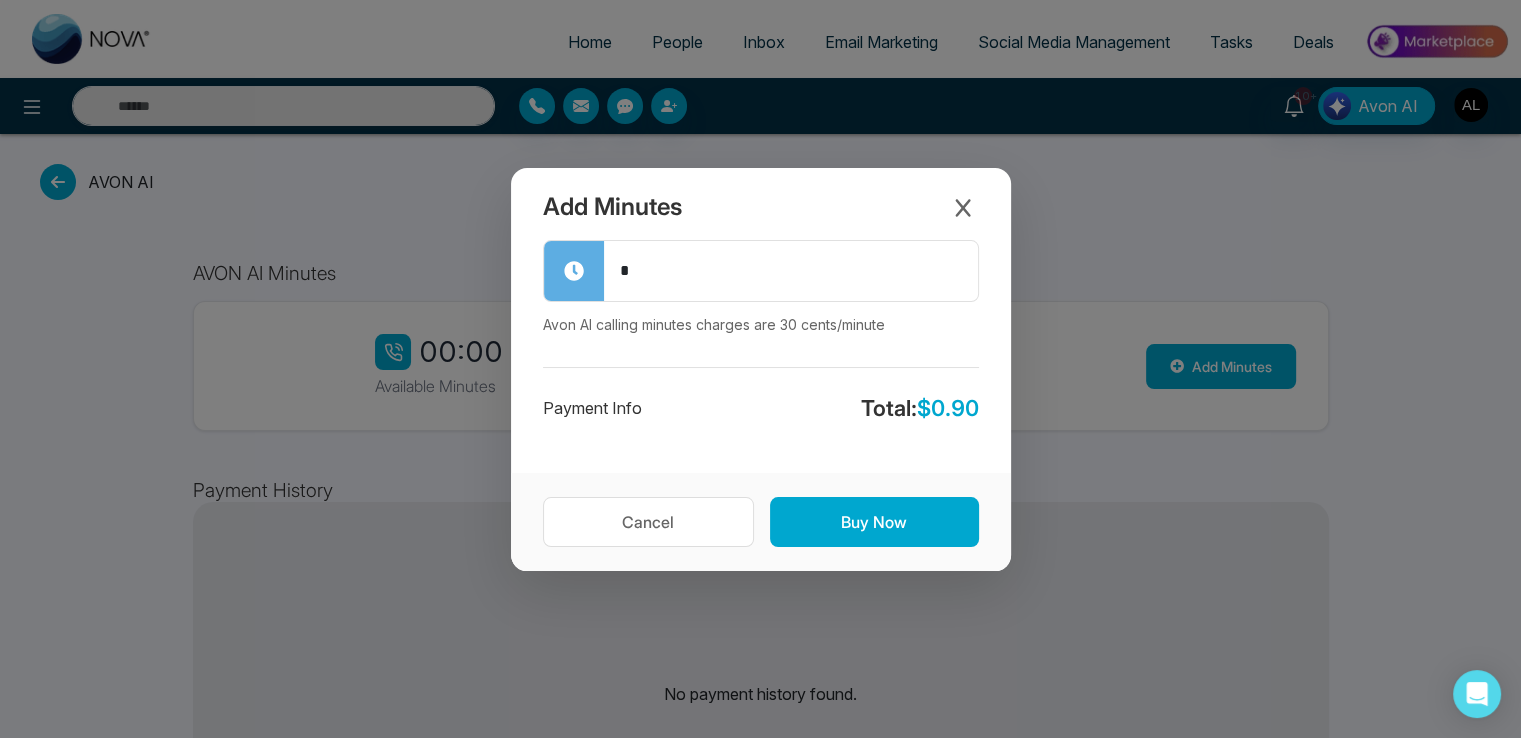 click at bounding box center (574, 271) 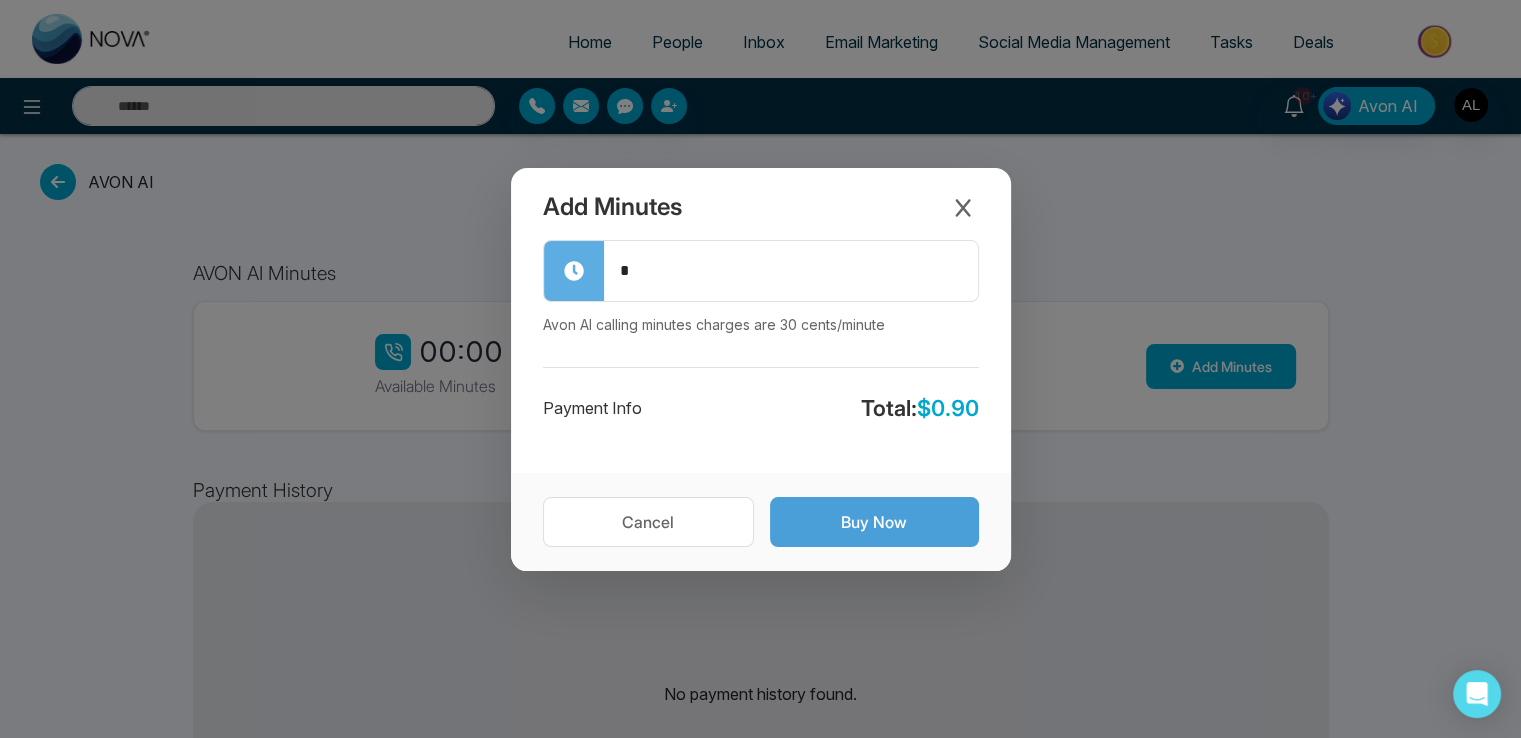 click on "Buy Now" at bounding box center (874, 522) 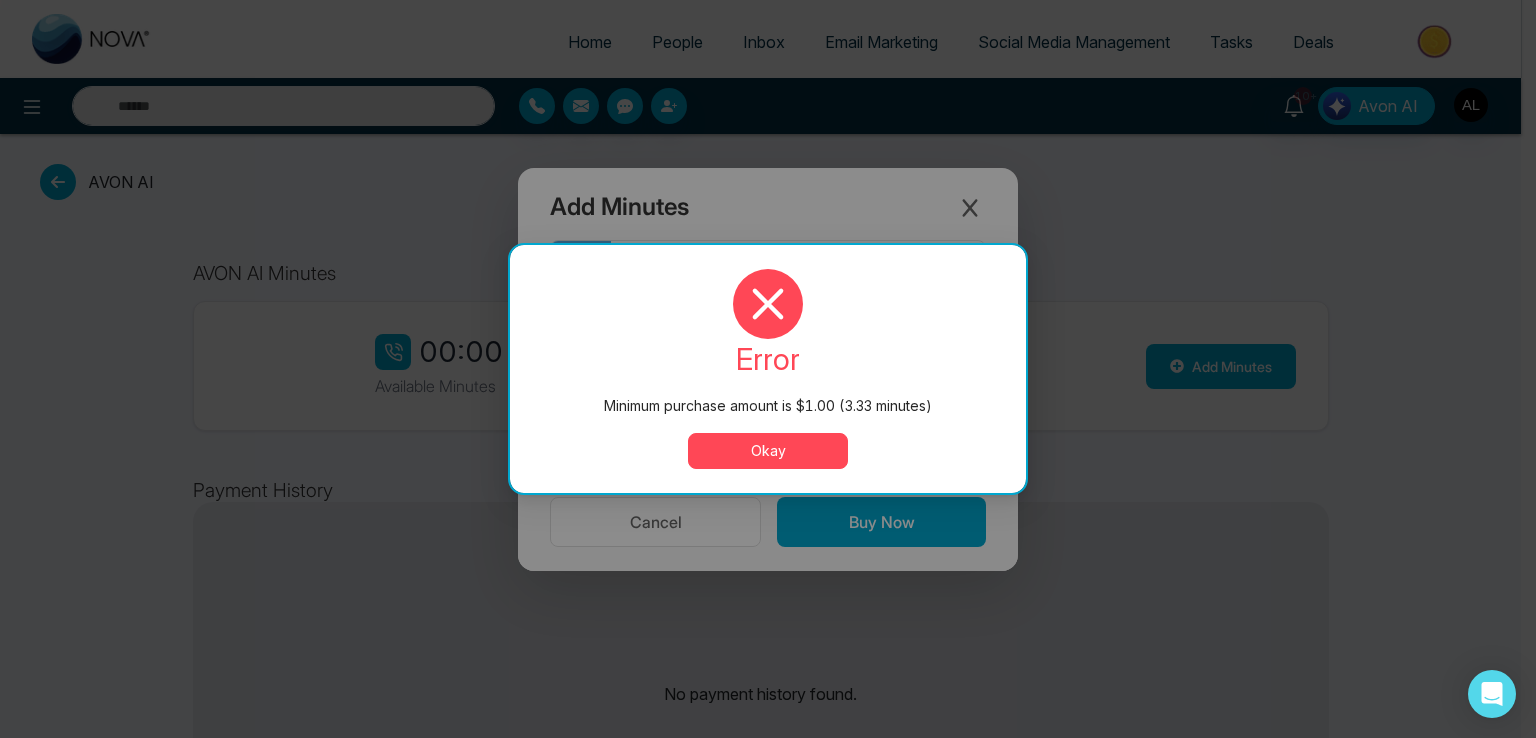 click on "Okay" at bounding box center [768, 451] 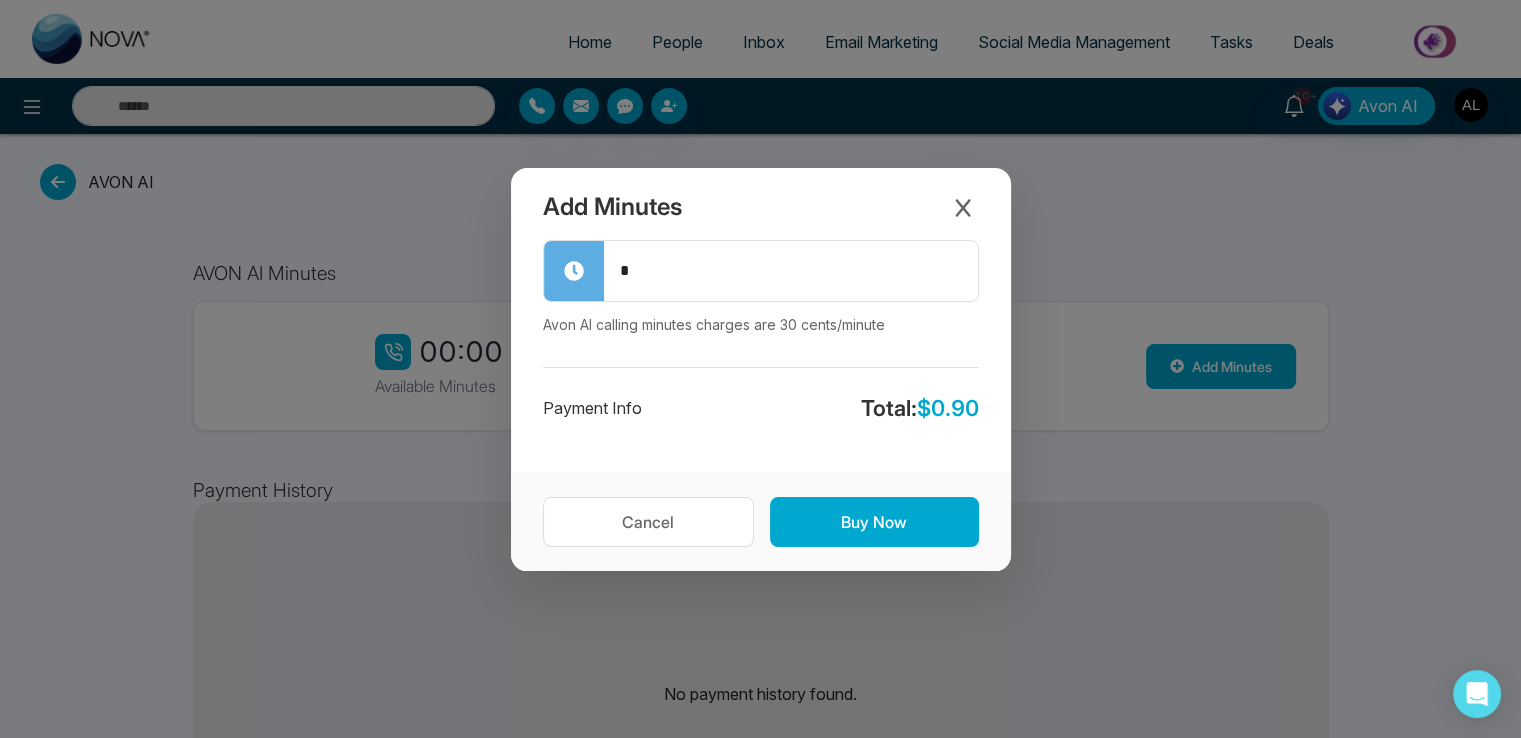 drag, startPoint x: 660, startPoint y: 277, endPoint x: 579, endPoint y: 273, distance: 81.09871 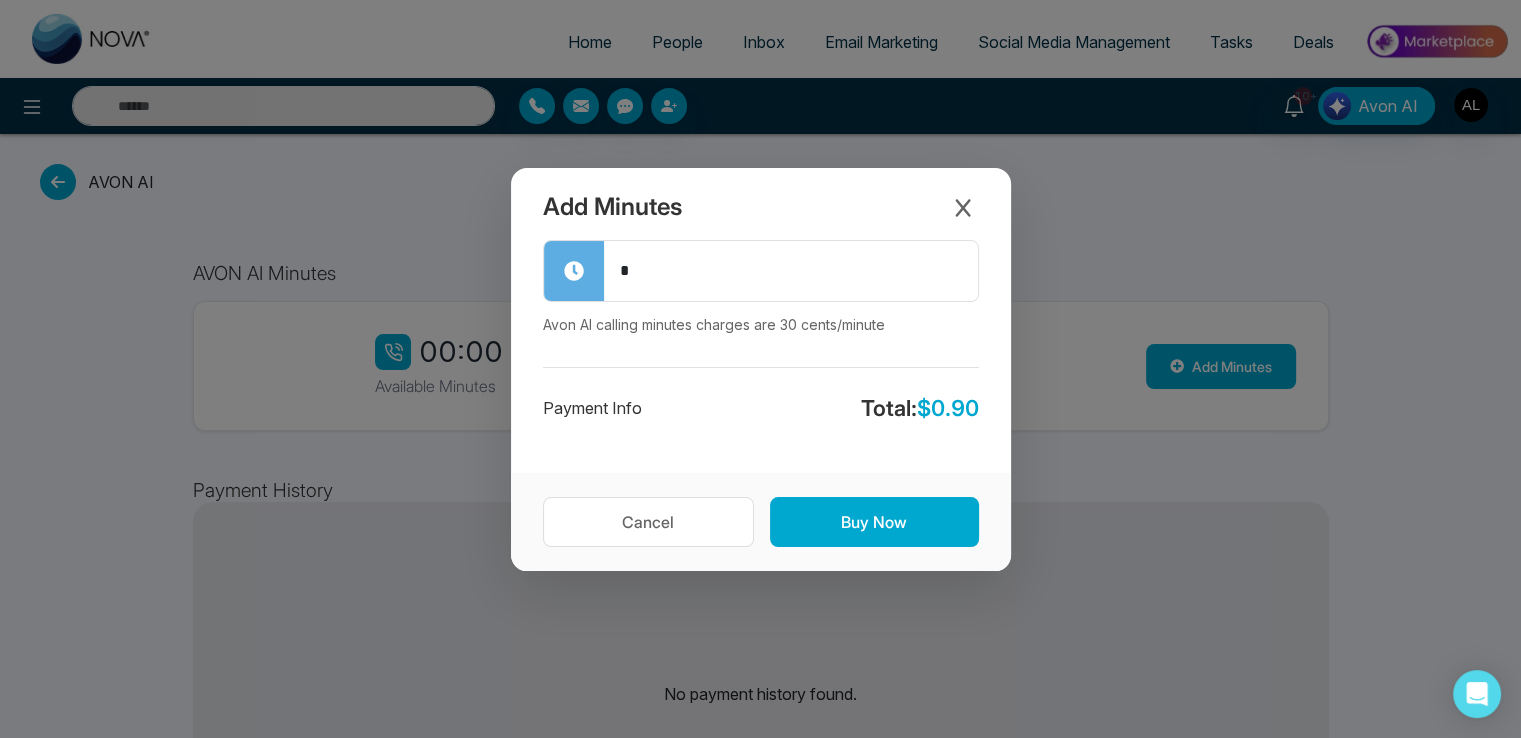 click on "*" at bounding box center (761, 271) 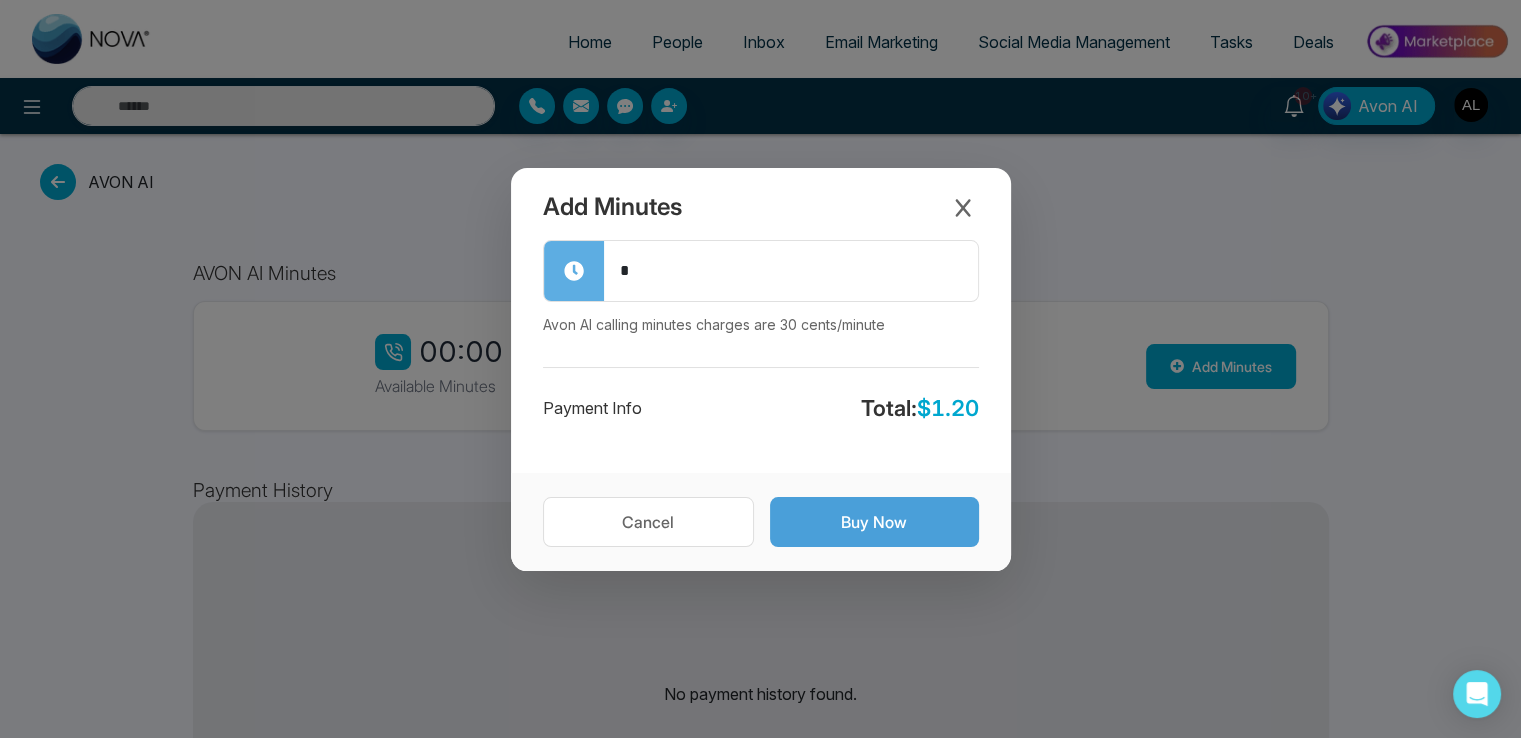 type on "*" 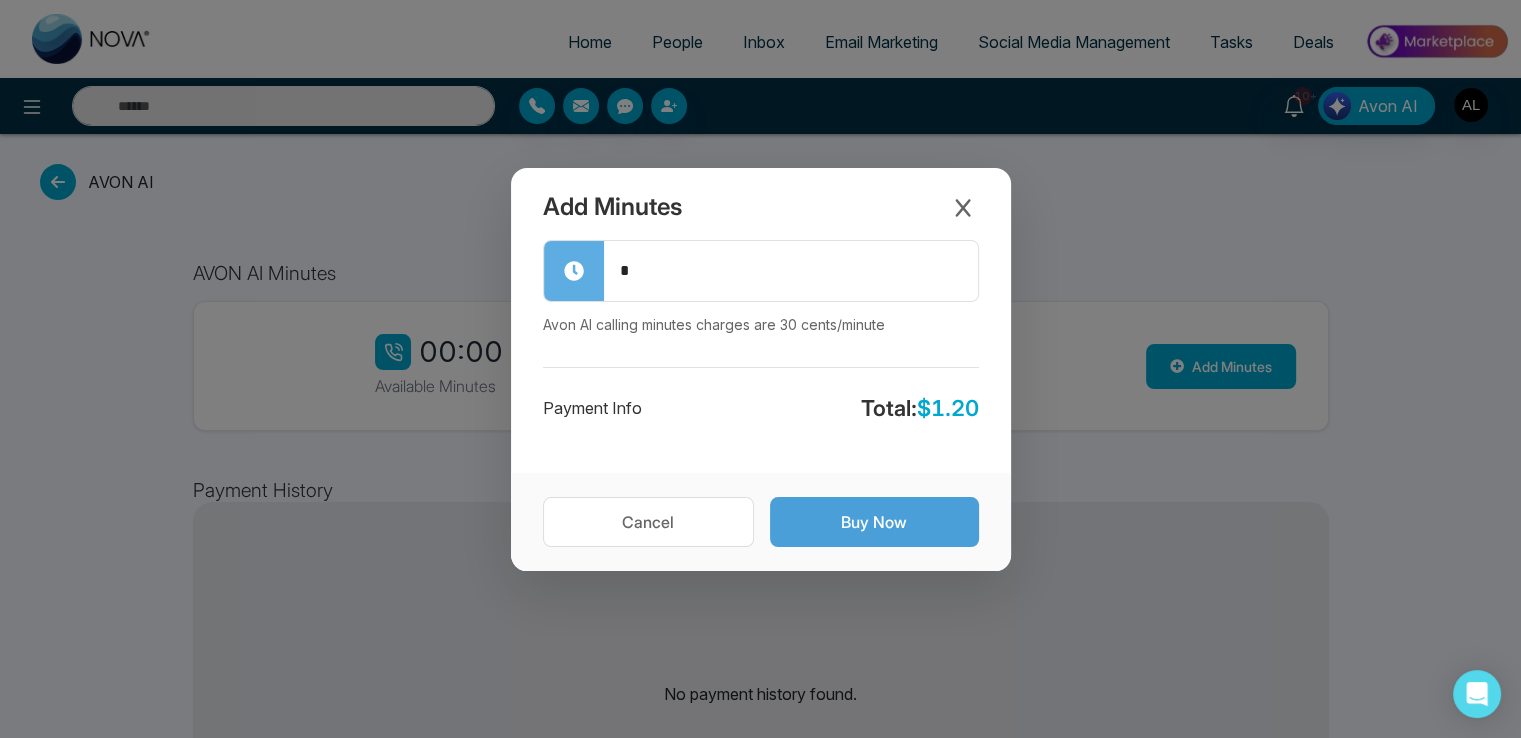click on "Buy Now" at bounding box center (874, 522) 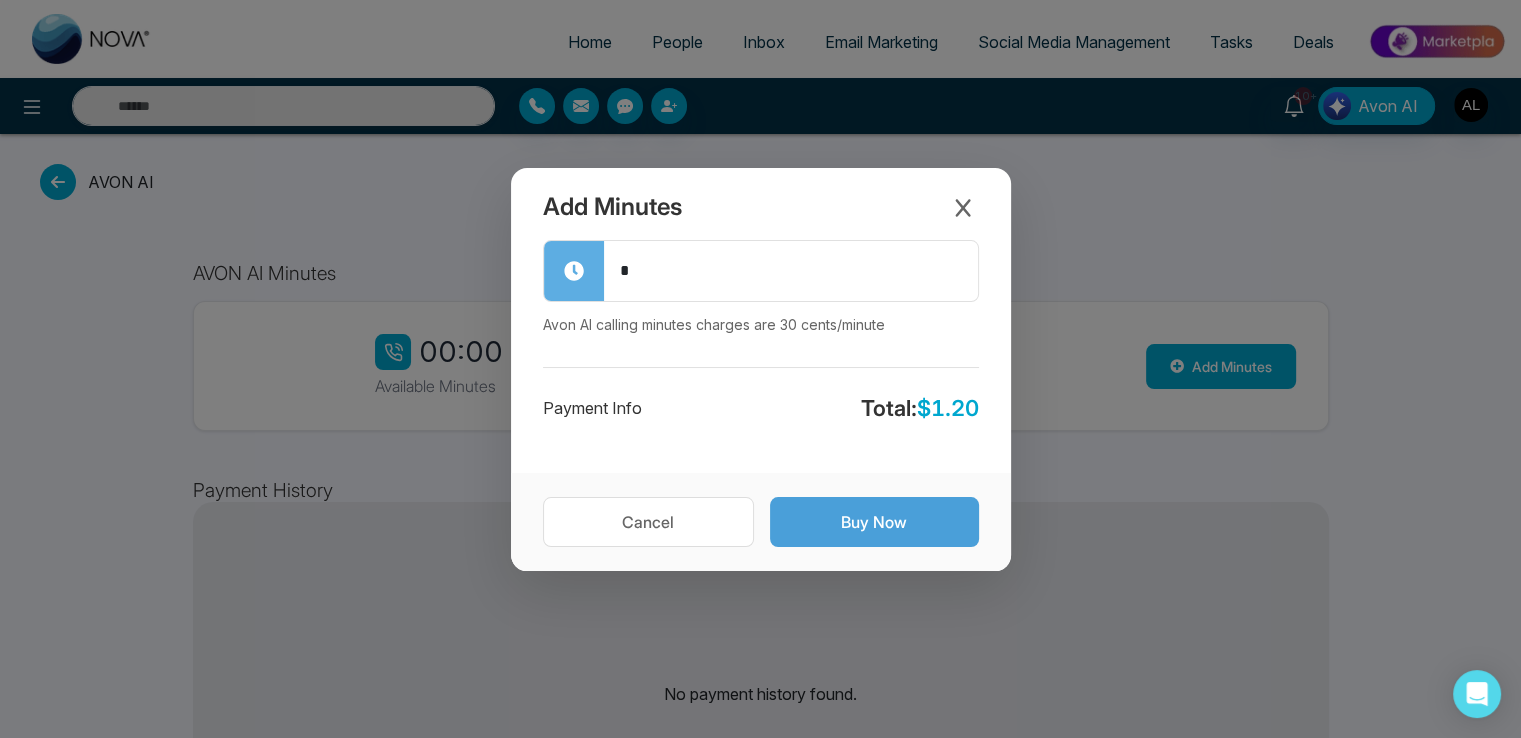 click on "Buy Now" at bounding box center [874, 522] 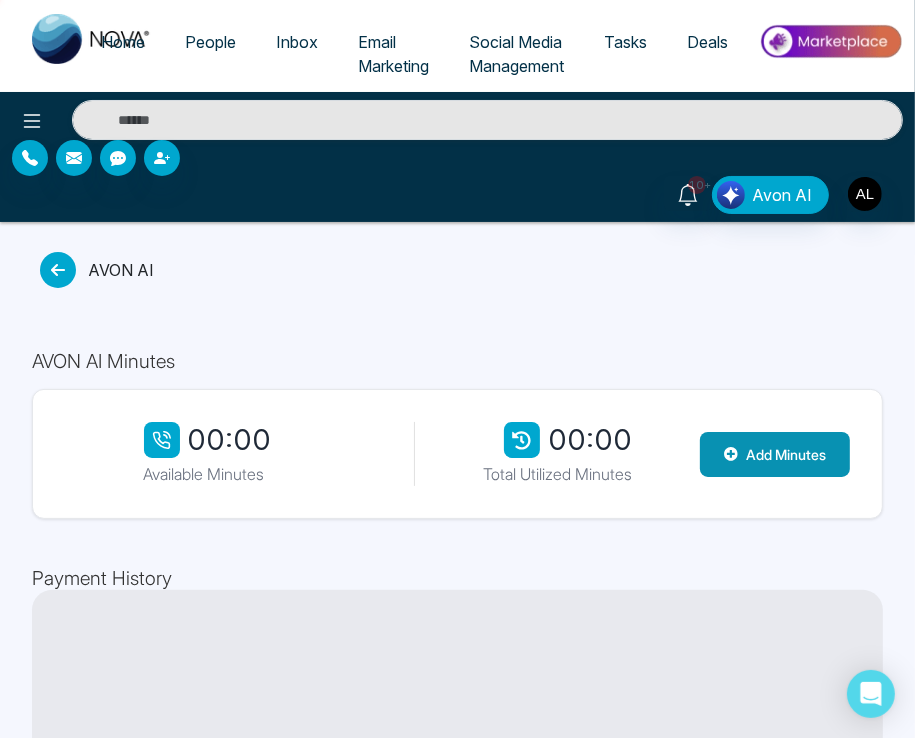 click on "Add Minutes" at bounding box center (775, 454) 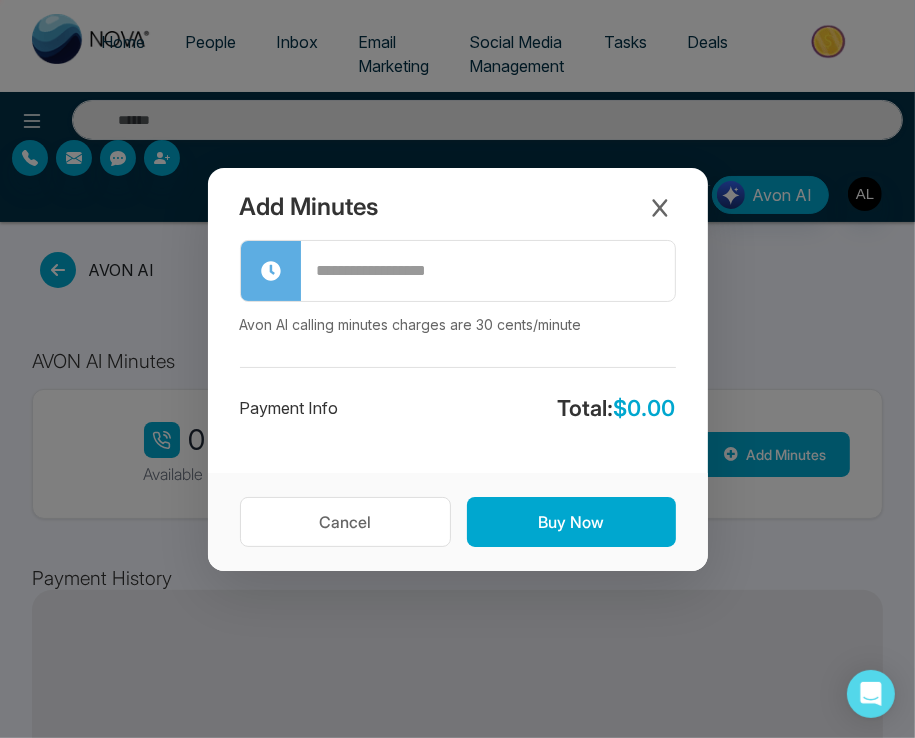 click at bounding box center (488, 271) 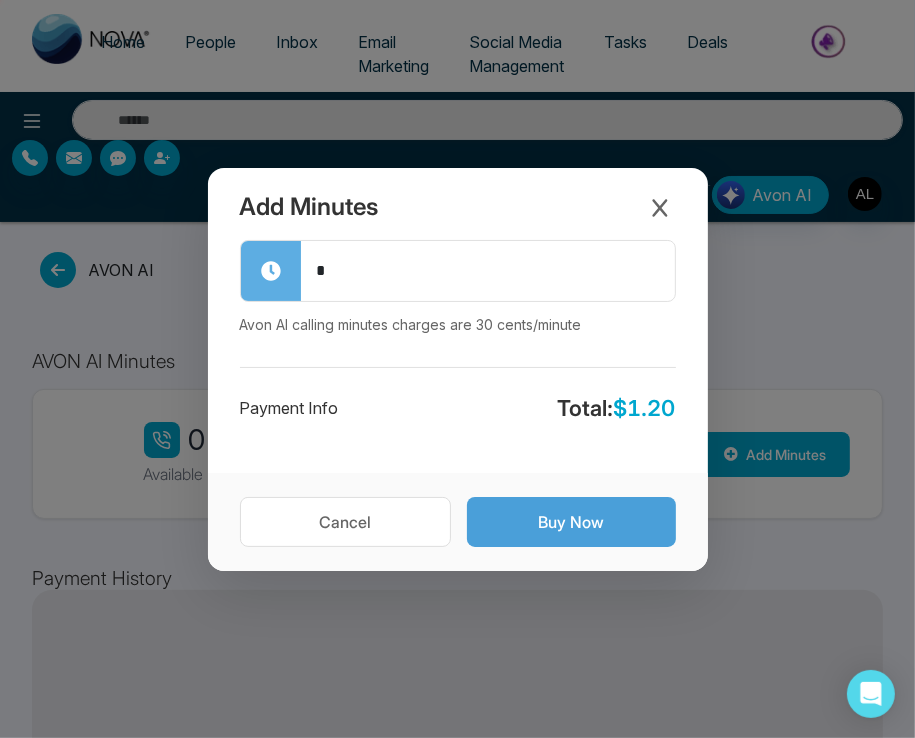 type on "*" 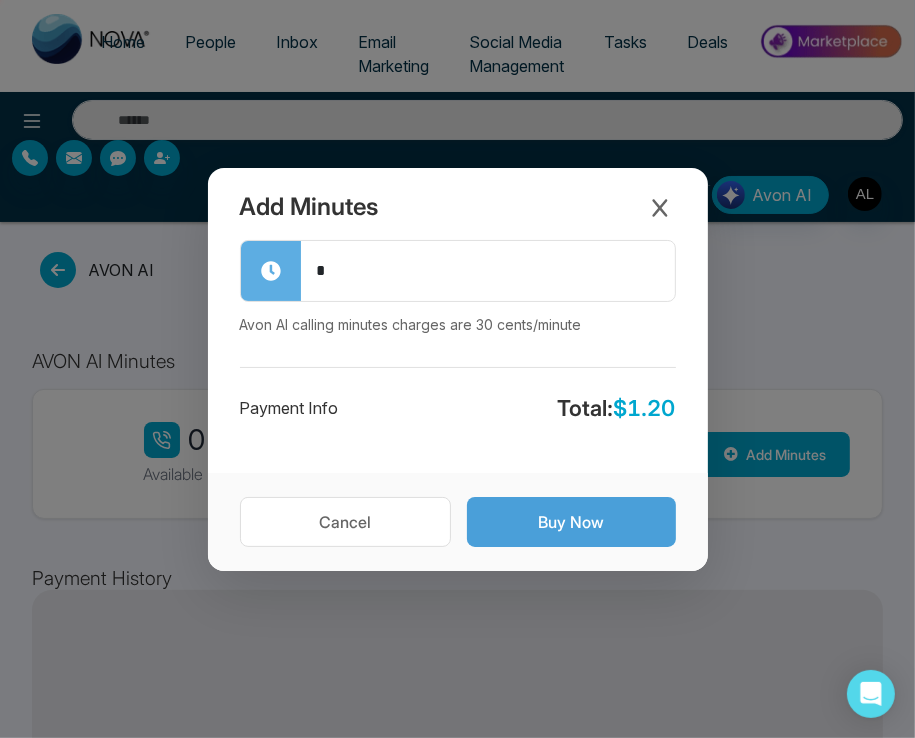 click on "Buy Now" at bounding box center (571, 522) 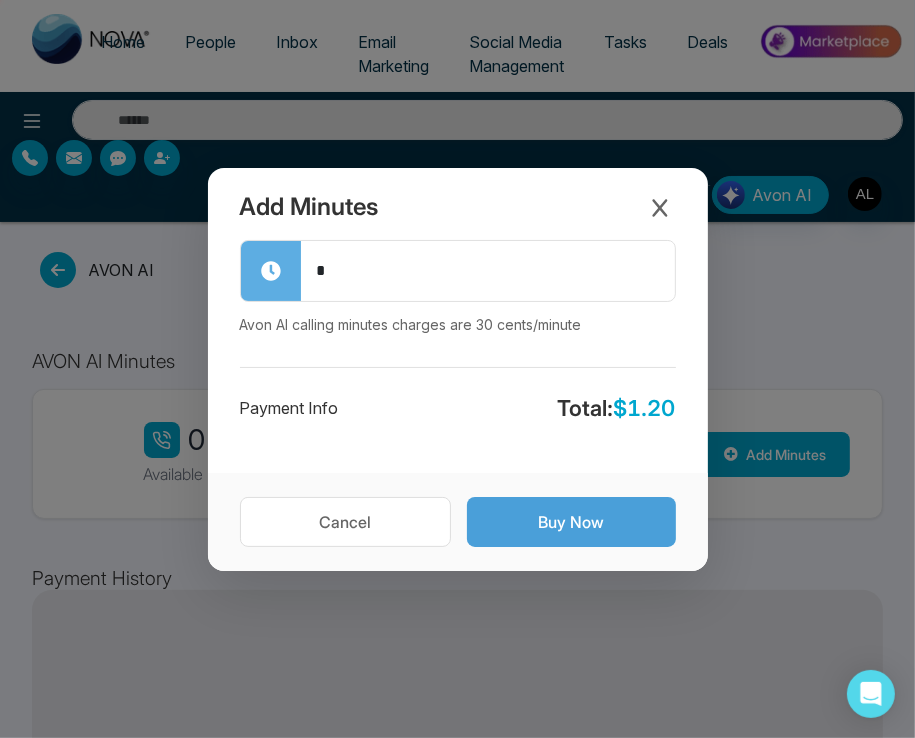 click on "Buy Now" at bounding box center (571, 522) 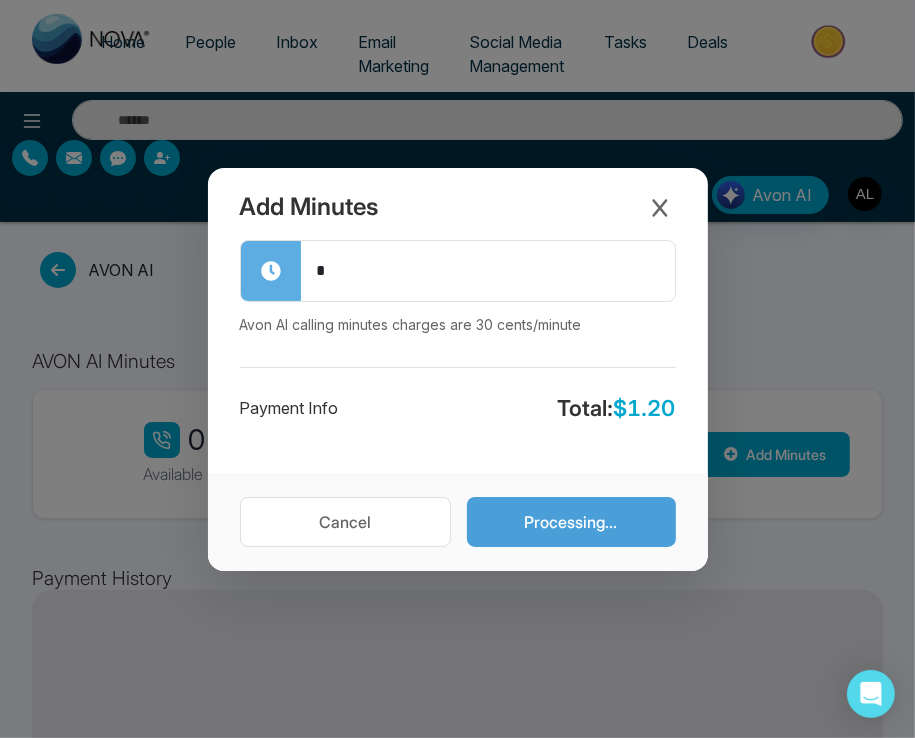 click on "Processing..." at bounding box center [571, 522] 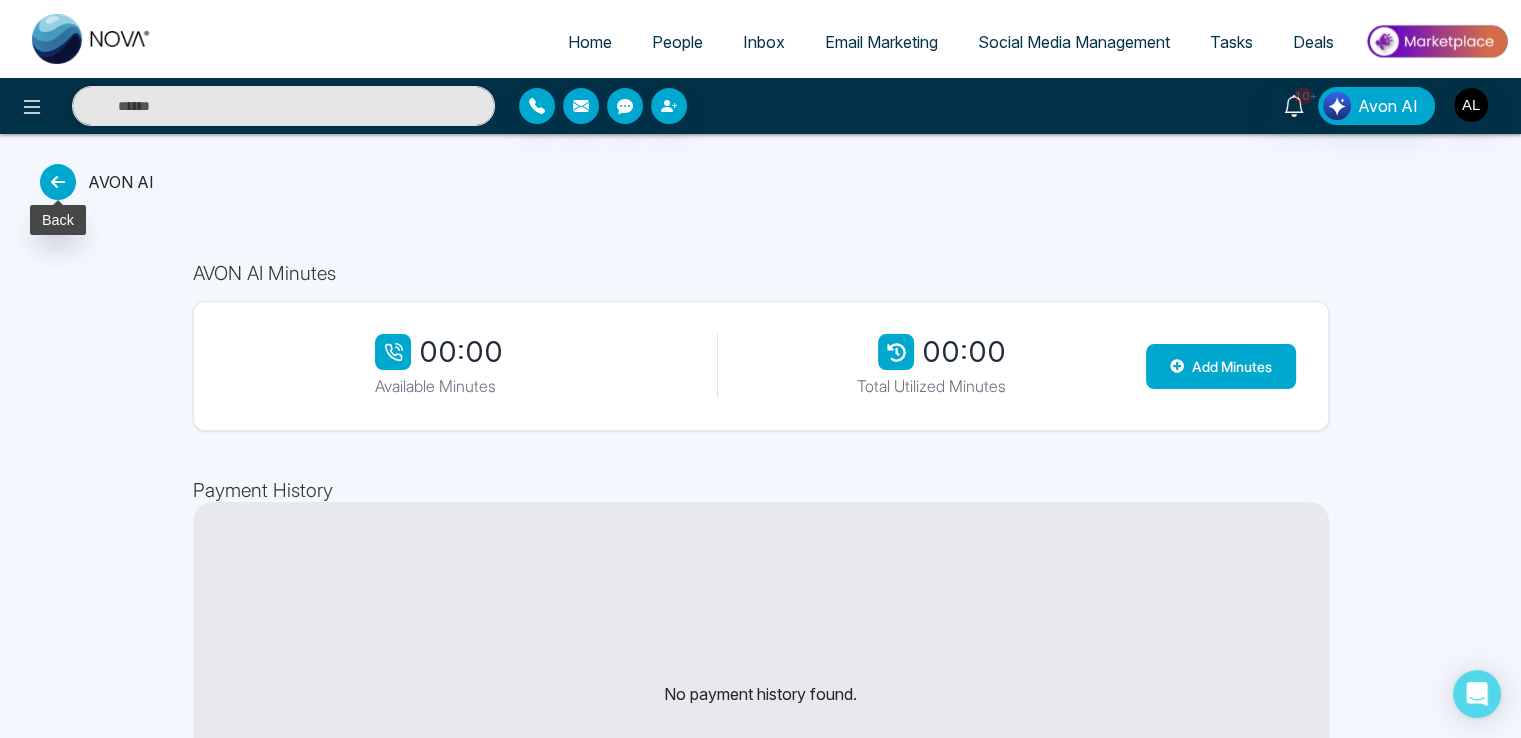 click at bounding box center [58, 182] 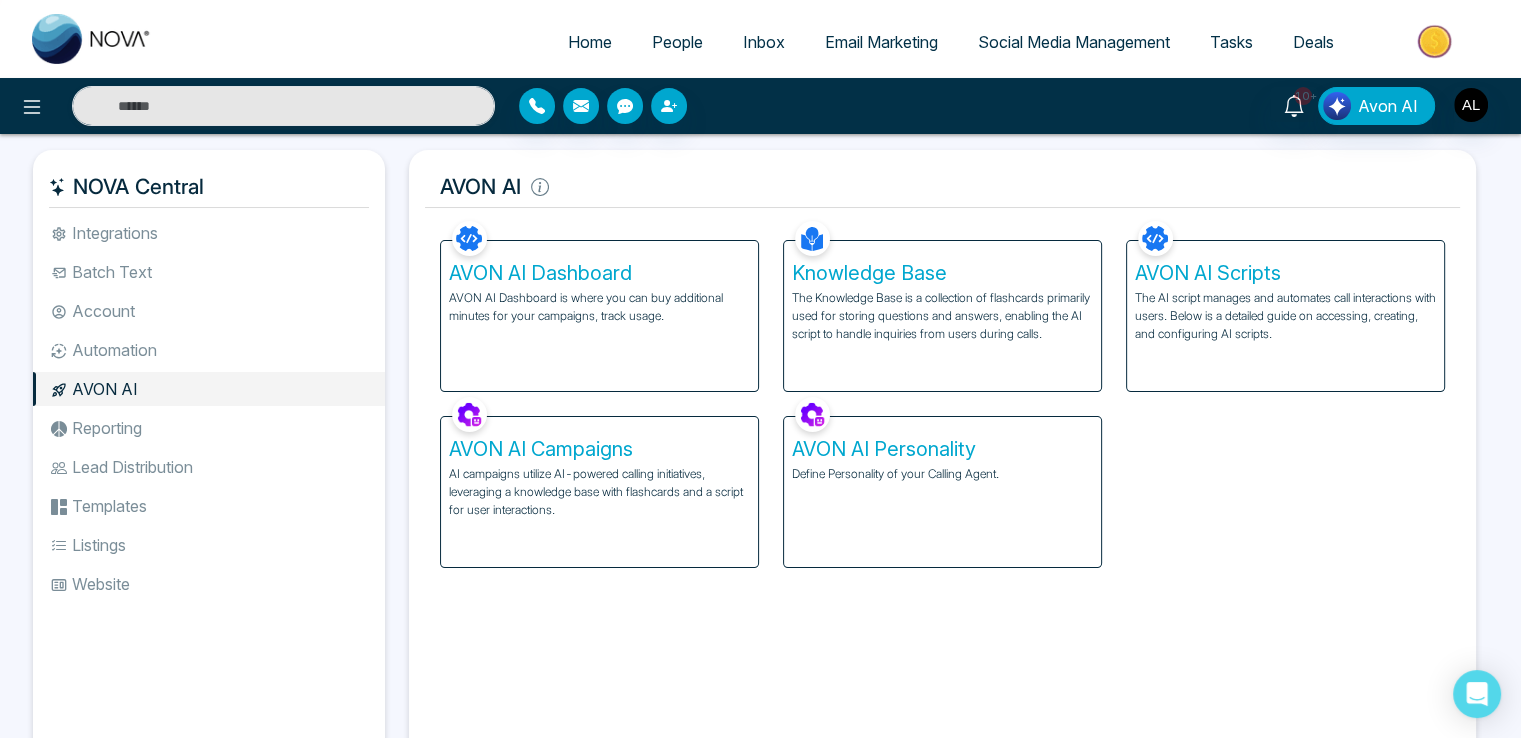 click on "Define Personality of your Calling Agent." at bounding box center [942, 474] 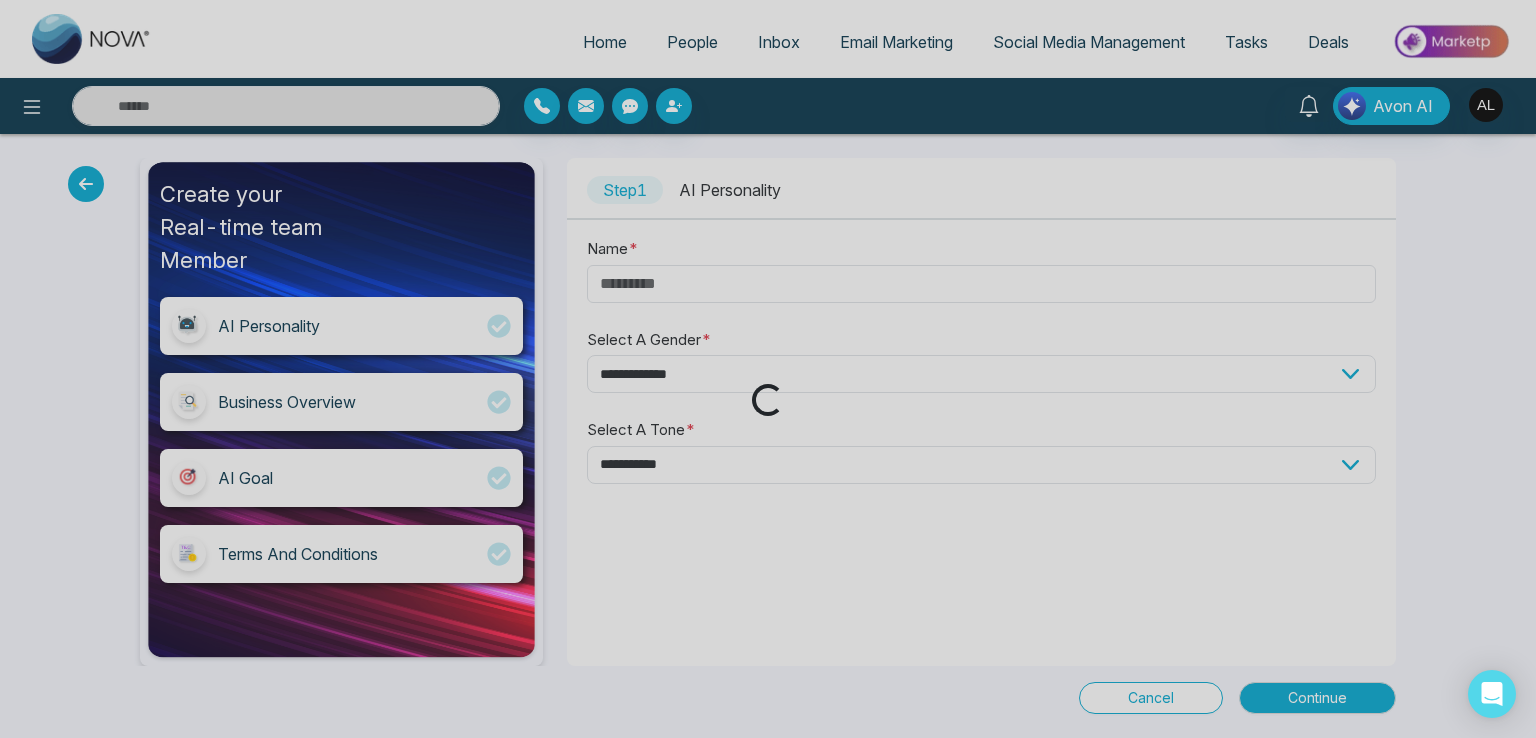 type on "*********" 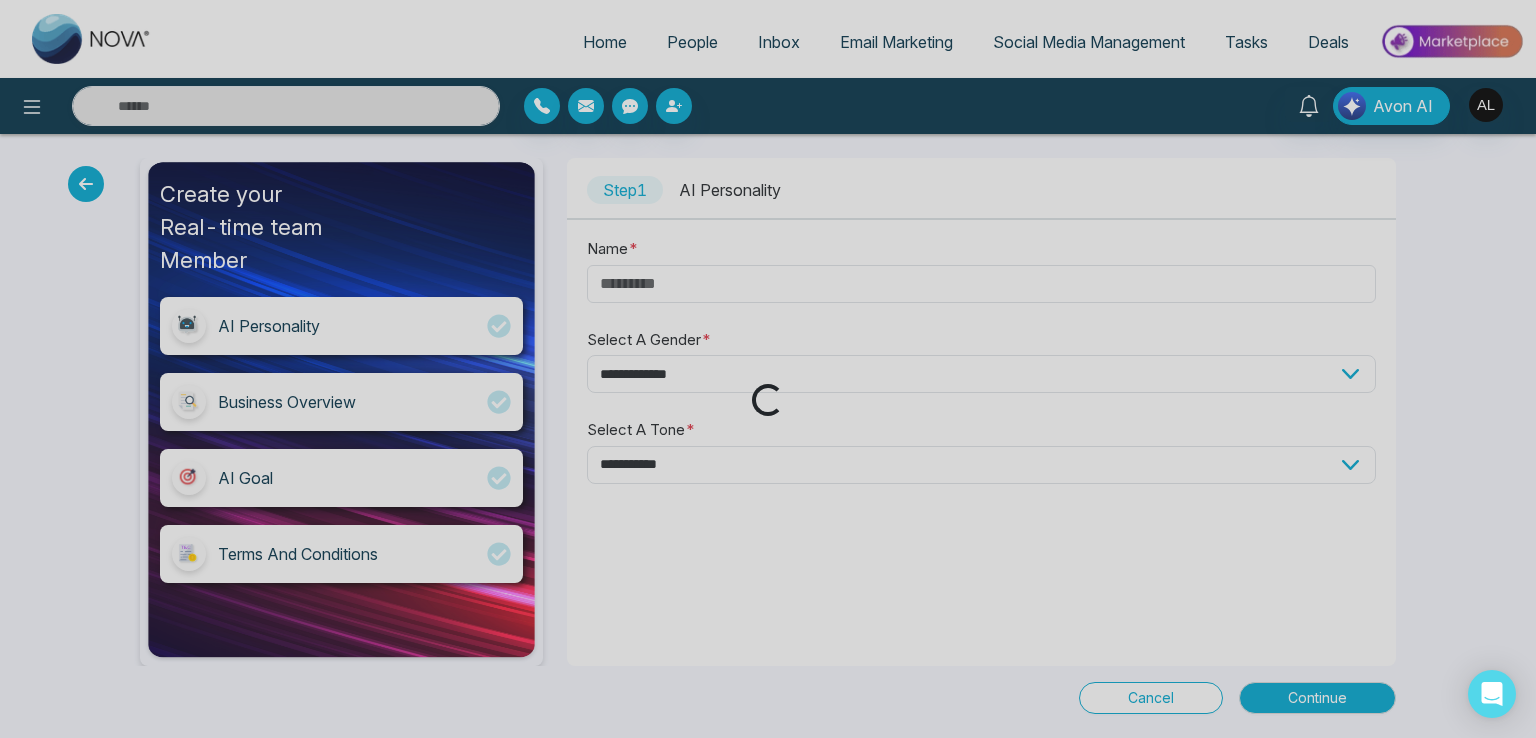 select on "******" 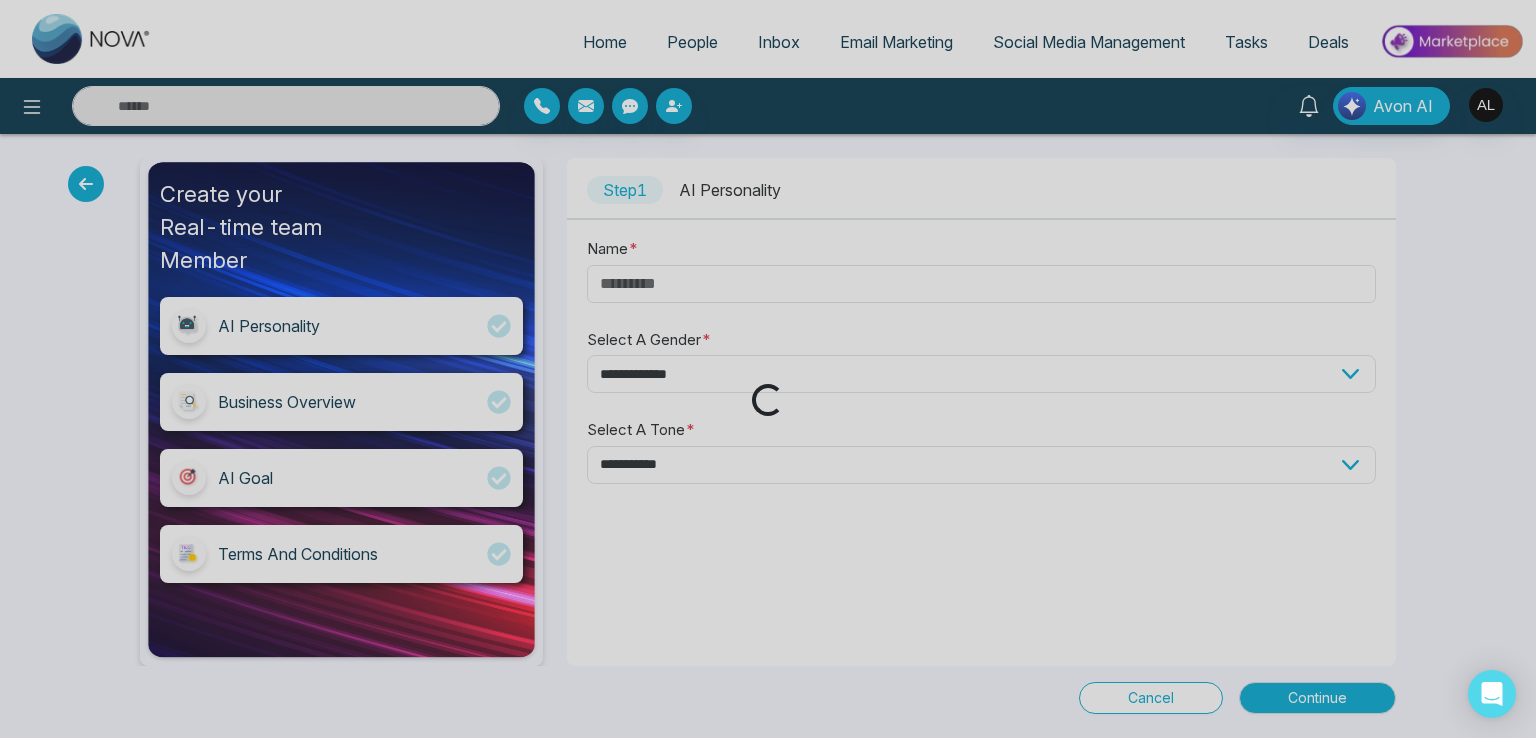 select on "********" 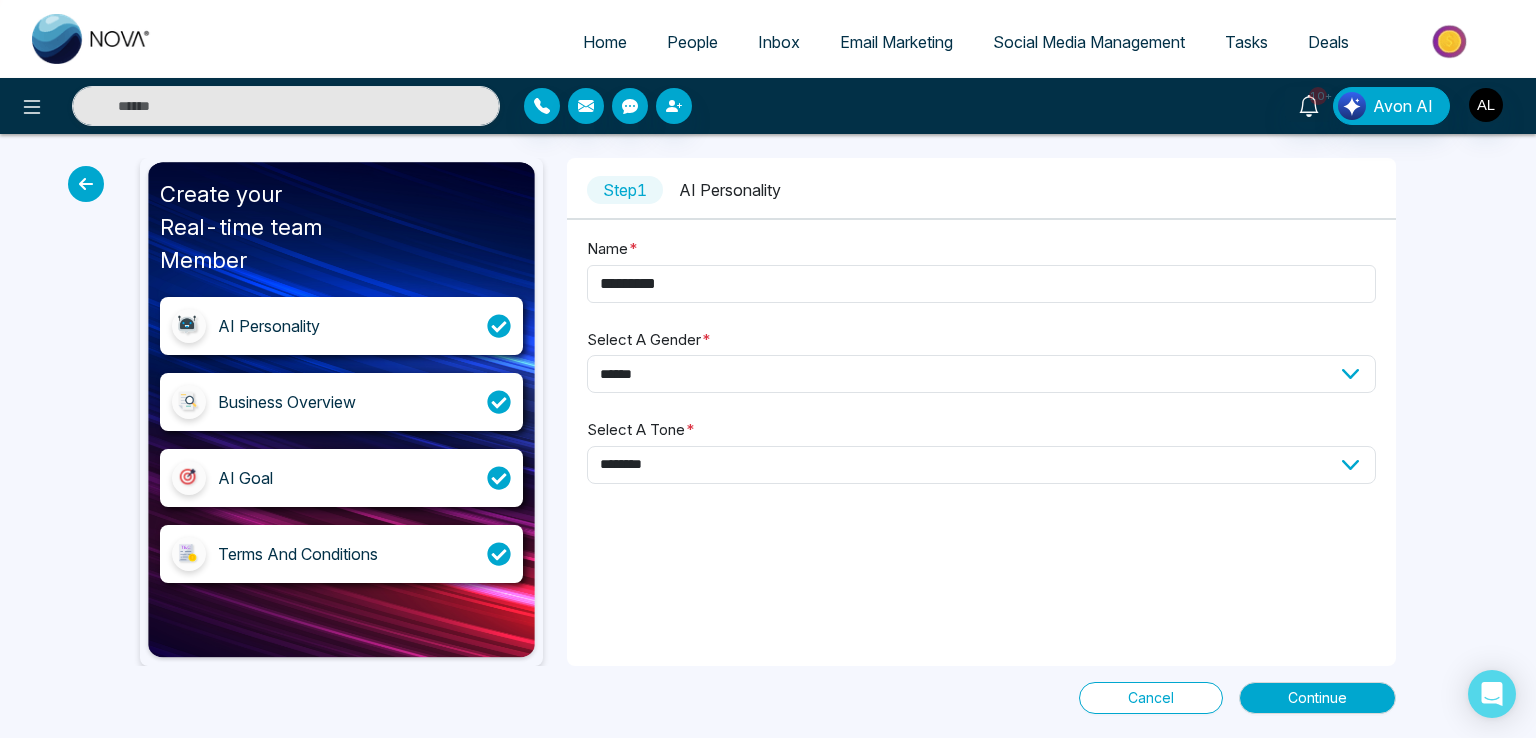 click on "Terms And Conditions" at bounding box center [298, 554] 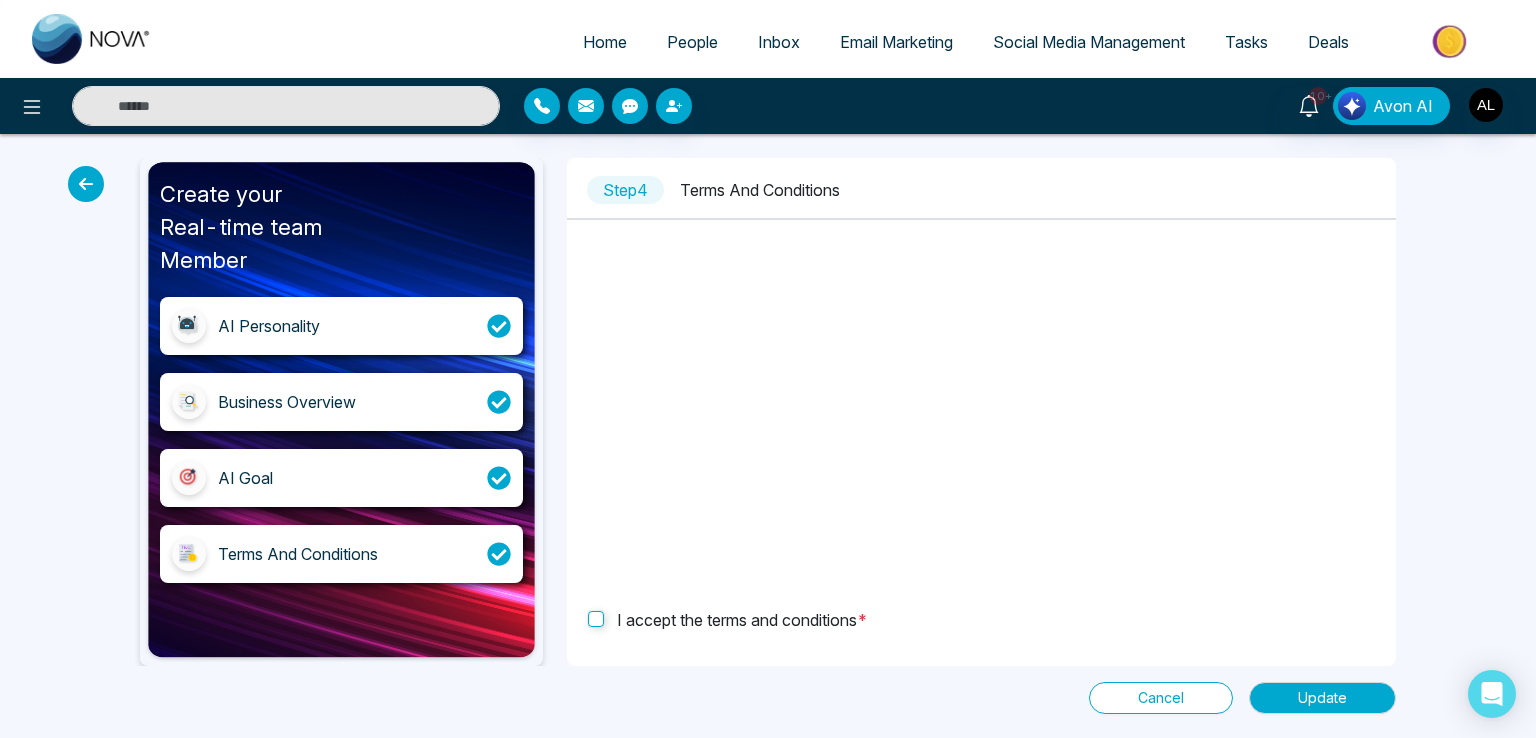 click at bounding box center [86, 184] 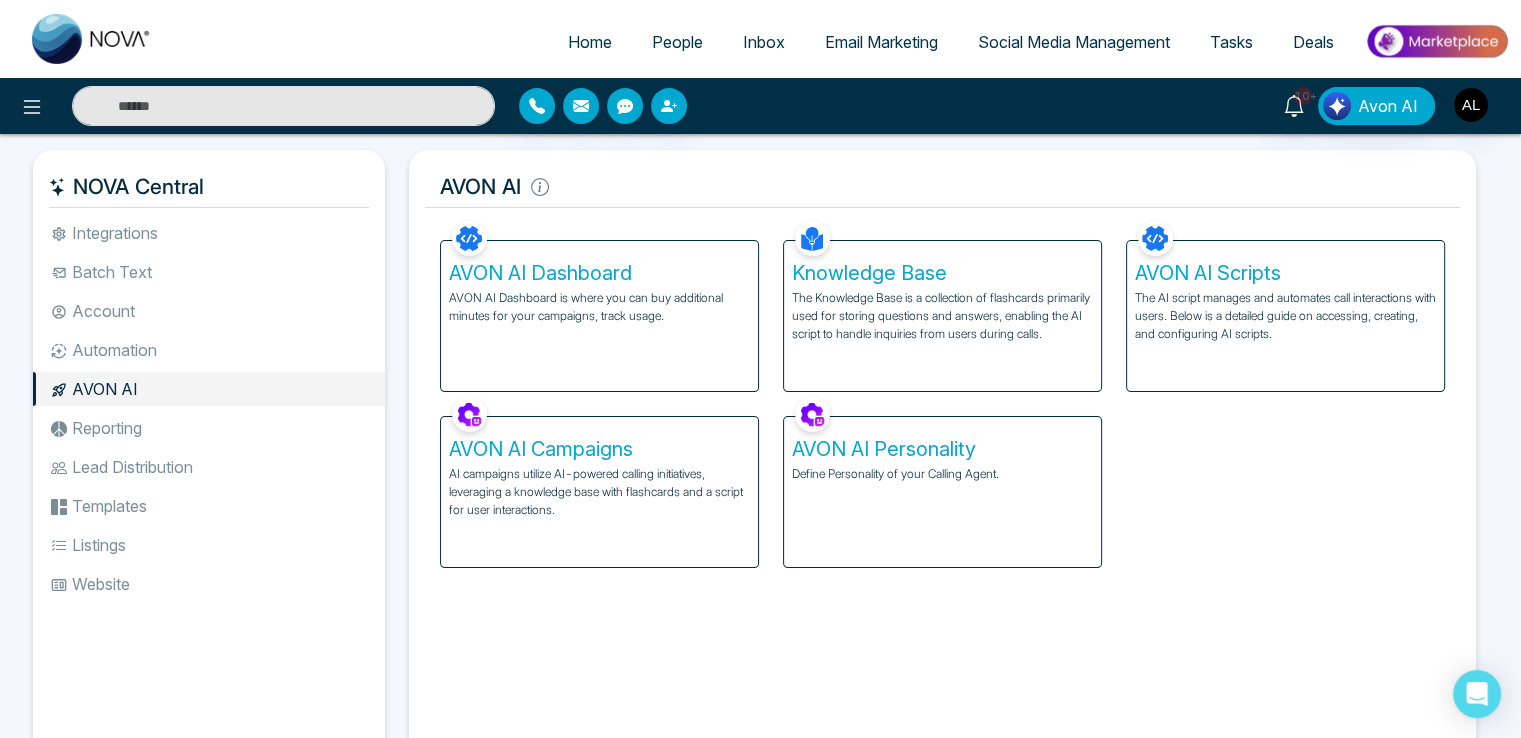 click on "The Knowledge Base is a collection of flashcards primarily used for storing questions and answers, enabling the AI script to handle inquiries from users during calls." at bounding box center [942, 316] 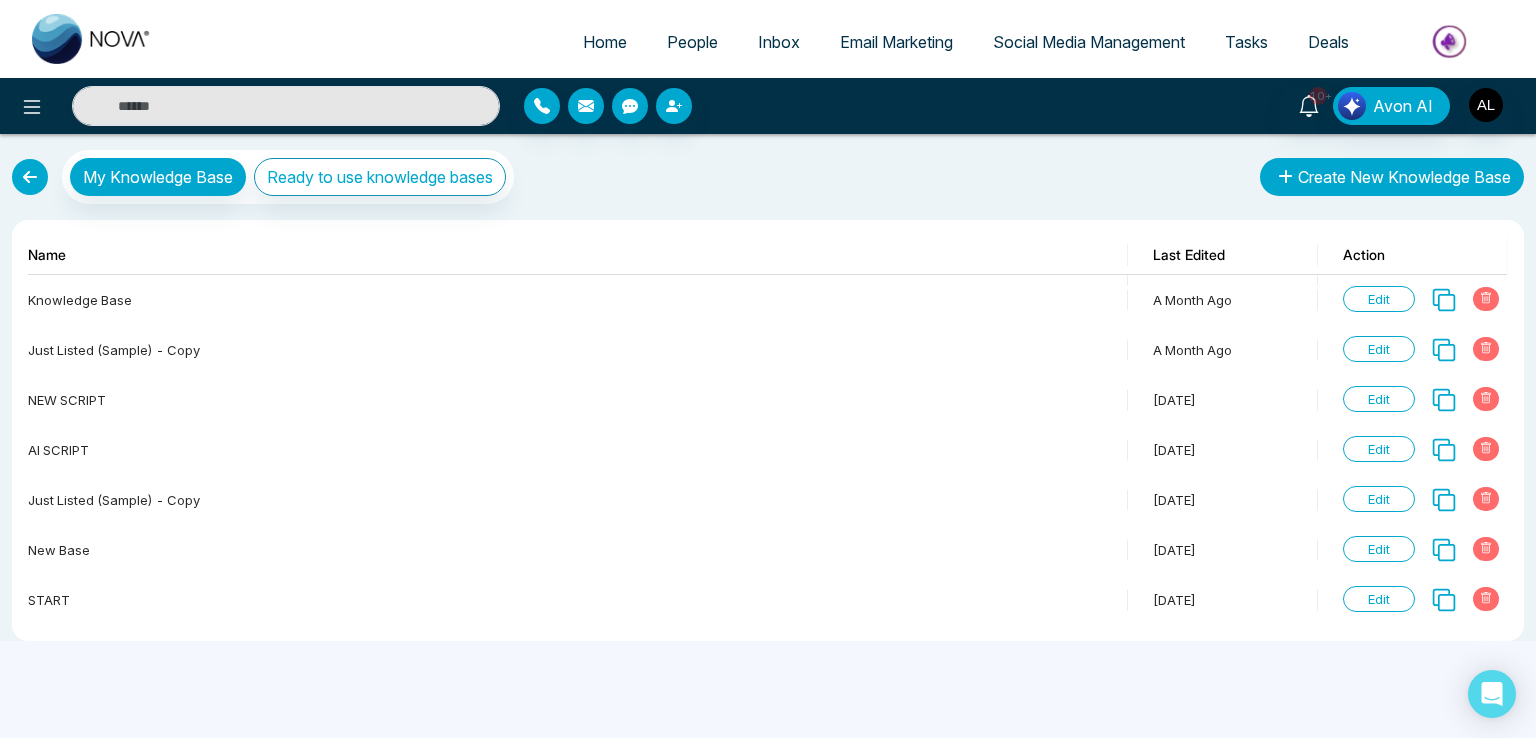 click on "Create New Knowledge Base" at bounding box center [1392, 177] 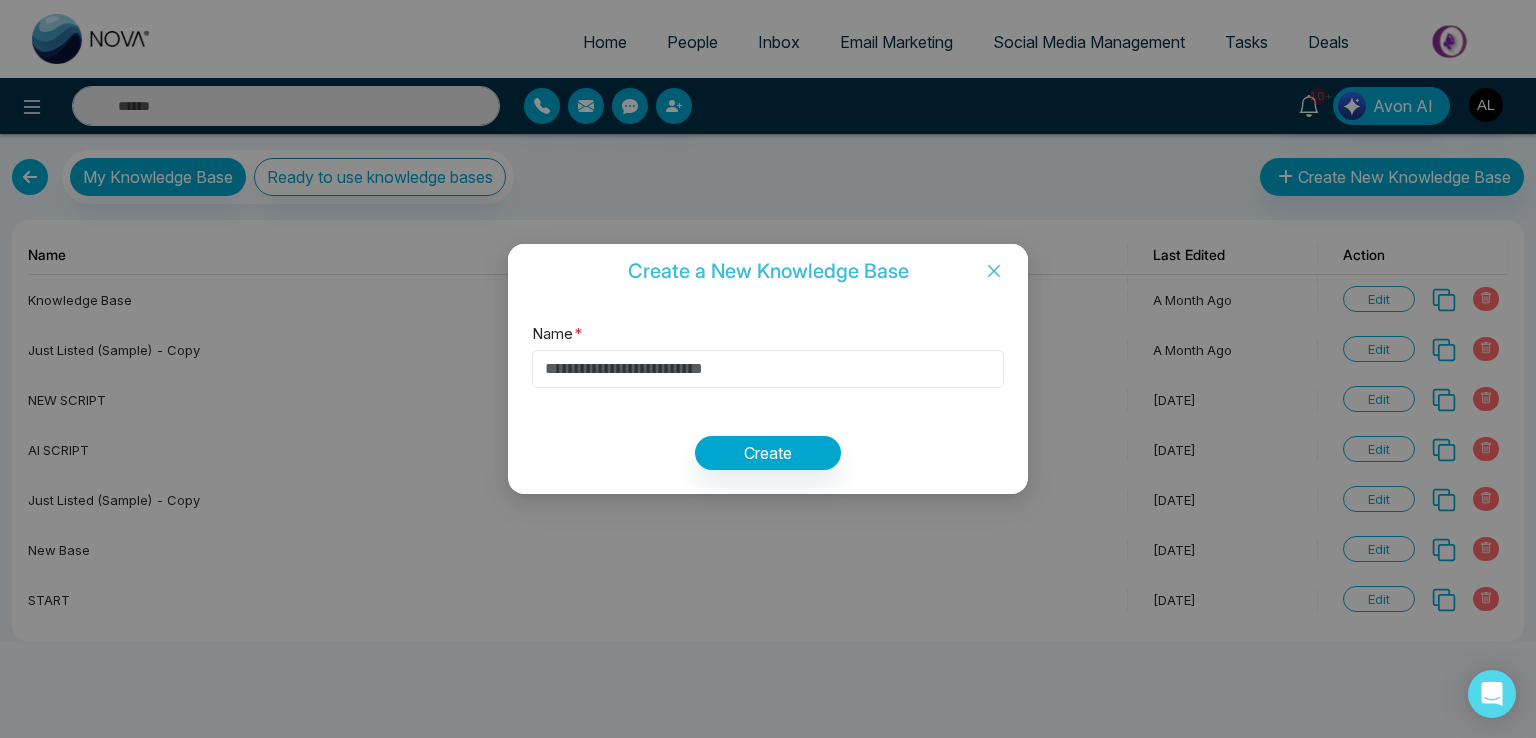 click on "Name  *" at bounding box center [768, 369] 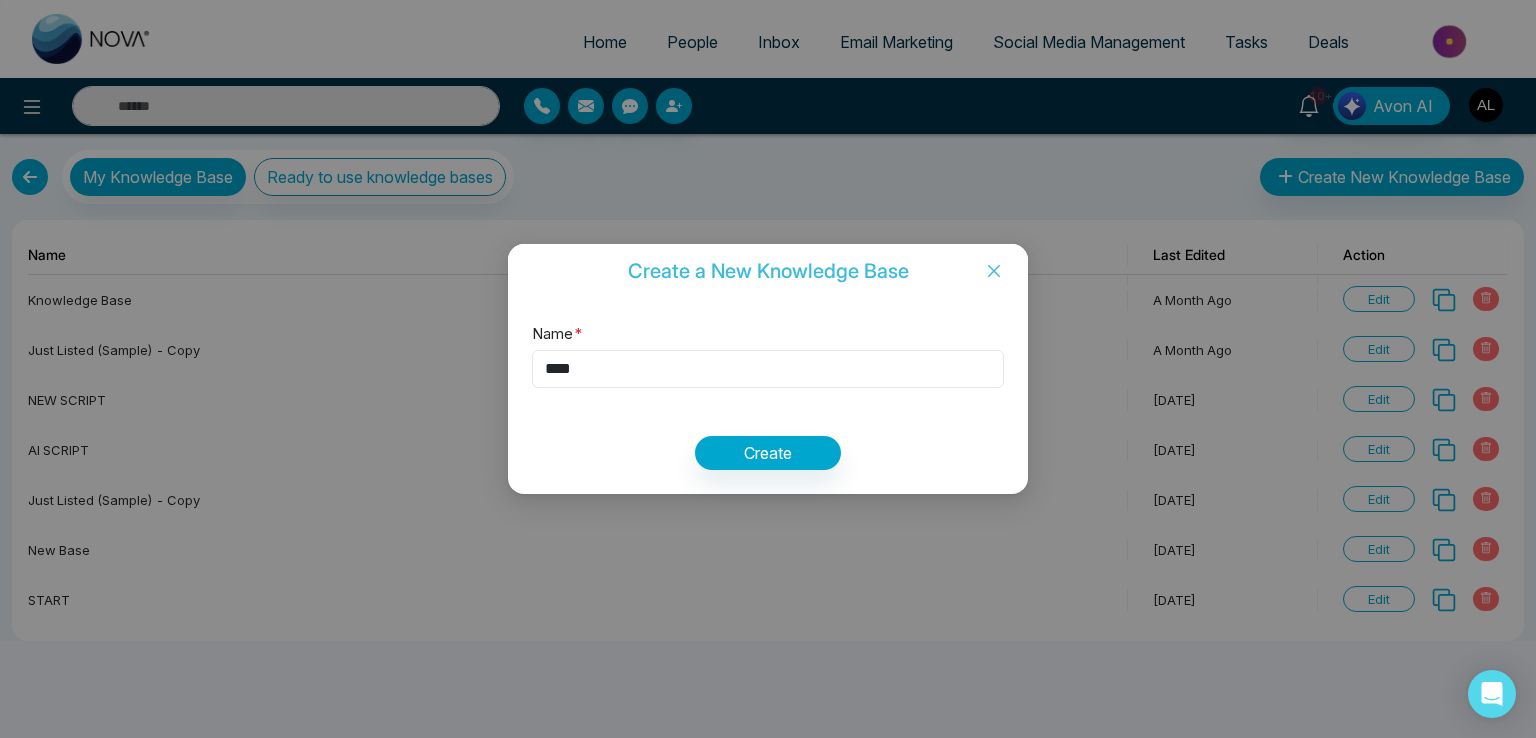 type on "****" 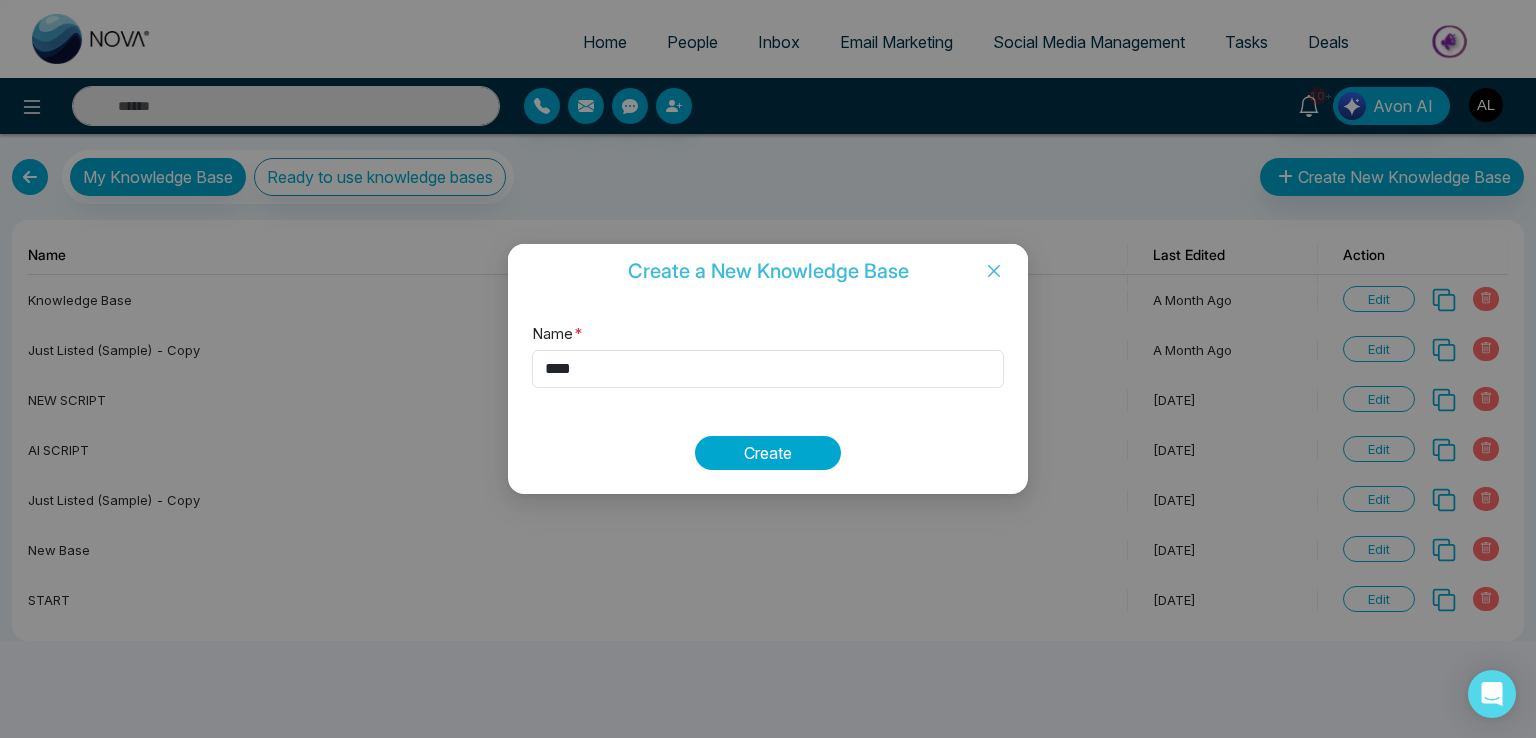 click on "Create" at bounding box center (768, 453) 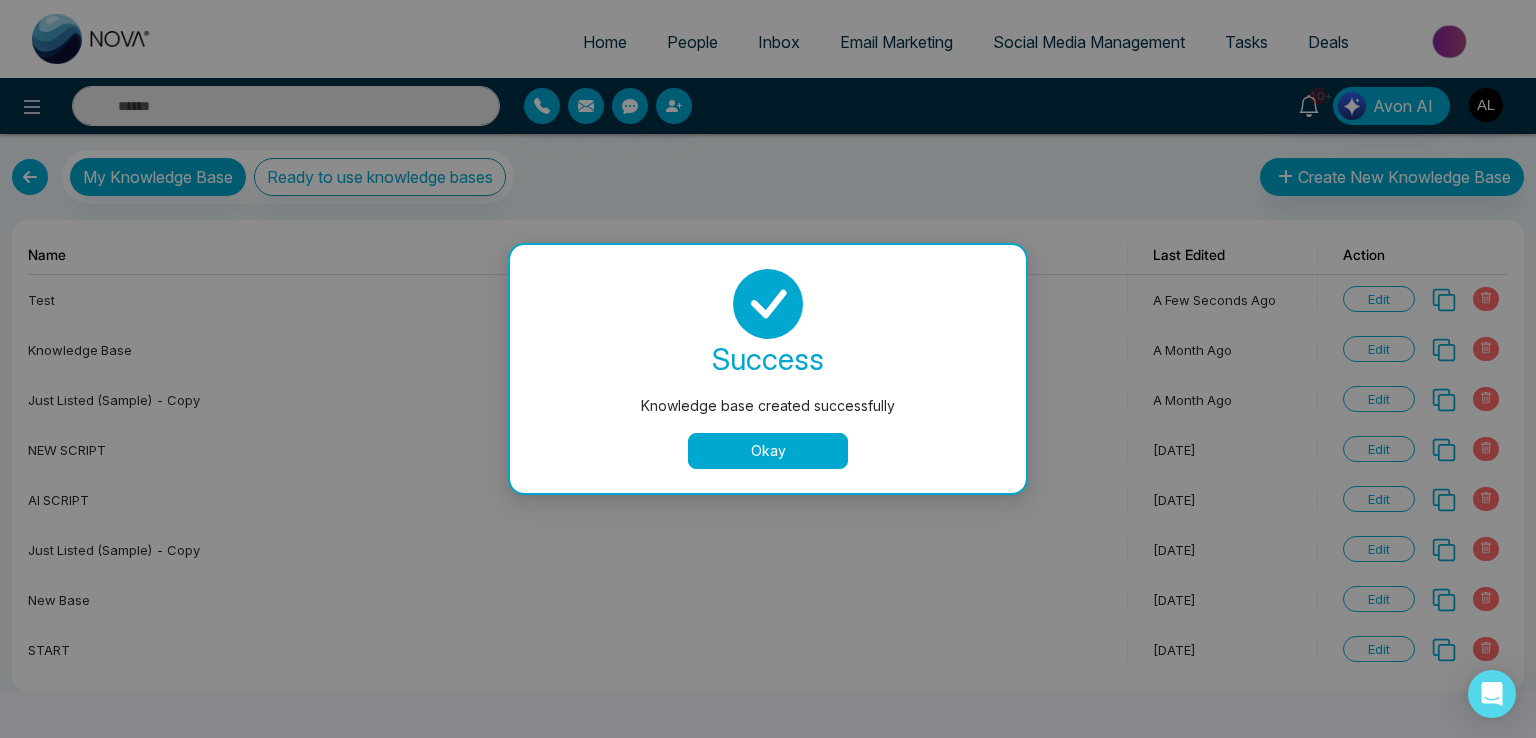 click on "Okay" at bounding box center (768, 451) 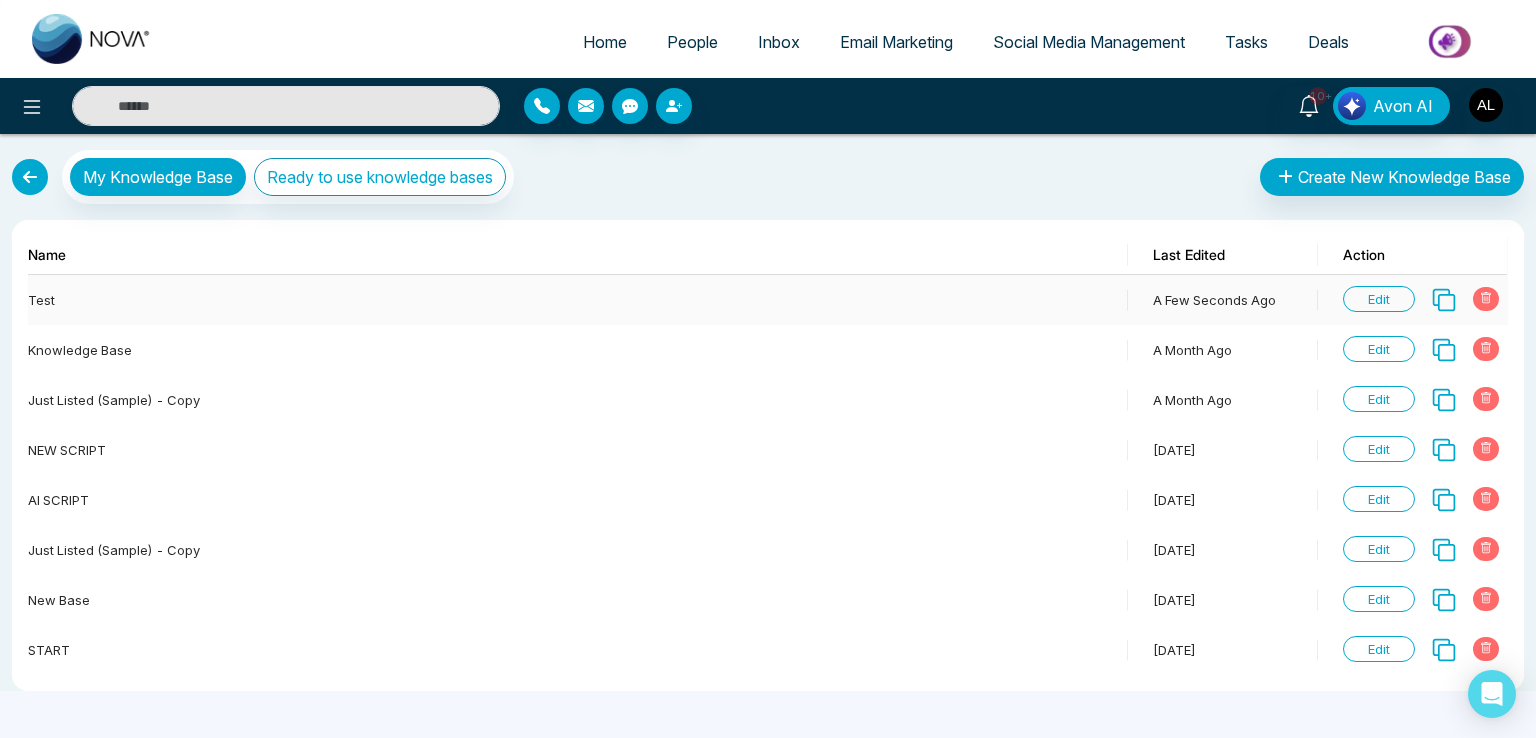 click on "Edit" at bounding box center (1379, 299) 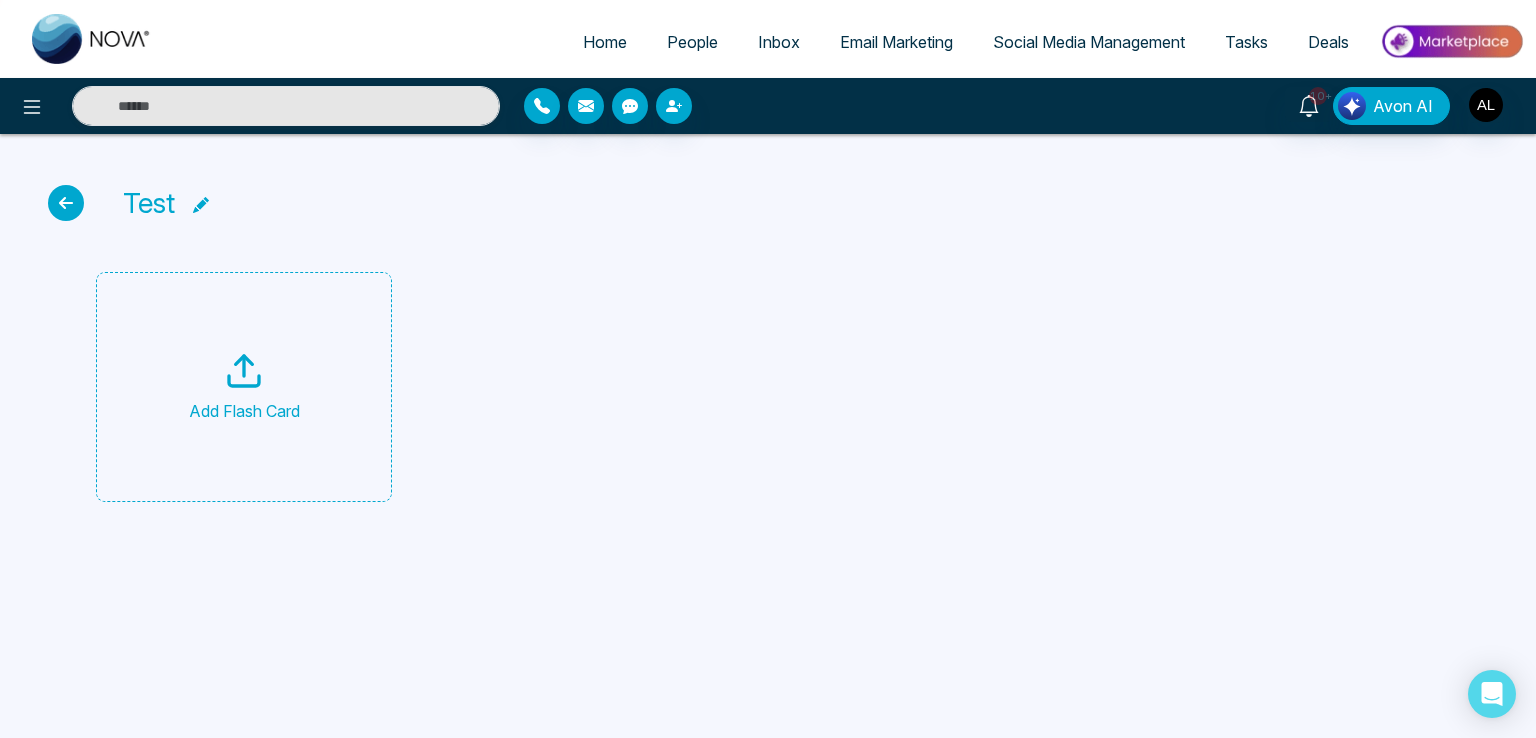 click on "Add Flash Card" at bounding box center (244, 387) 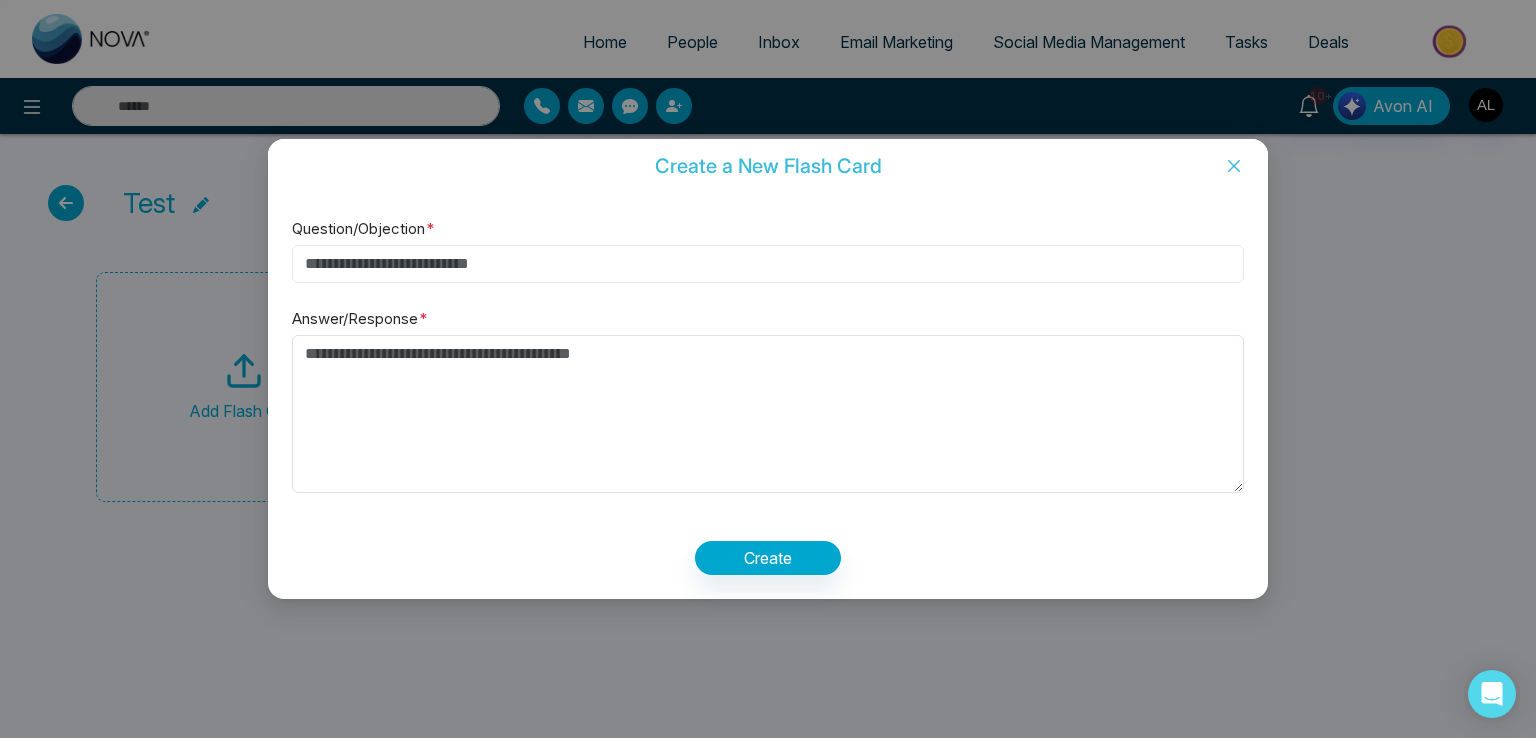 click on "Question/Objection  *" at bounding box center [768, 264] 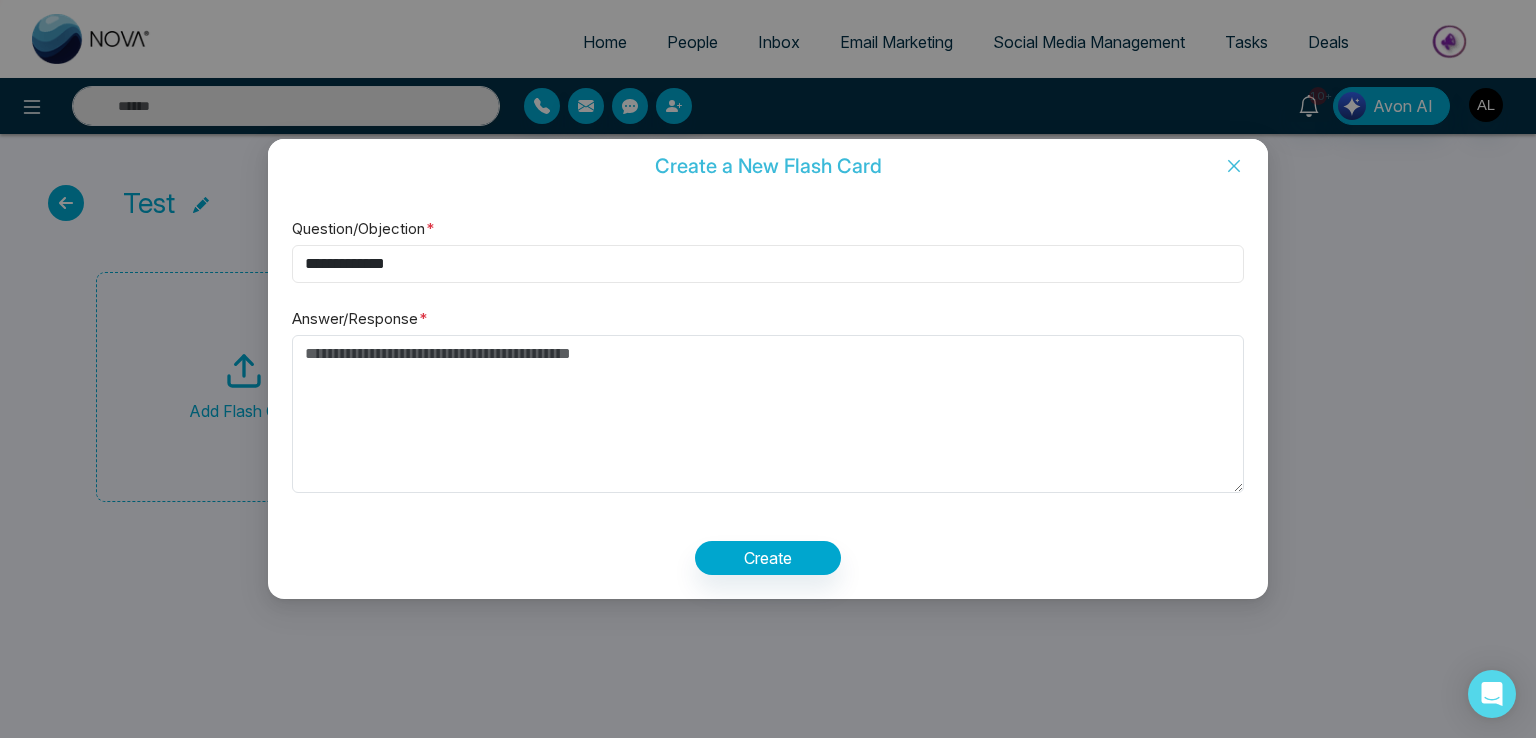 type on "**********" 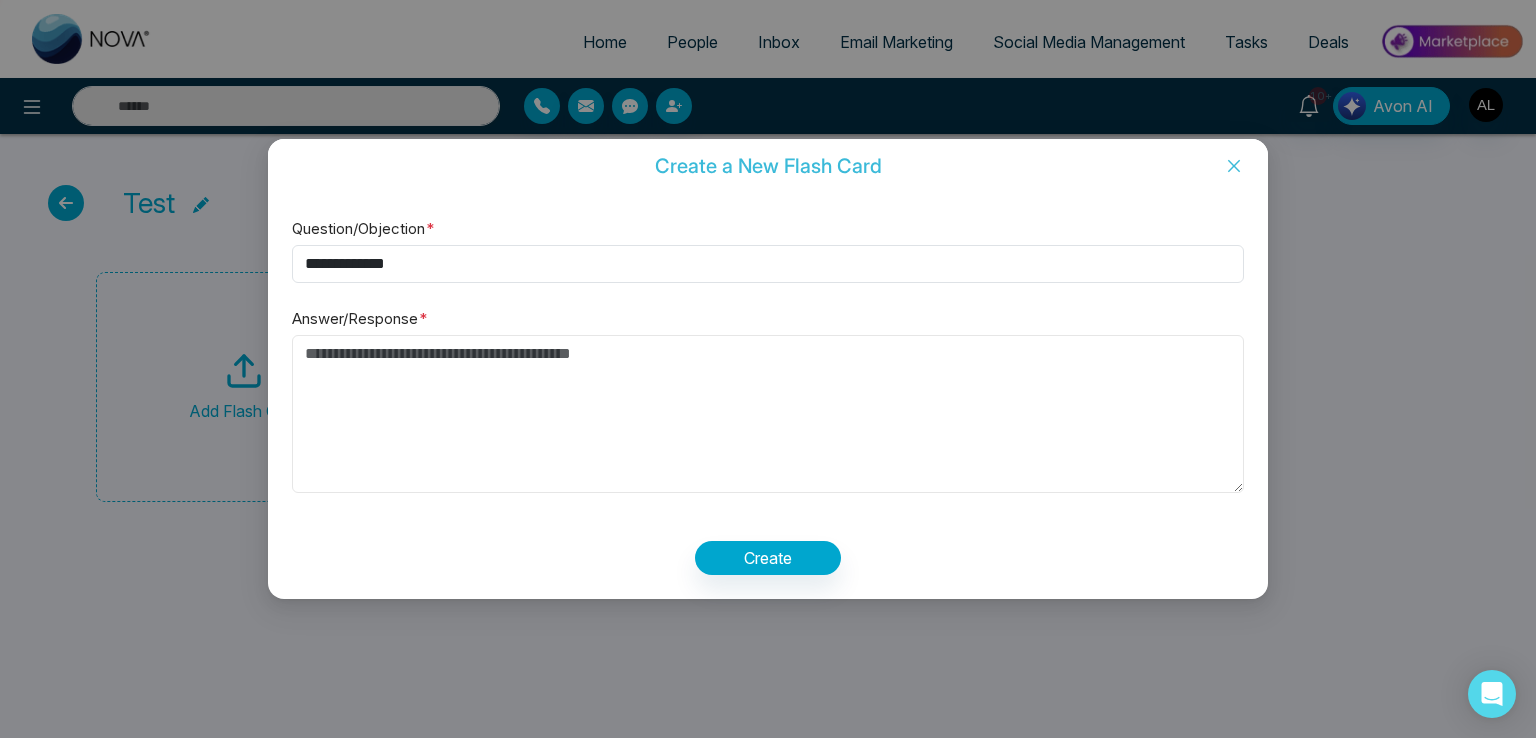 click on "Answer/Response  *" at bounding box center [768, 414] 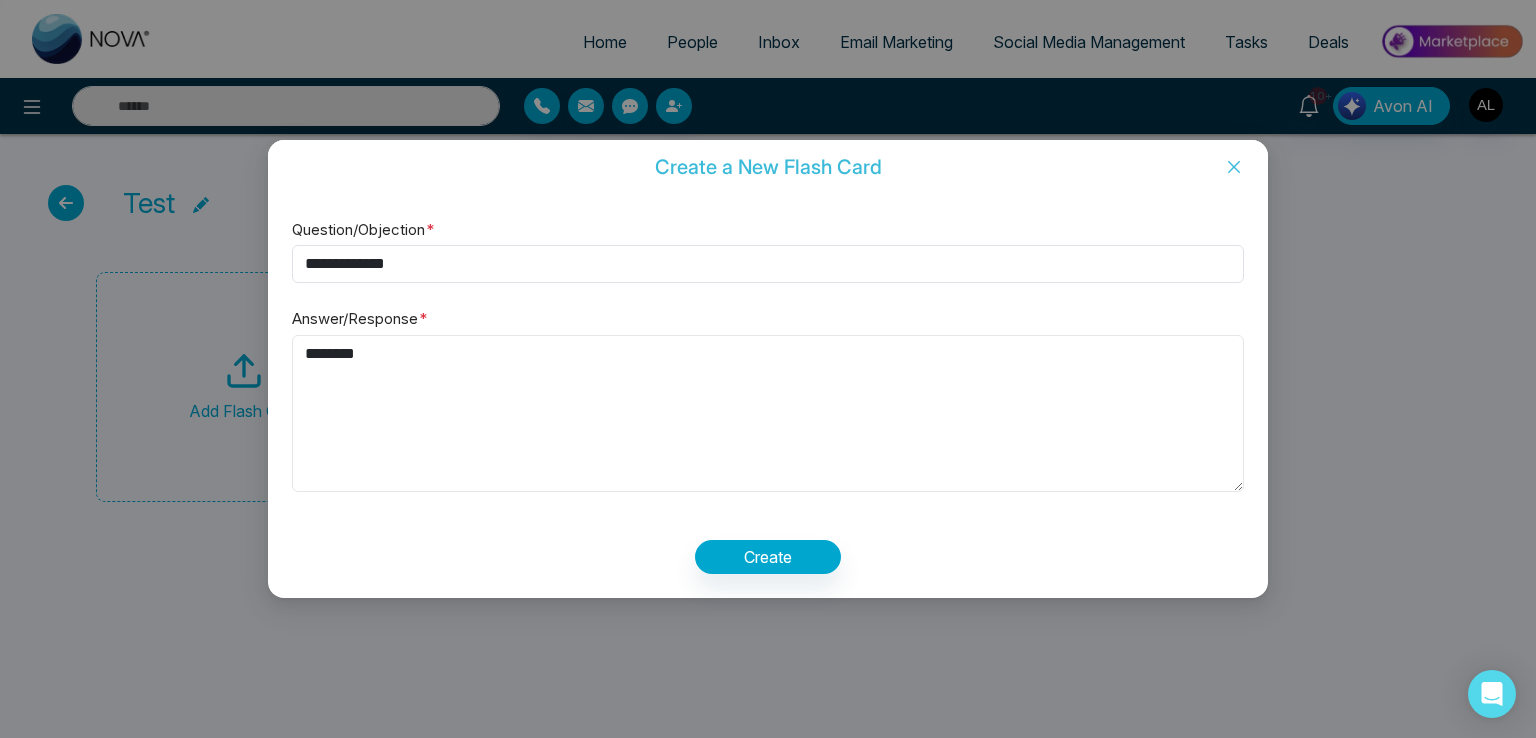 type on "*******" 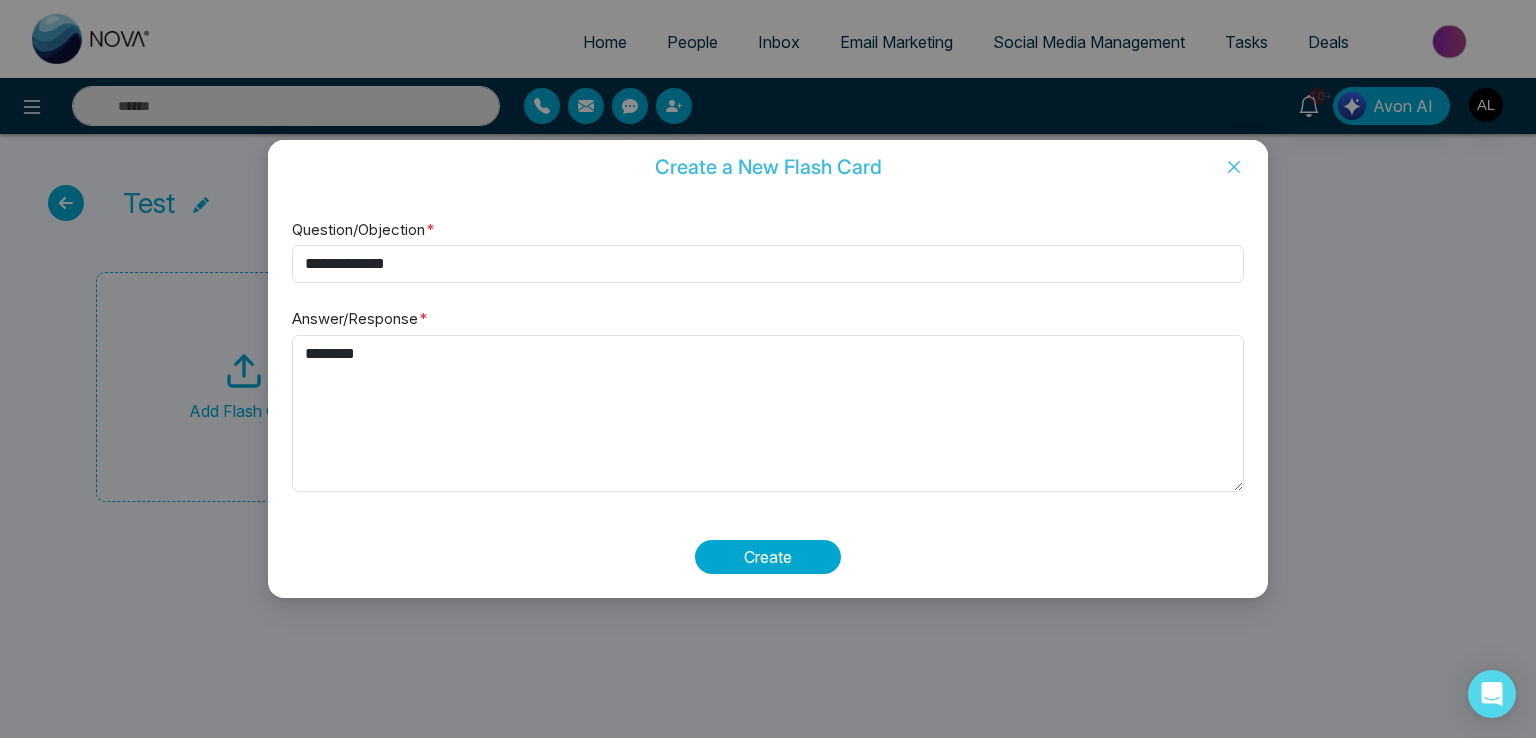 click on "Create" at bounding box center [768, 557] 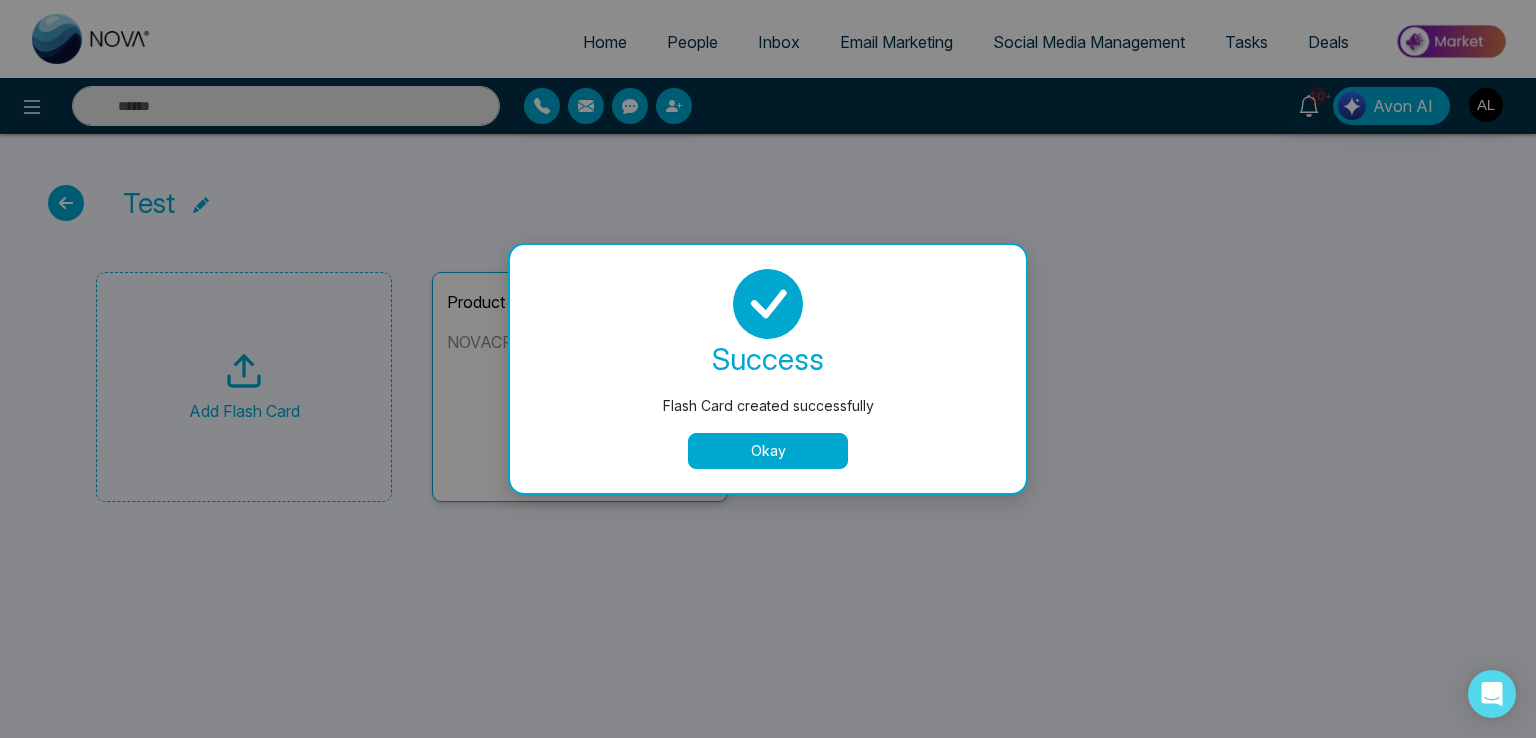 click on "Okay" at bounding box center (768, 451) 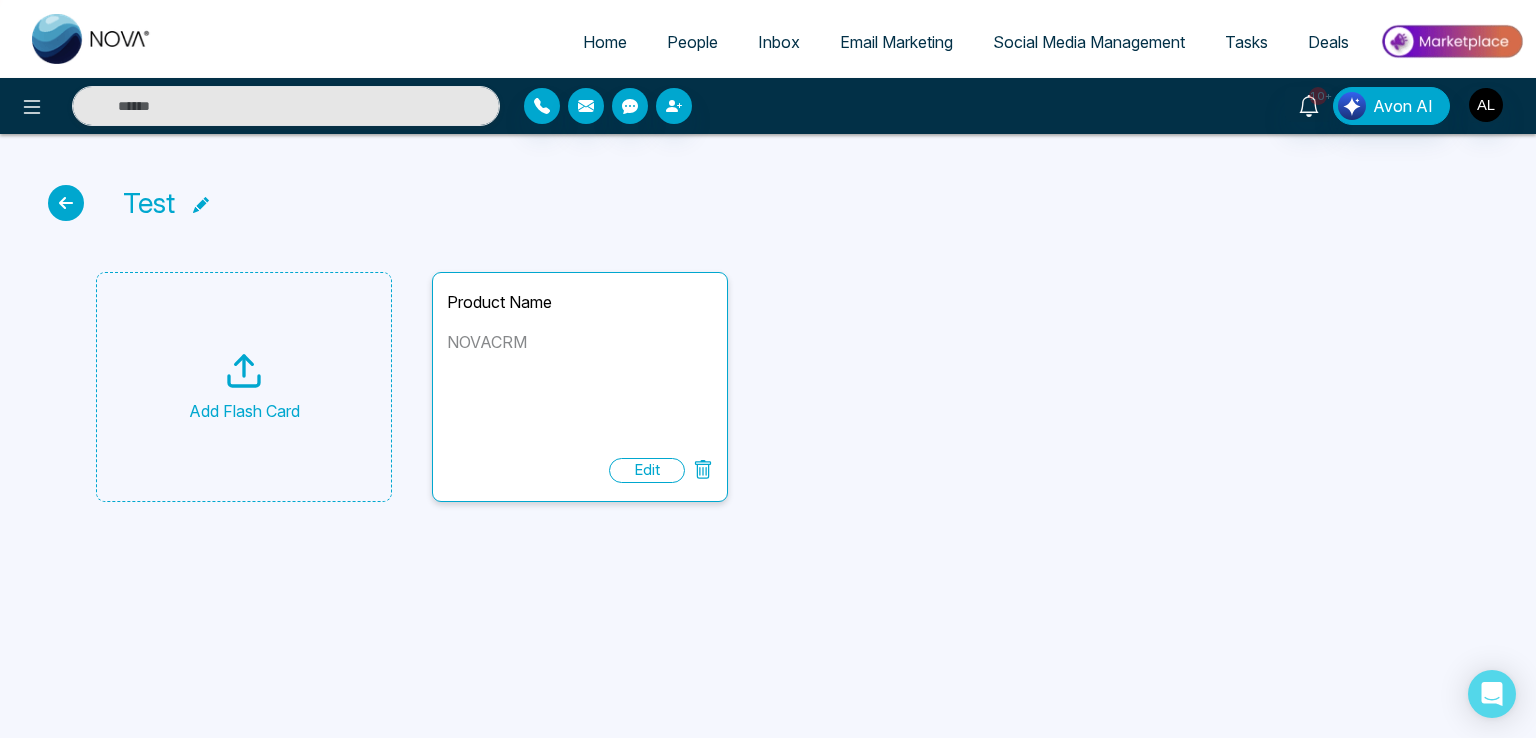 click on "Add Flash Card" at bounding box center (244, 387) 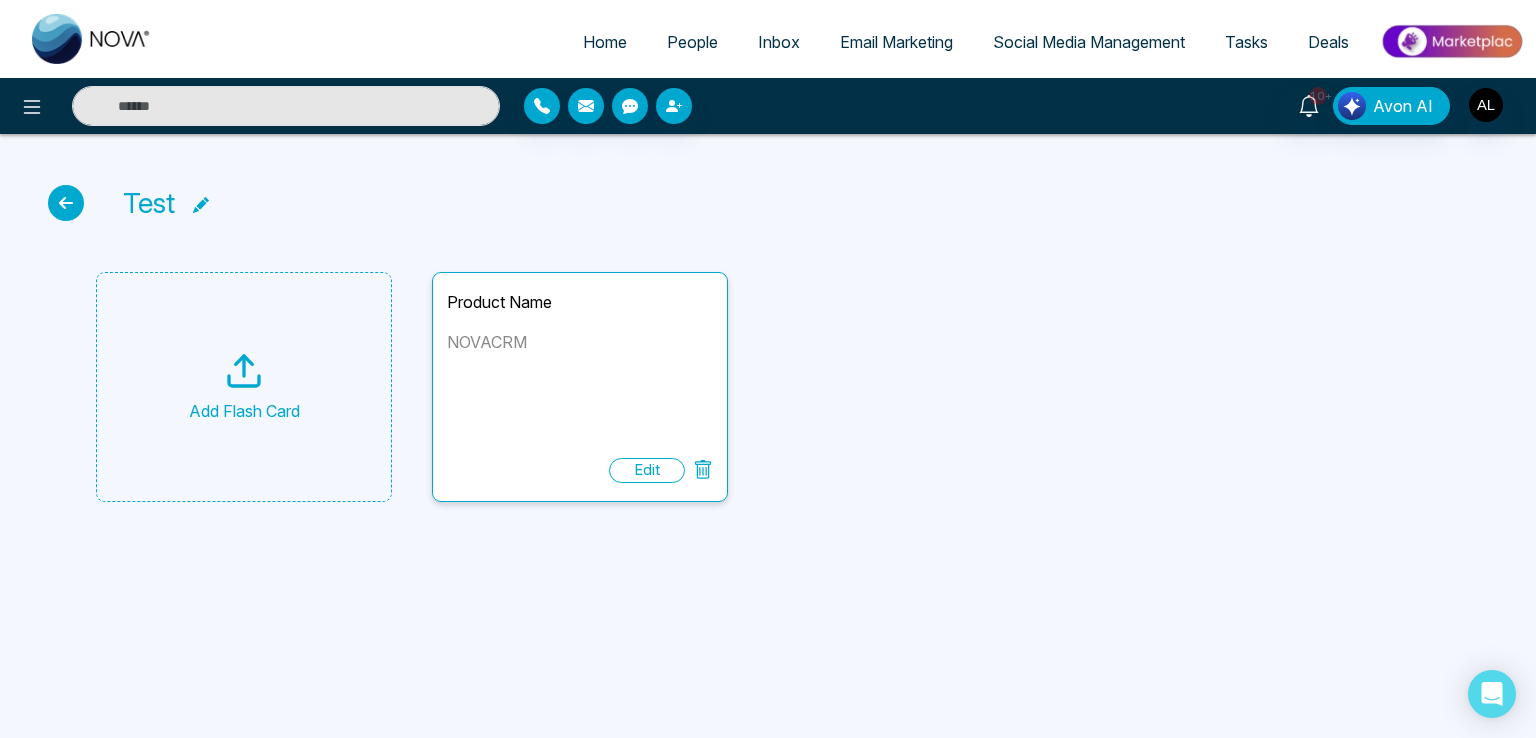 type 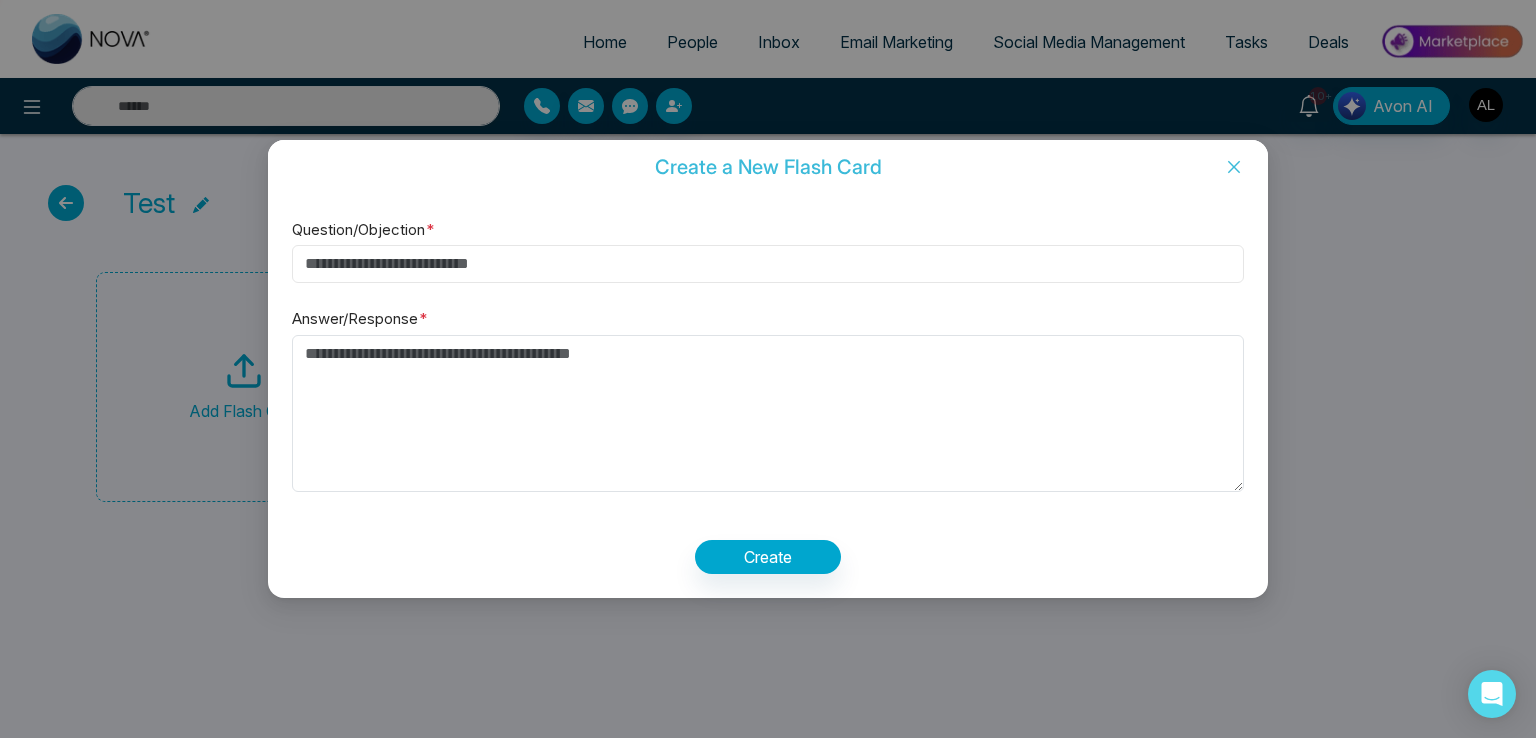 click on "Question/Objection  *" at bounding box center (768, 264) 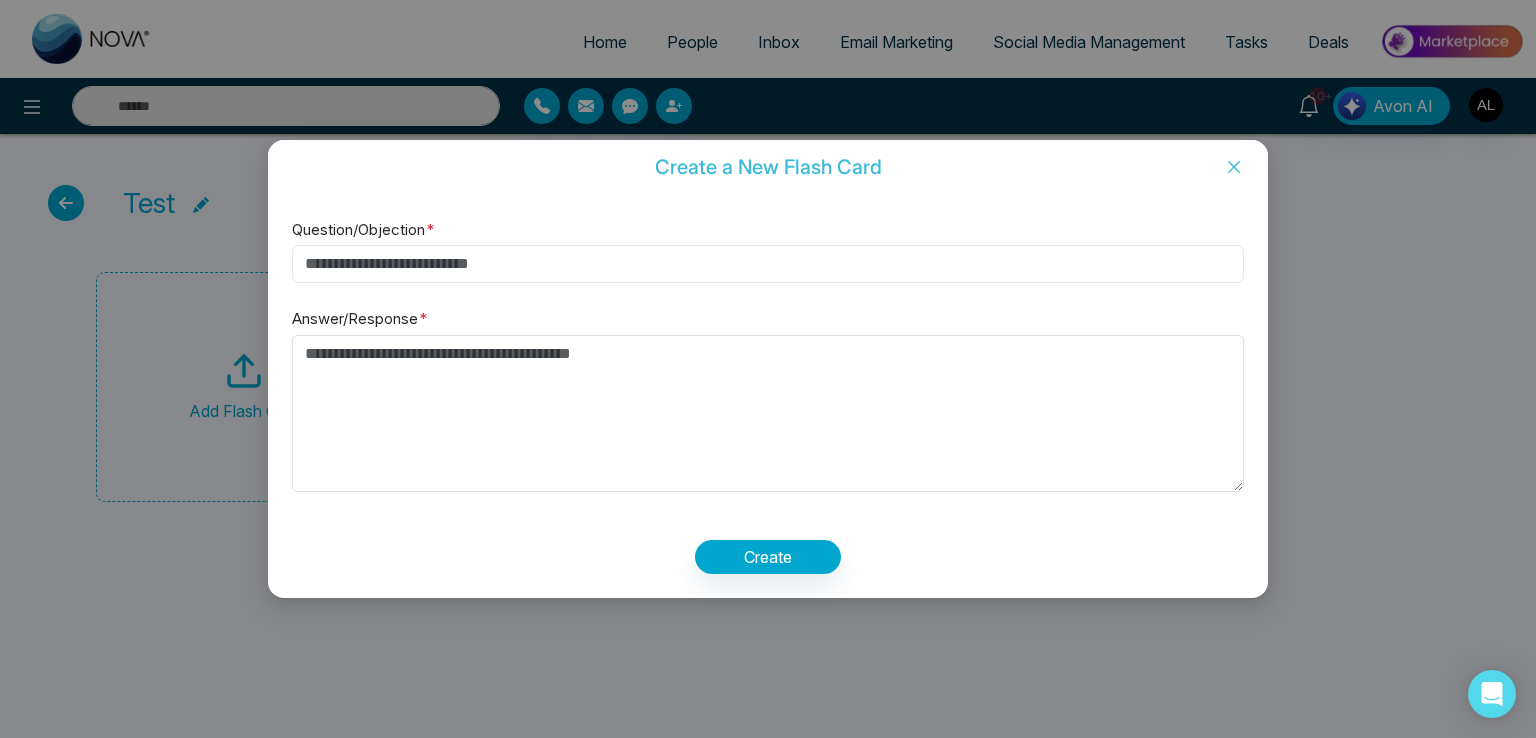 click on "Question/Objection  *" at bounding box center (768, 264) 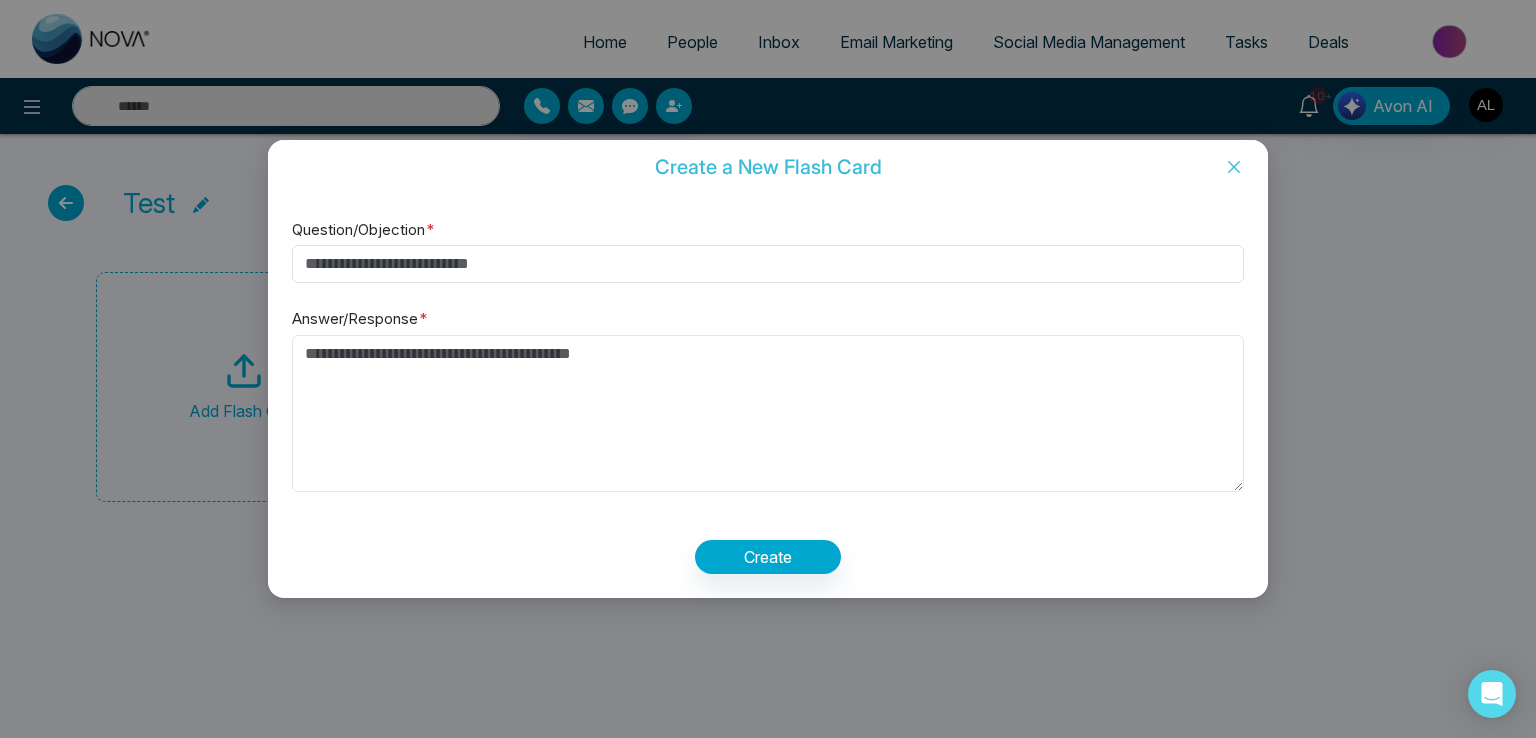 drag, startPoint x: 361, startPoint y: 362, endPoint x: 604, endPoint y: 363, distance: 243.00206 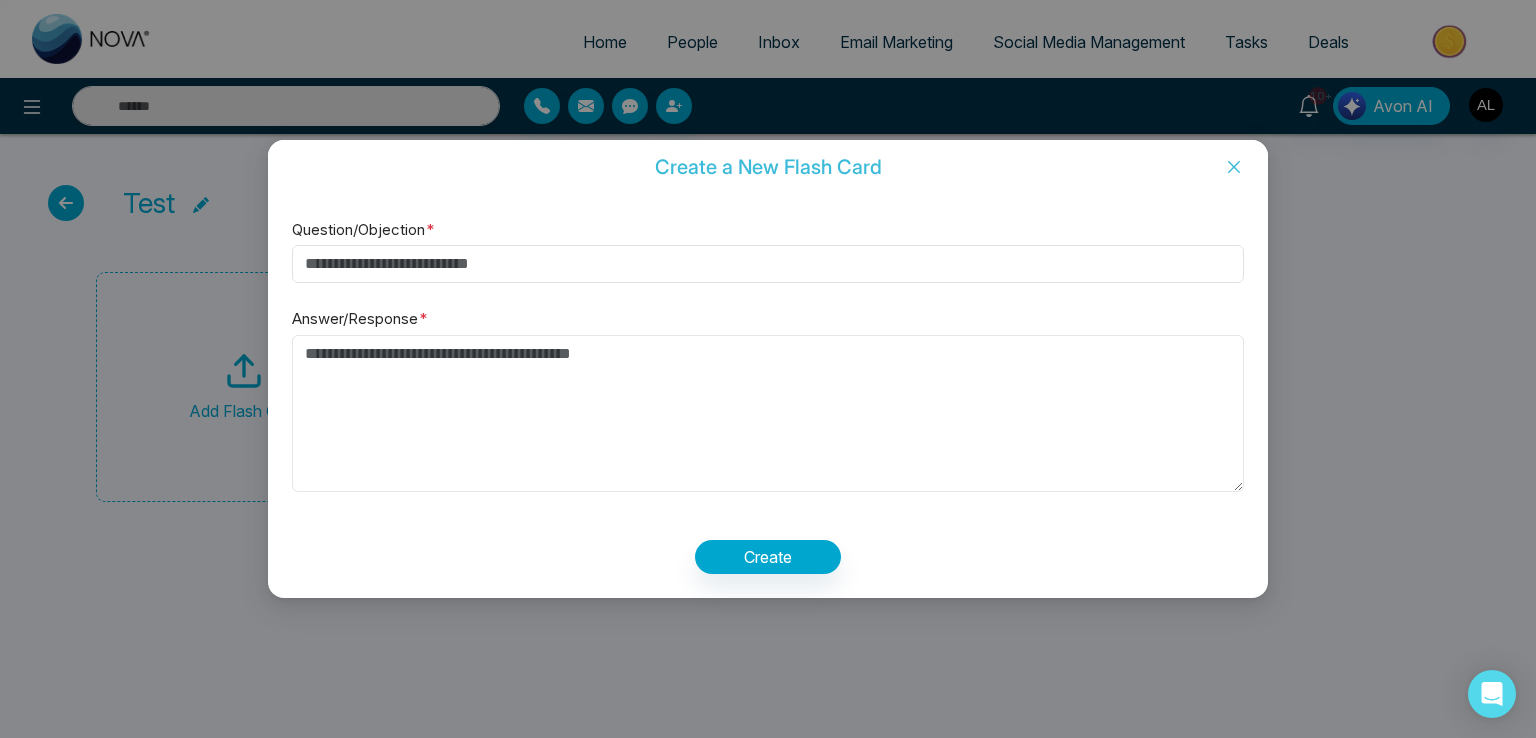 click on "Answer/Response  *" at bounding box center [768, 414] 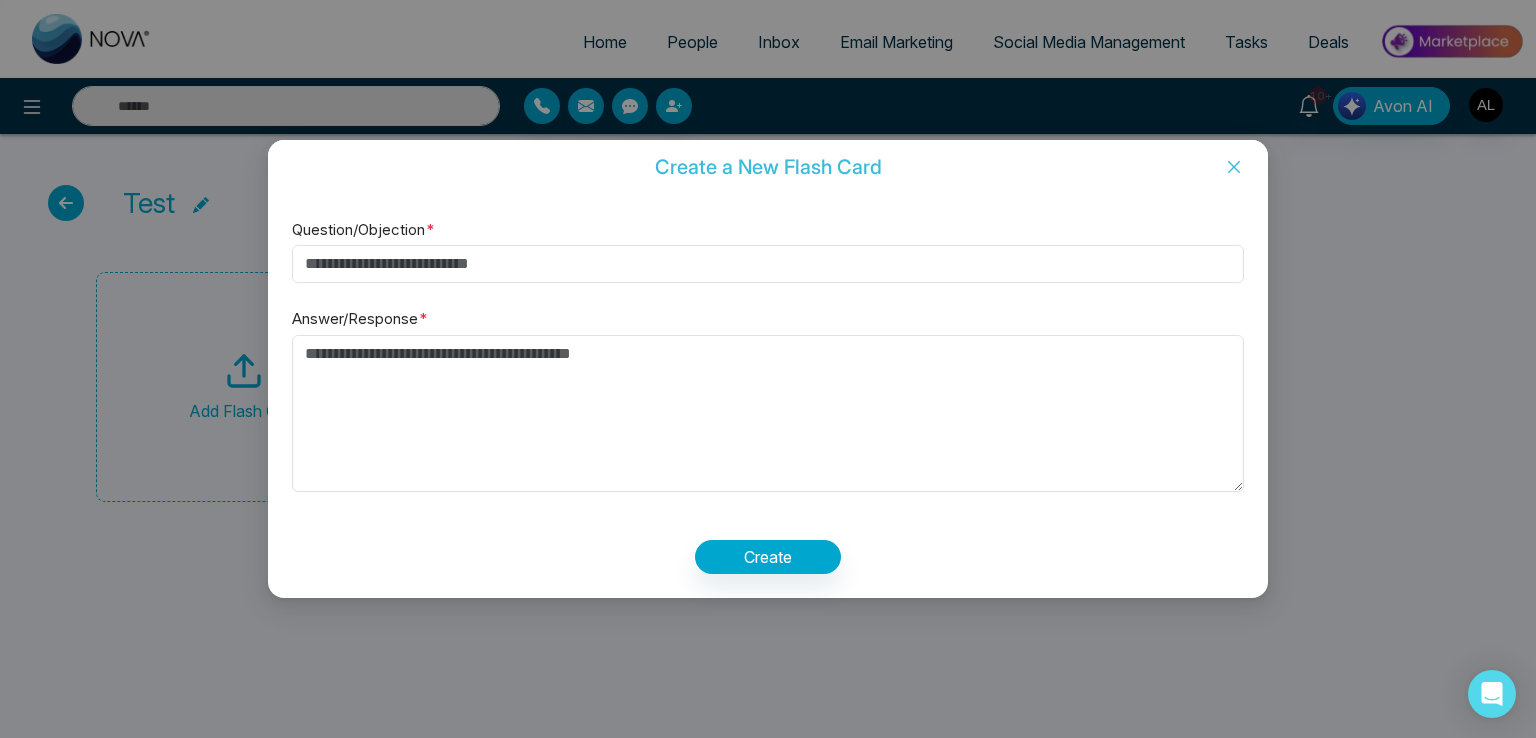 click at bounding box center [1234, 167] 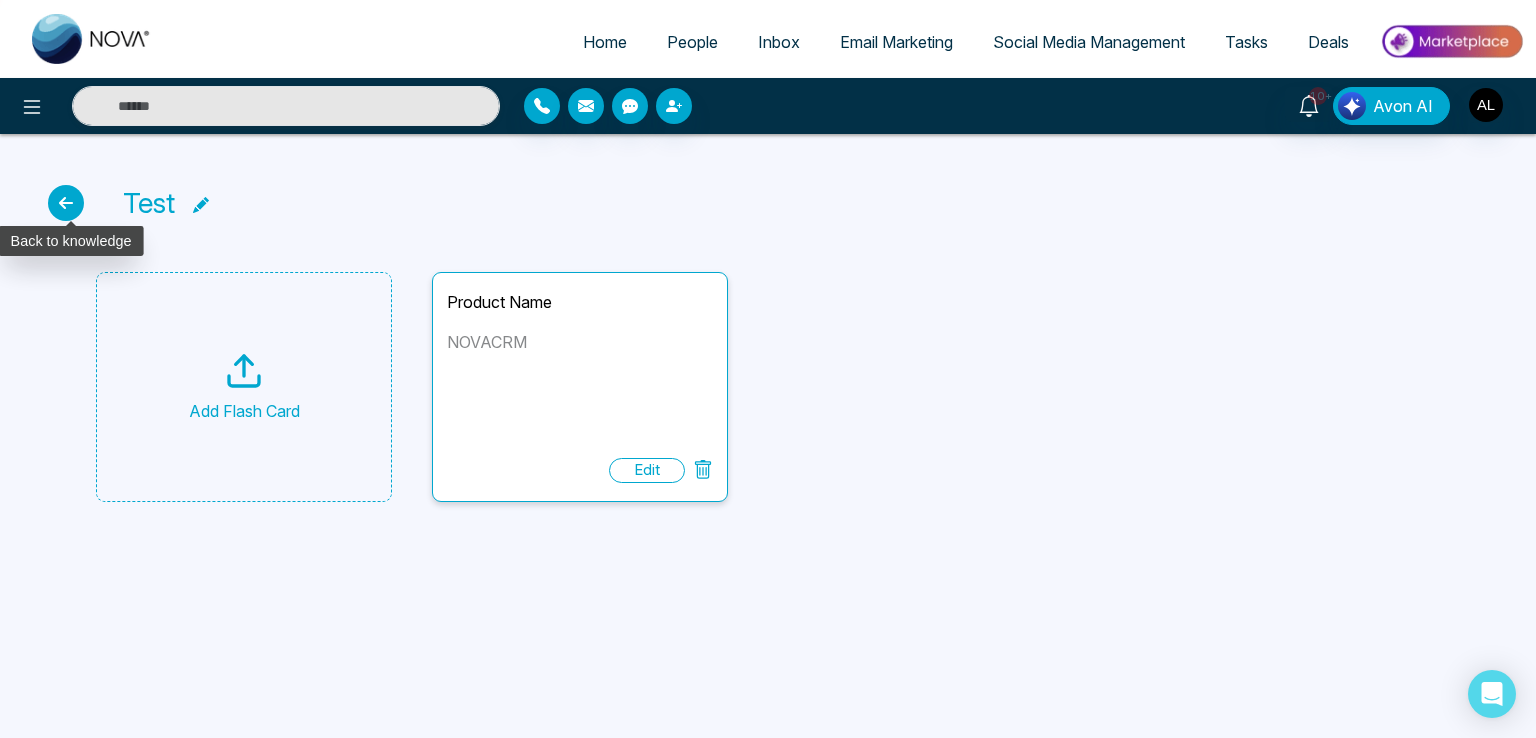 click at bounding box center (66, 203) 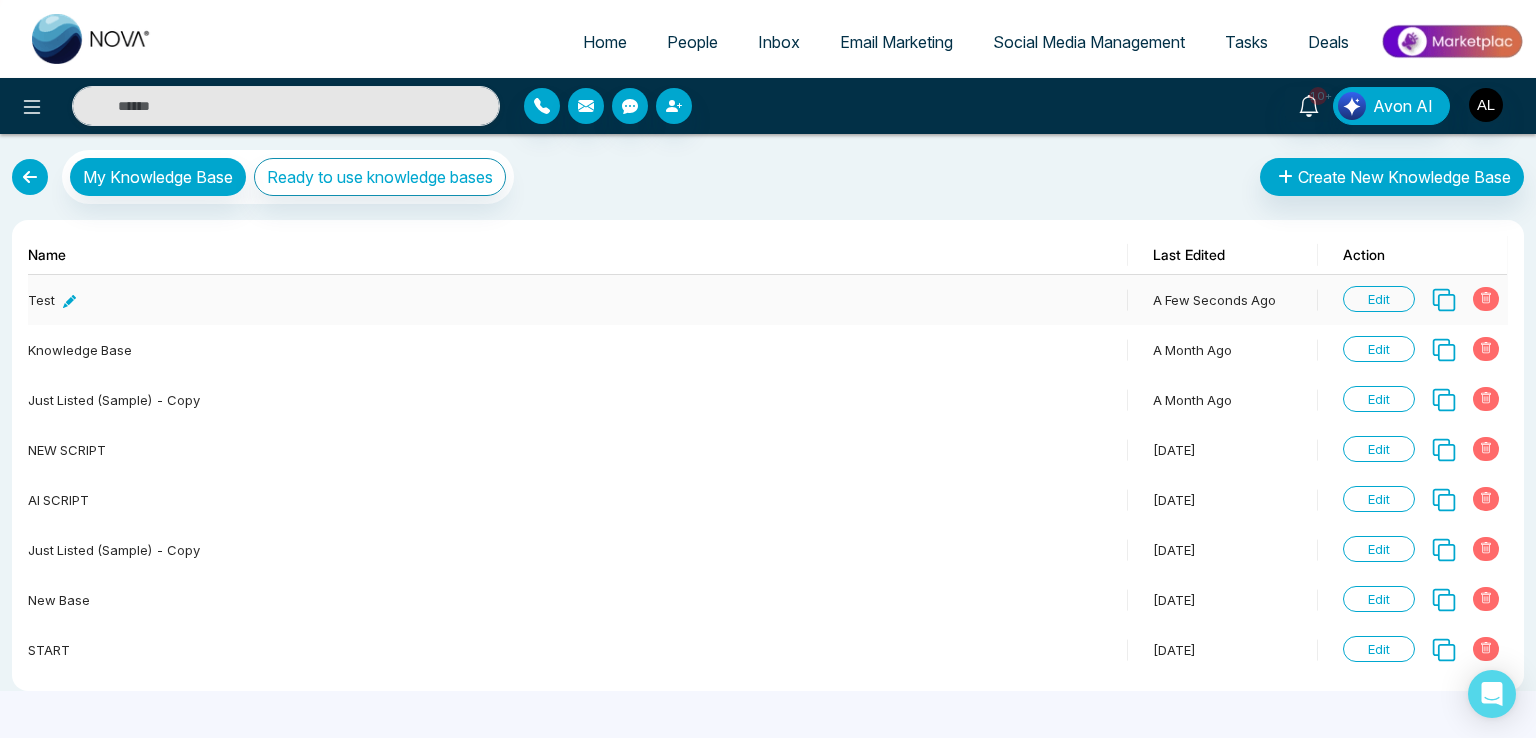 click on "Test" at bounding box center (52, 300) 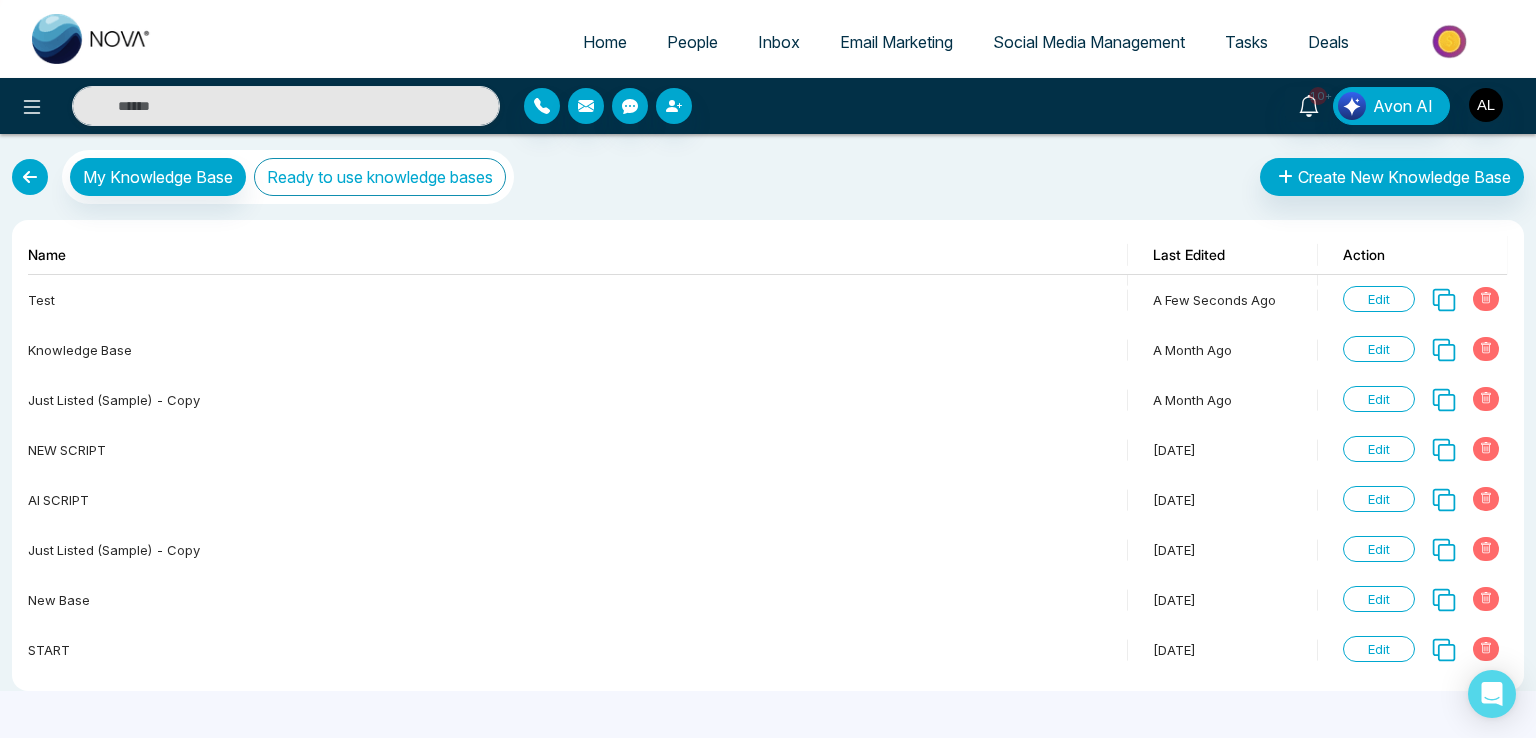 click on "Ready to use knowledge bases" at bounding box center [380, 177] 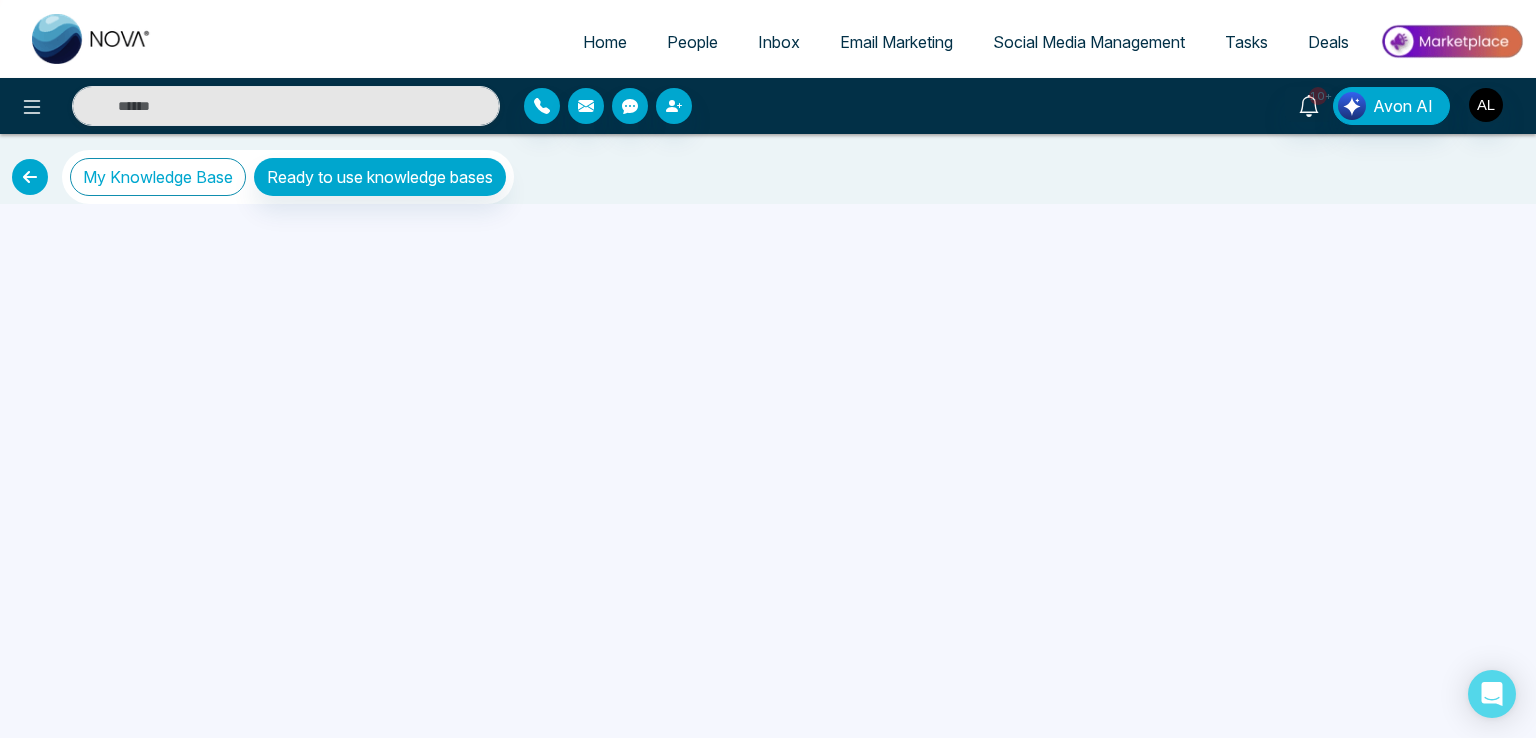 click on "My Knowledge Base" at bounding box center (158, 177) 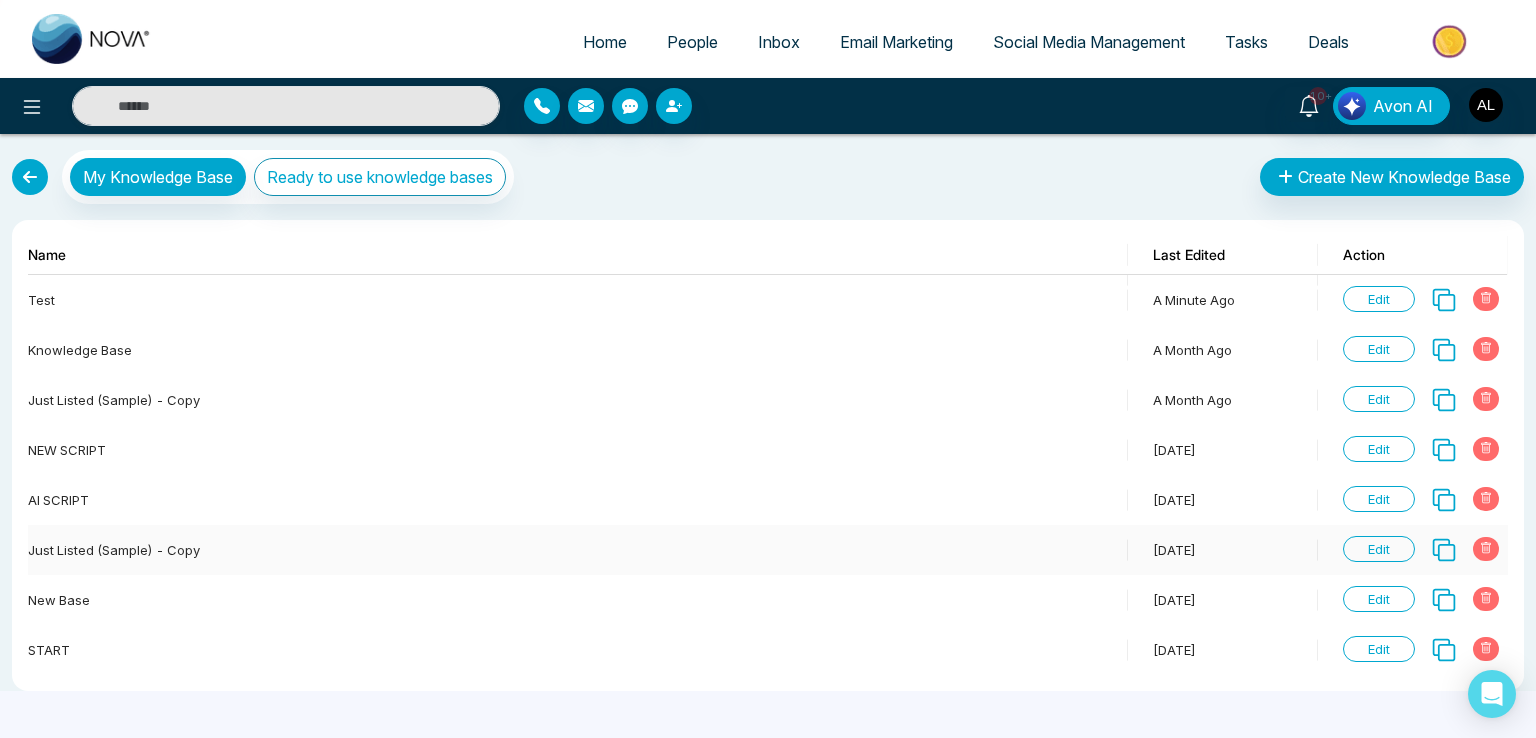 click on "Edit" at bounding box center (1379, 549) 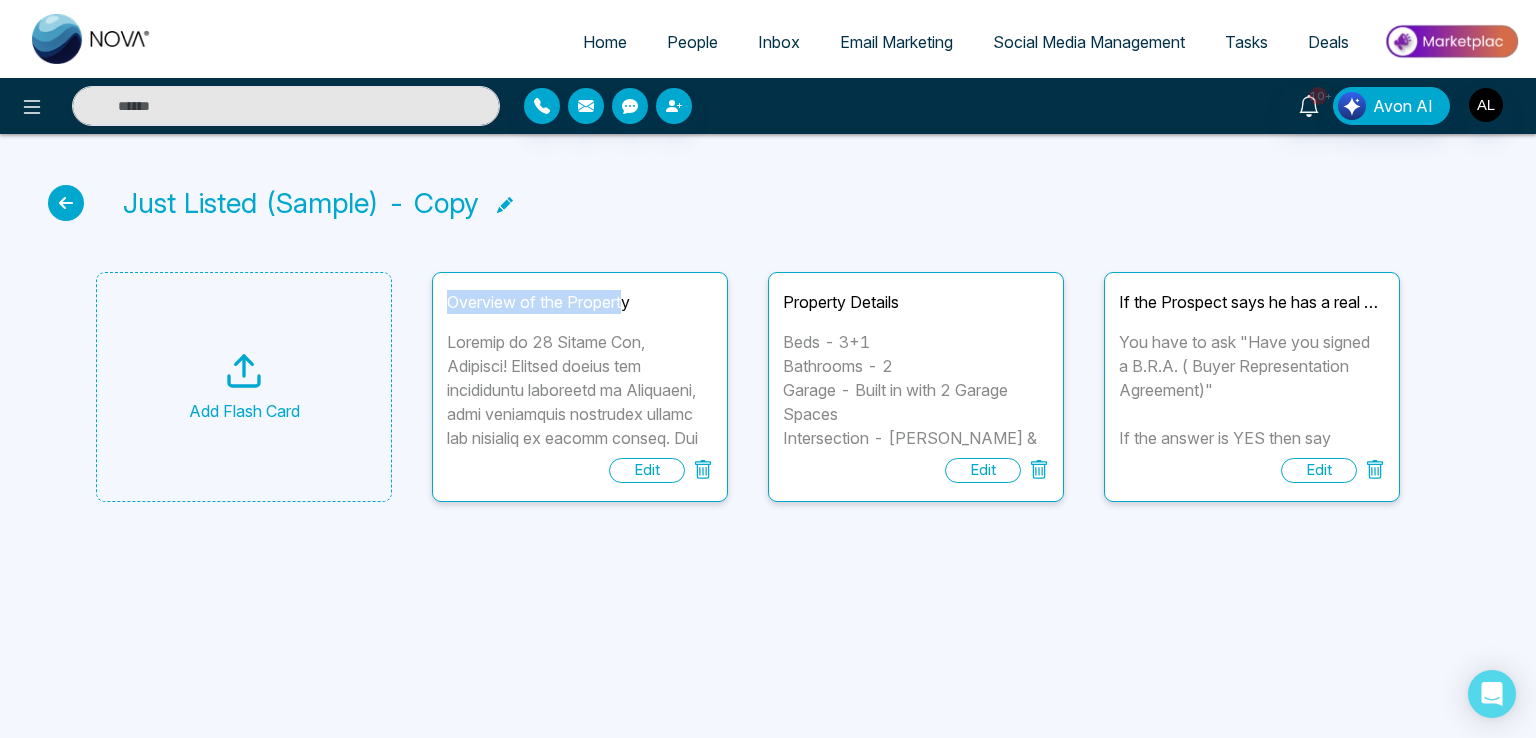 drag, startPoint x: 450, startPoint y: 302, endPoint x: 626, endPoint y: 301, distance: 176.00284 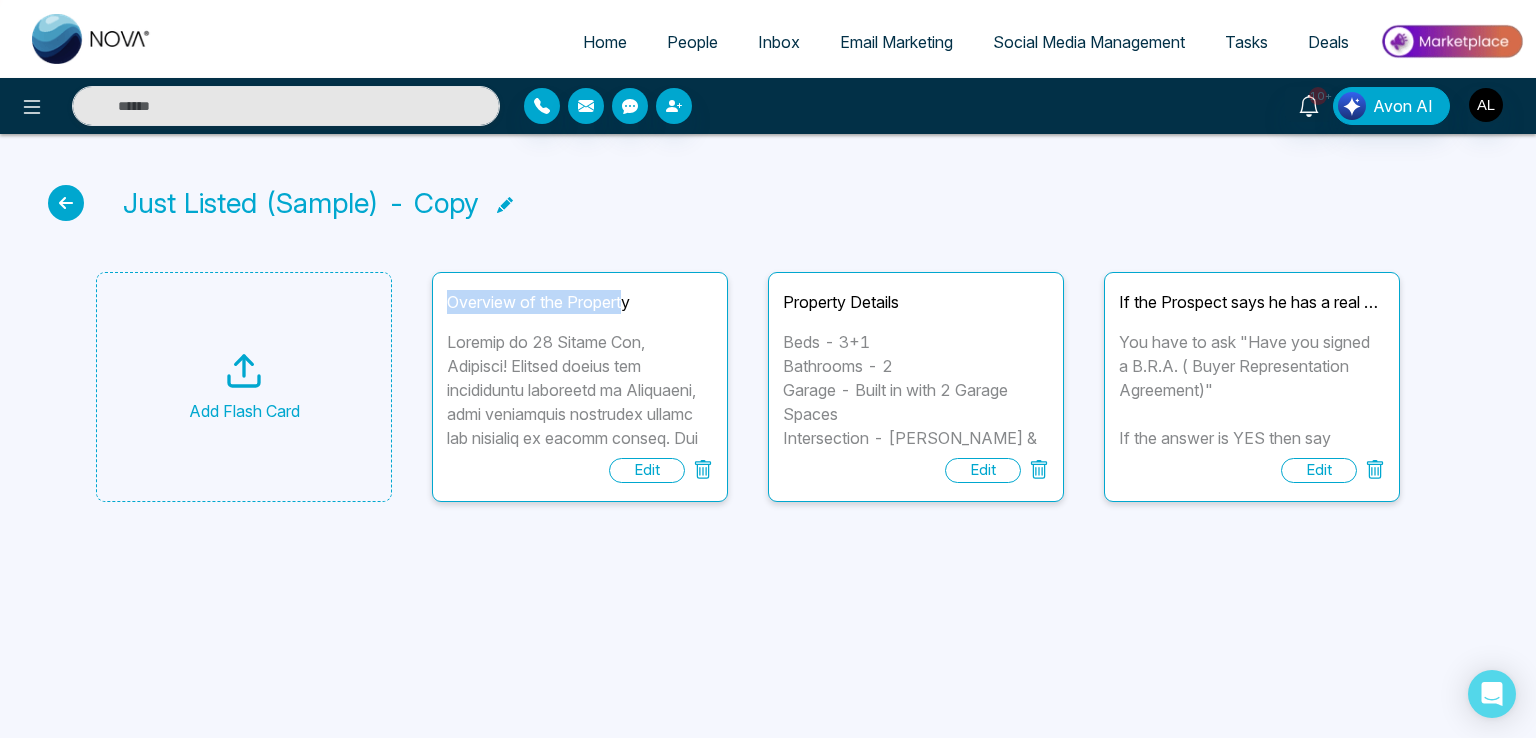 click on "Overview of the Property" at bounding box center (580, 302) 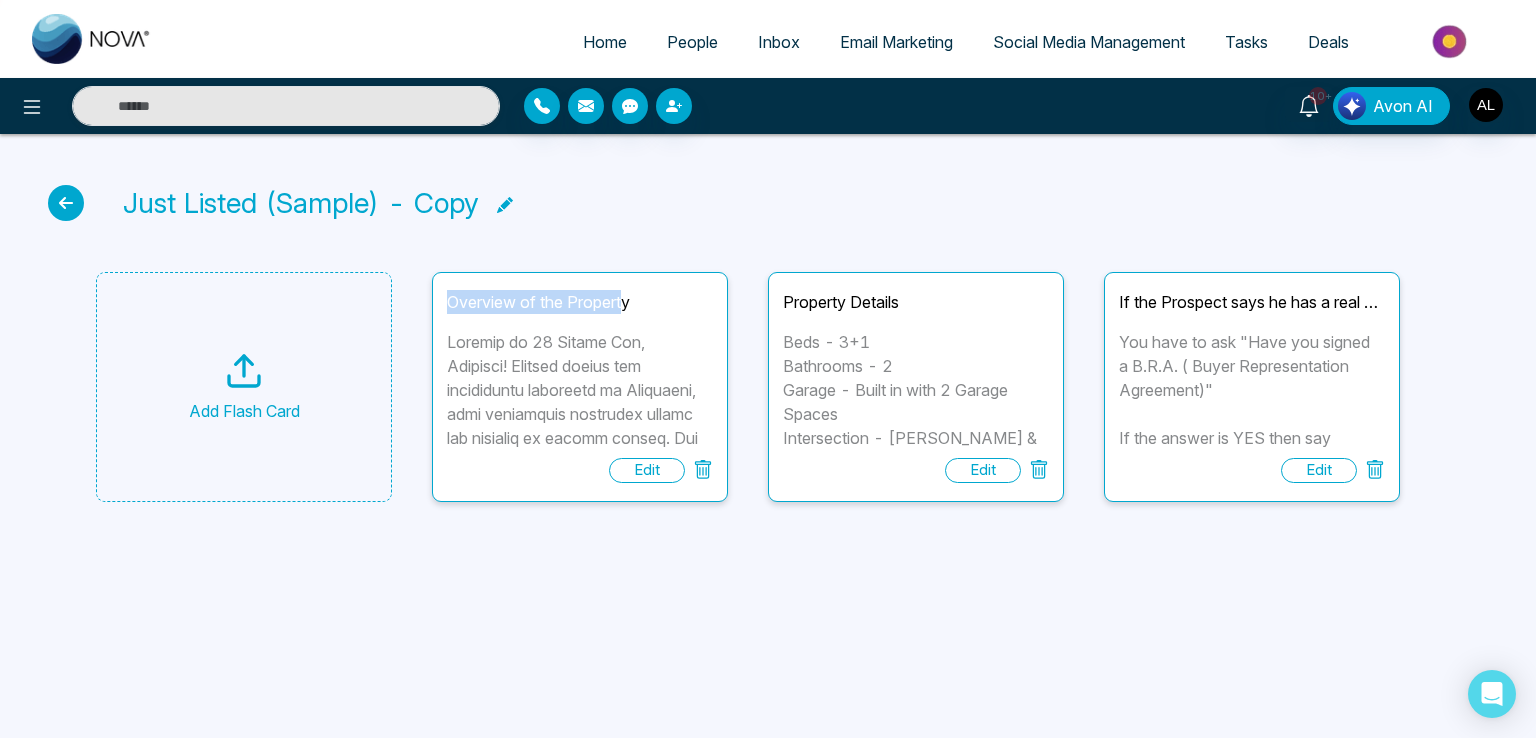 click on "Overview of the Property" at bounding box center (580, 302) 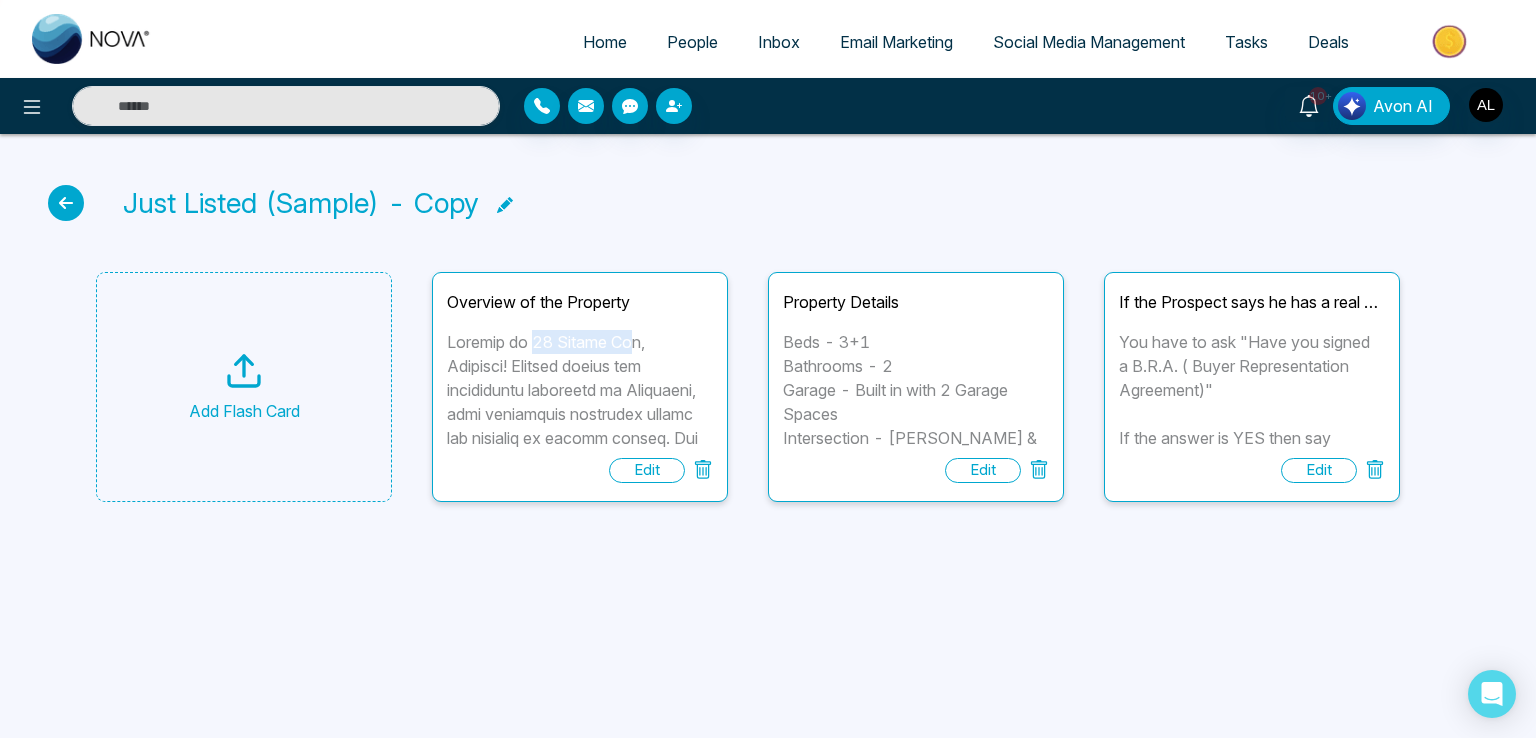 drag, startPoint x: 539, startPoint y: 340, endPoint x: 638, endPoint y: 345, distance: 99.12618 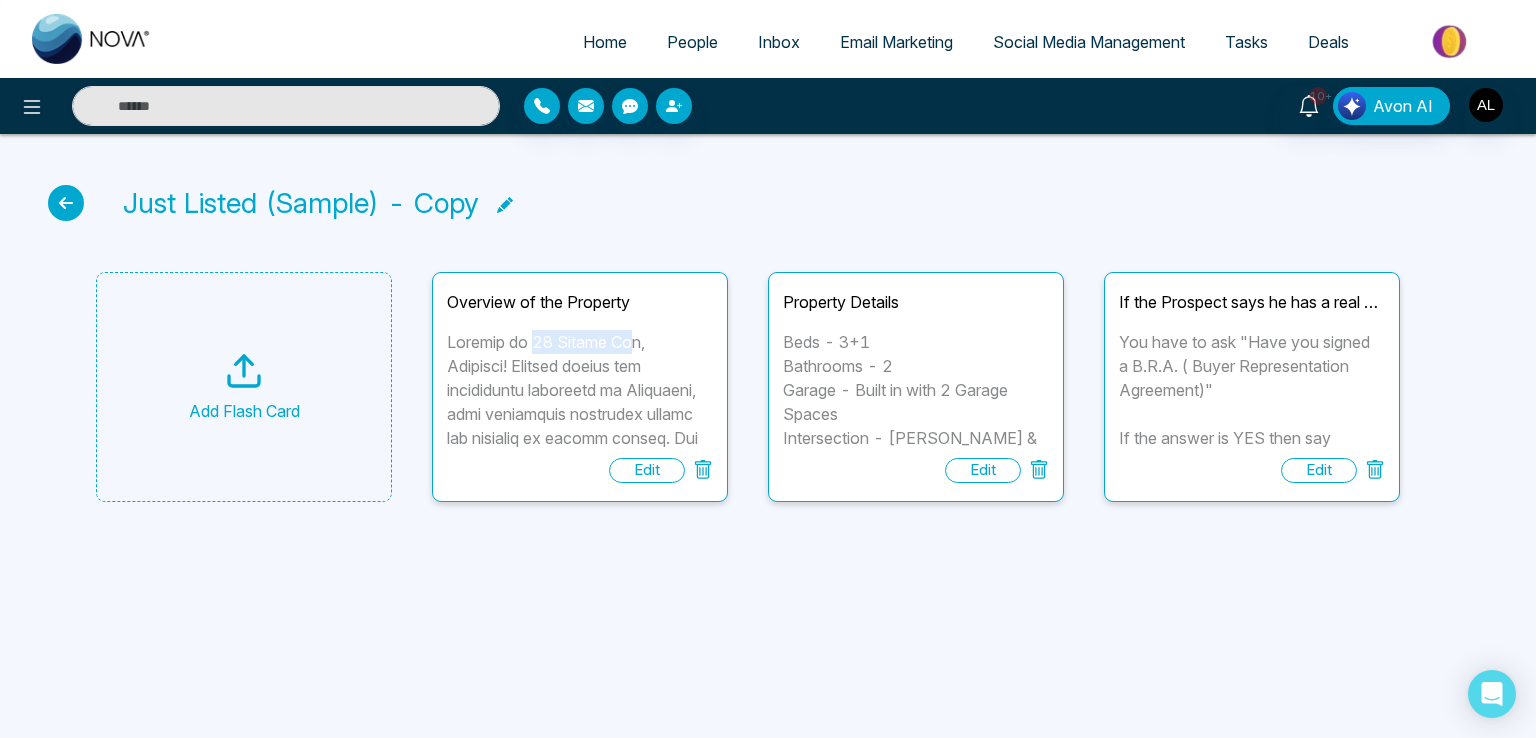 click at bounding box center [580, 390] 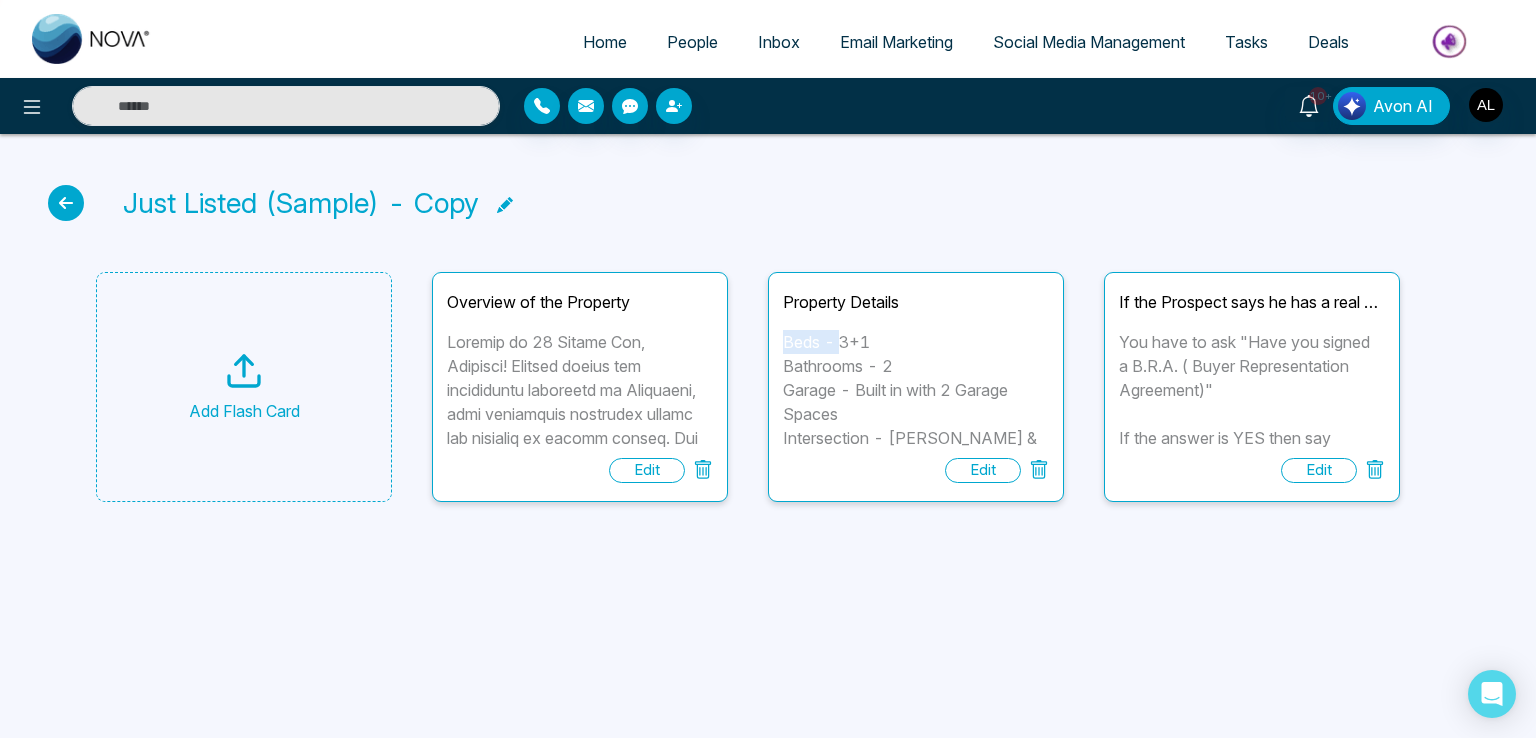 drag, startPoint x: 787, startPoint y: 337, endPoint x: 840, endPoint y: 336, distance: 53.009434 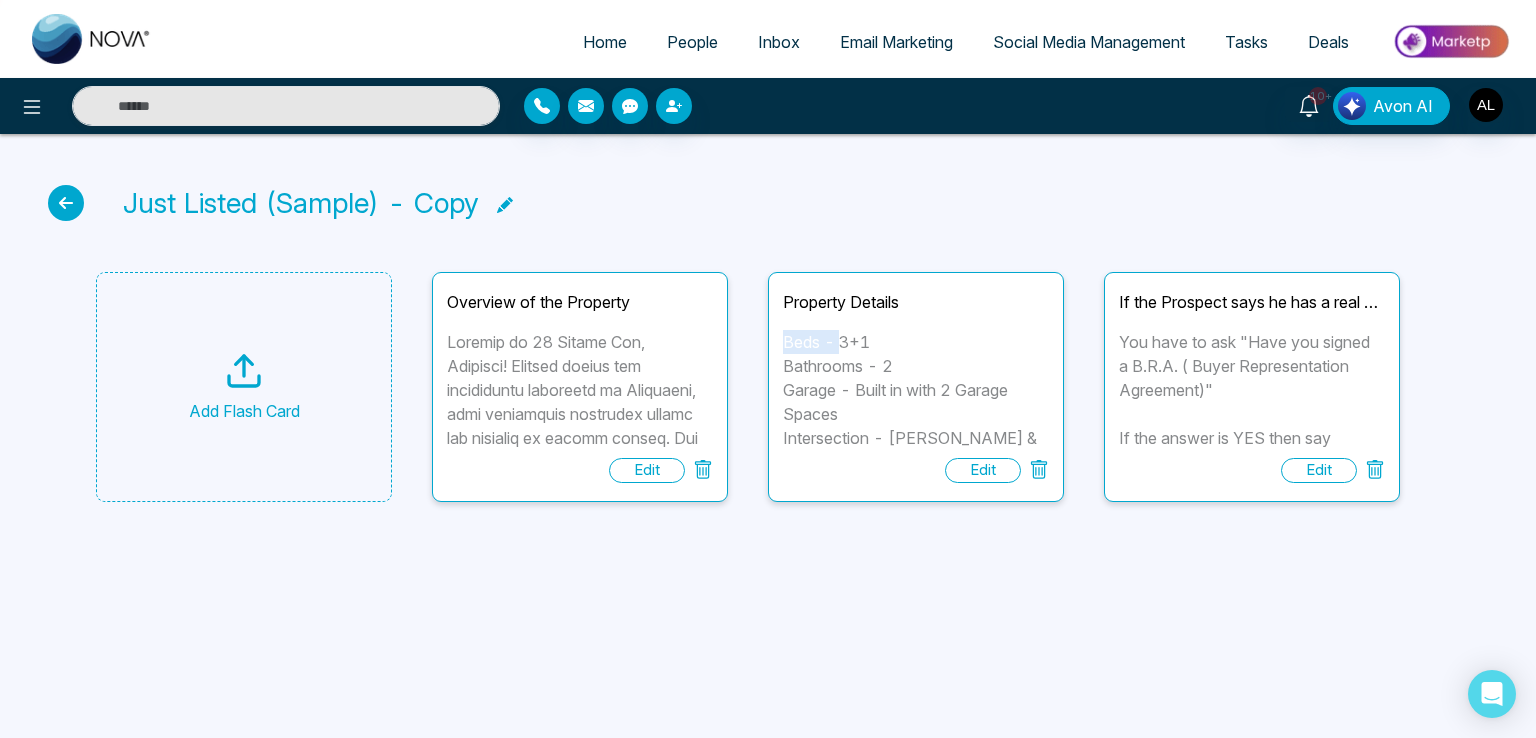click on "Beds - 3+1
Bathrooms - 2
Garage - Built in with 2 Garage Spaces
Intersection - [PERSON_NAME] & [PERSON_NAME] Dr
Area - [GEOGRAPHIC_DATA], [GEOGRAPHIC_DATA]
Listing Price - $1,150,000" at bounding box center (916, 390) 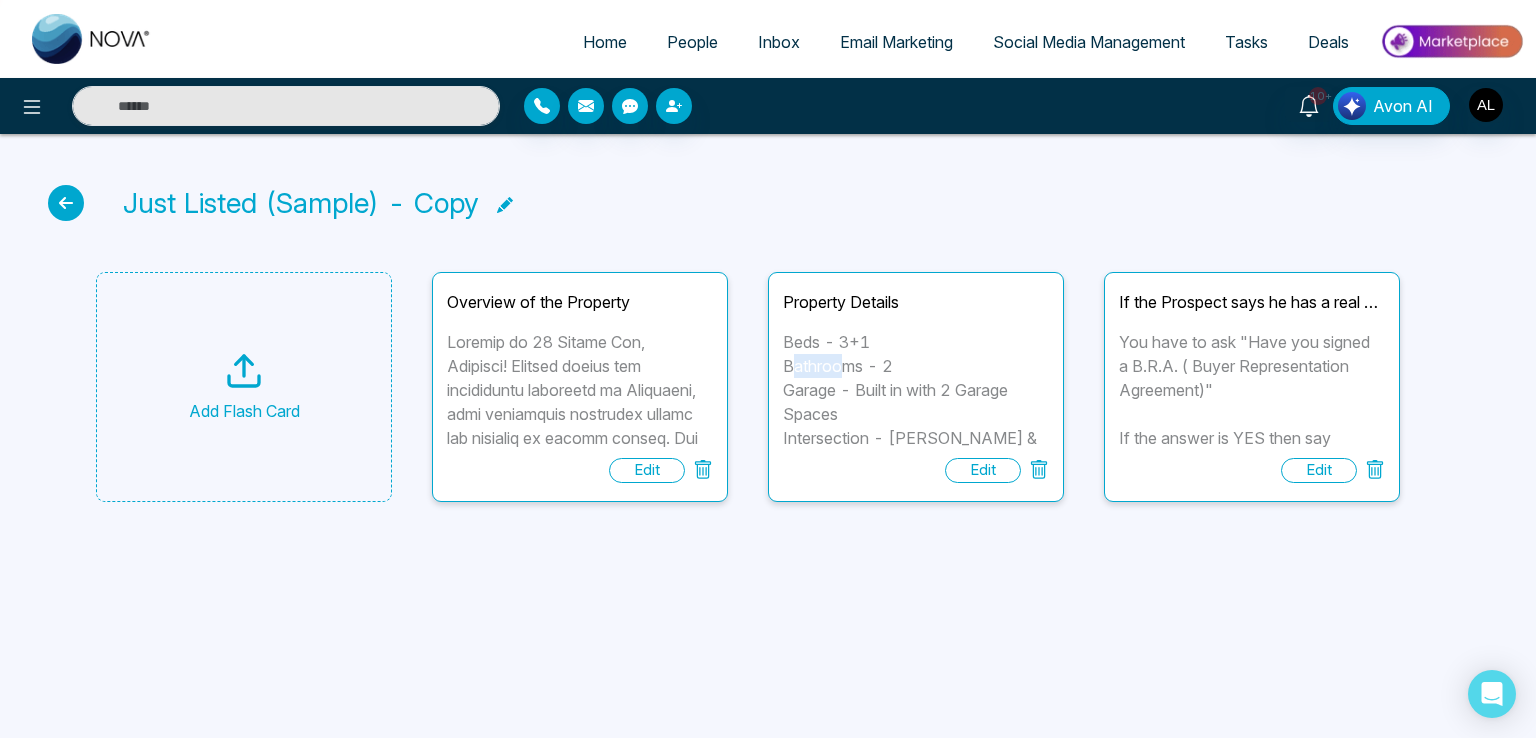drag, startPoint x: 795, startPoint y: 373, endPoint x: 845, endPoint y: 373, distance: 50 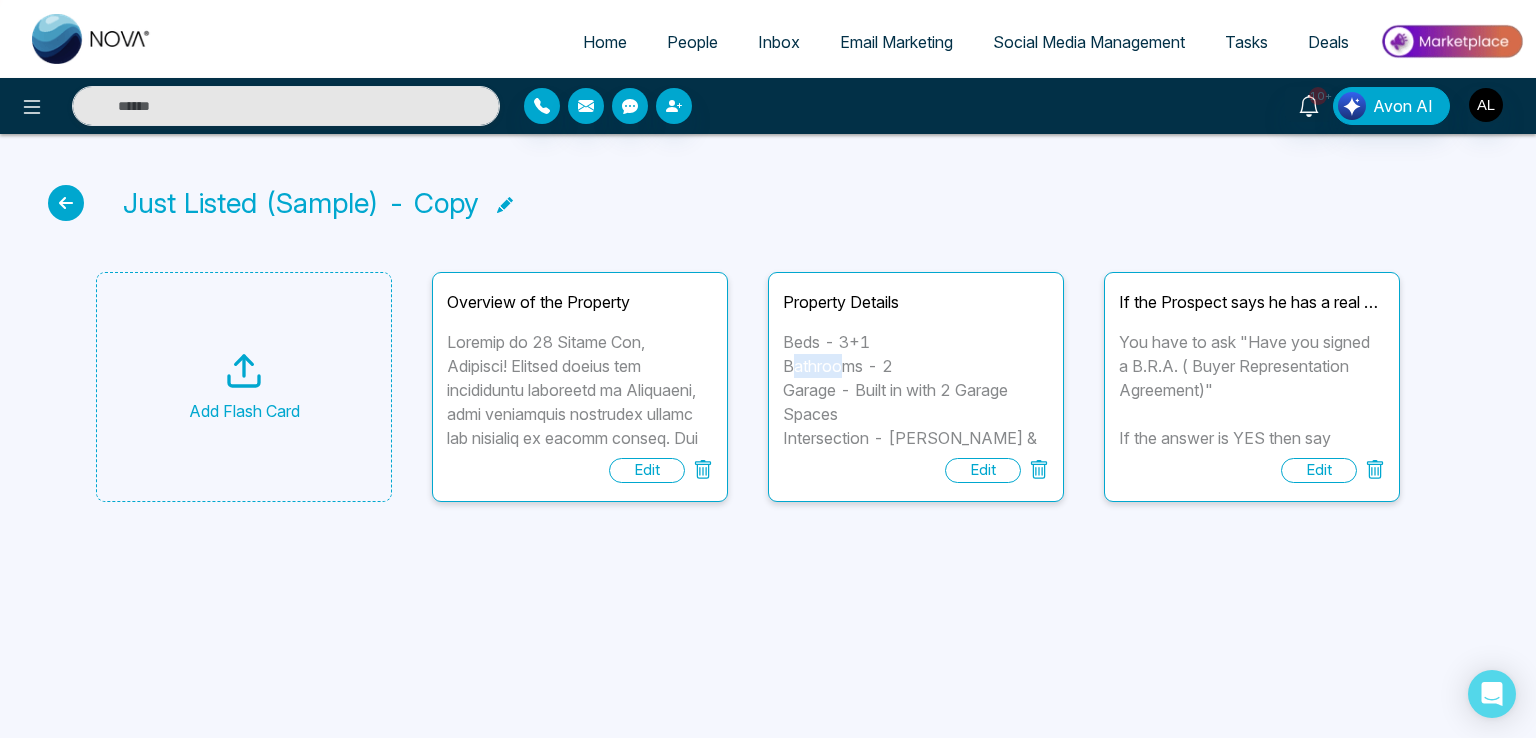 click on "Beds - 3+1
Bathrooms - 2
Garage - Built in with 2 Garage Spaces
Intersection - [PERSON_NAME] & [PERSON_NAME] Dr
Area - [GEOGRAPHIC_DATA], [GEOGRAPHIC_DATA]
Listing Price - $1,150,000" at bounding box center [916, 390] 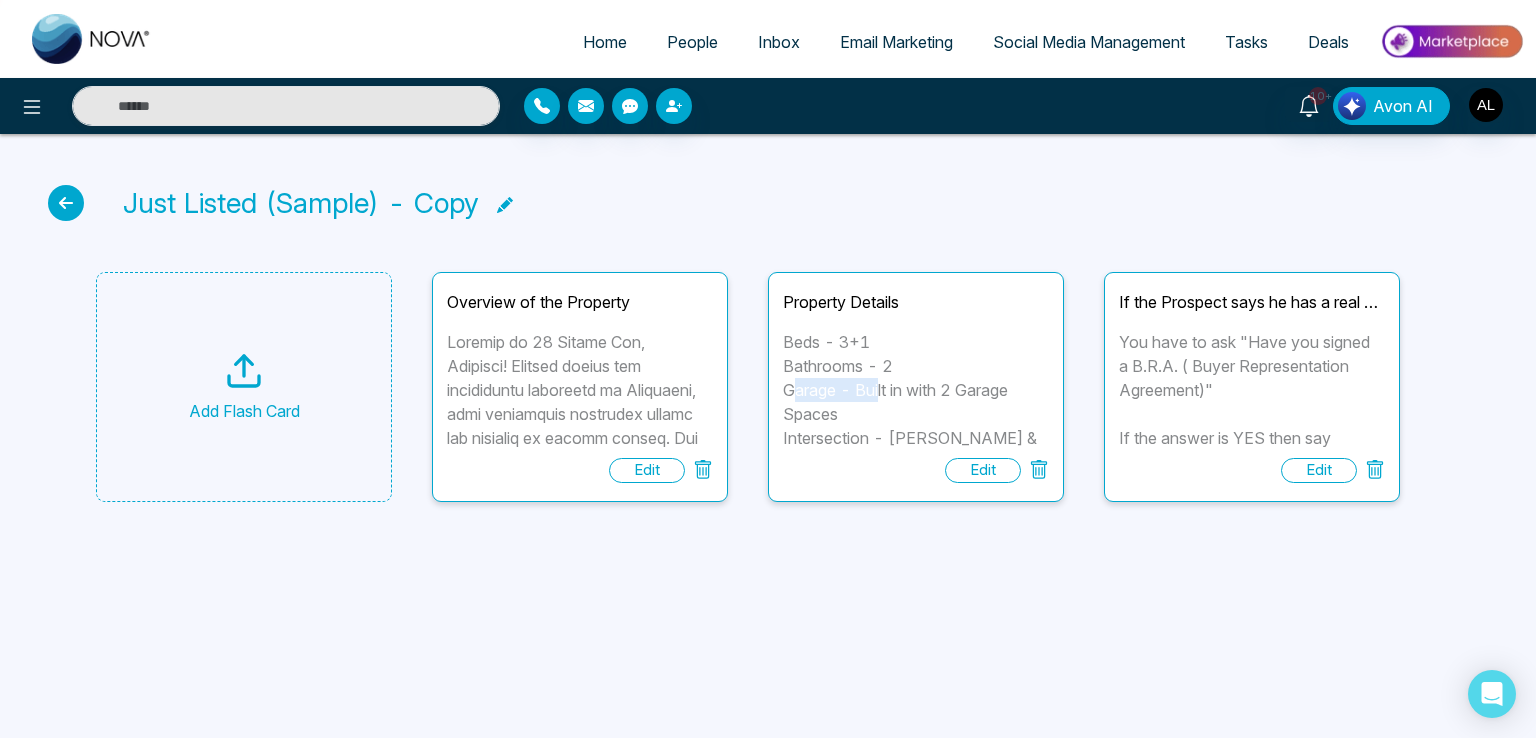 drag, startPoint x: 798, startPoint y: 391, endPoint x: 880, endPoint y: 396, distance: 82.1523 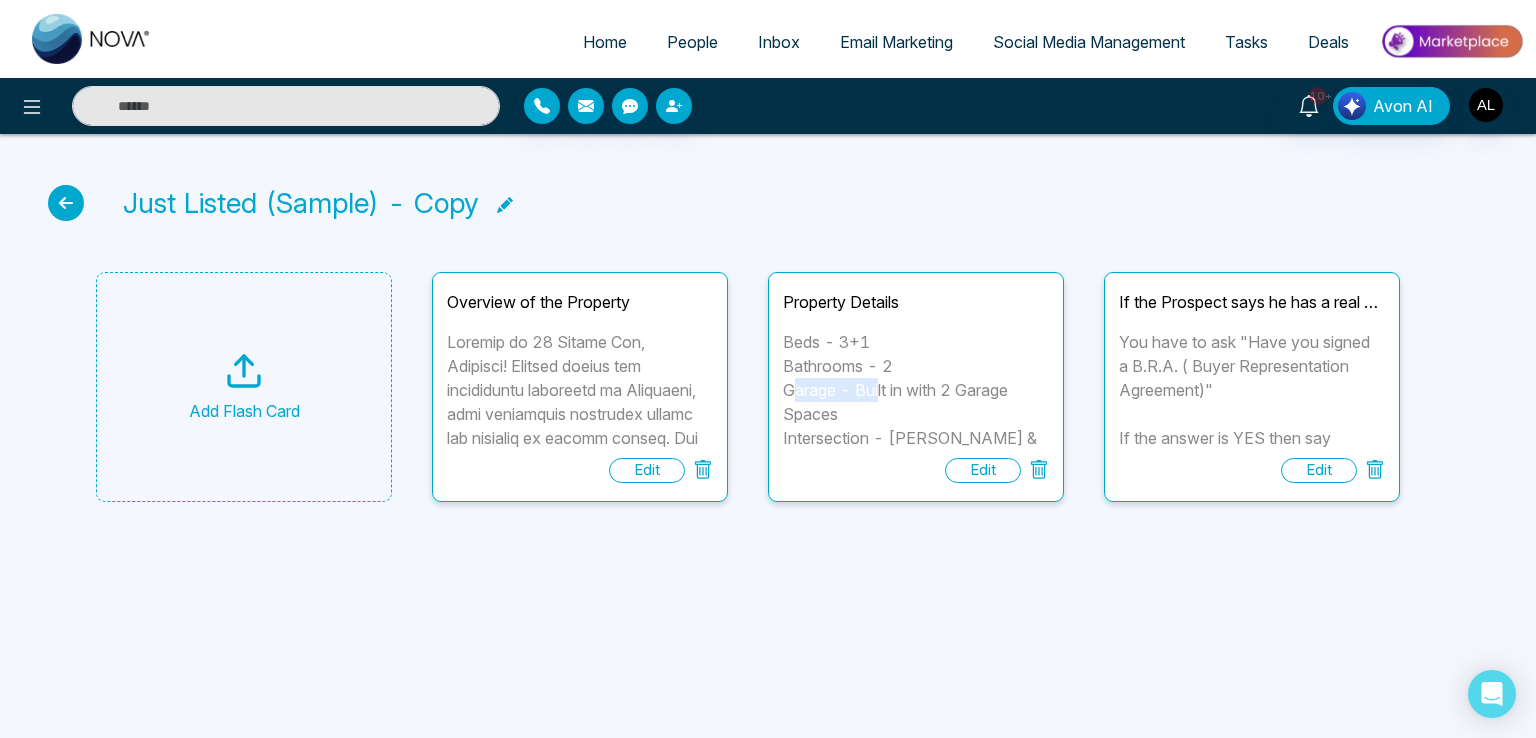click on "Beds - 3+1
Bathrooms - 2
Garage - Built in with 2 Garage Spaces
Intersection - [PERSON_NAME] & [PERSON_NAME] Dr
Area - [GEOGRAPHIC_DATA], [GEOGRAPHIC_DATA]
Listing Price - $1,150,000" at bounding box center (916, 390) 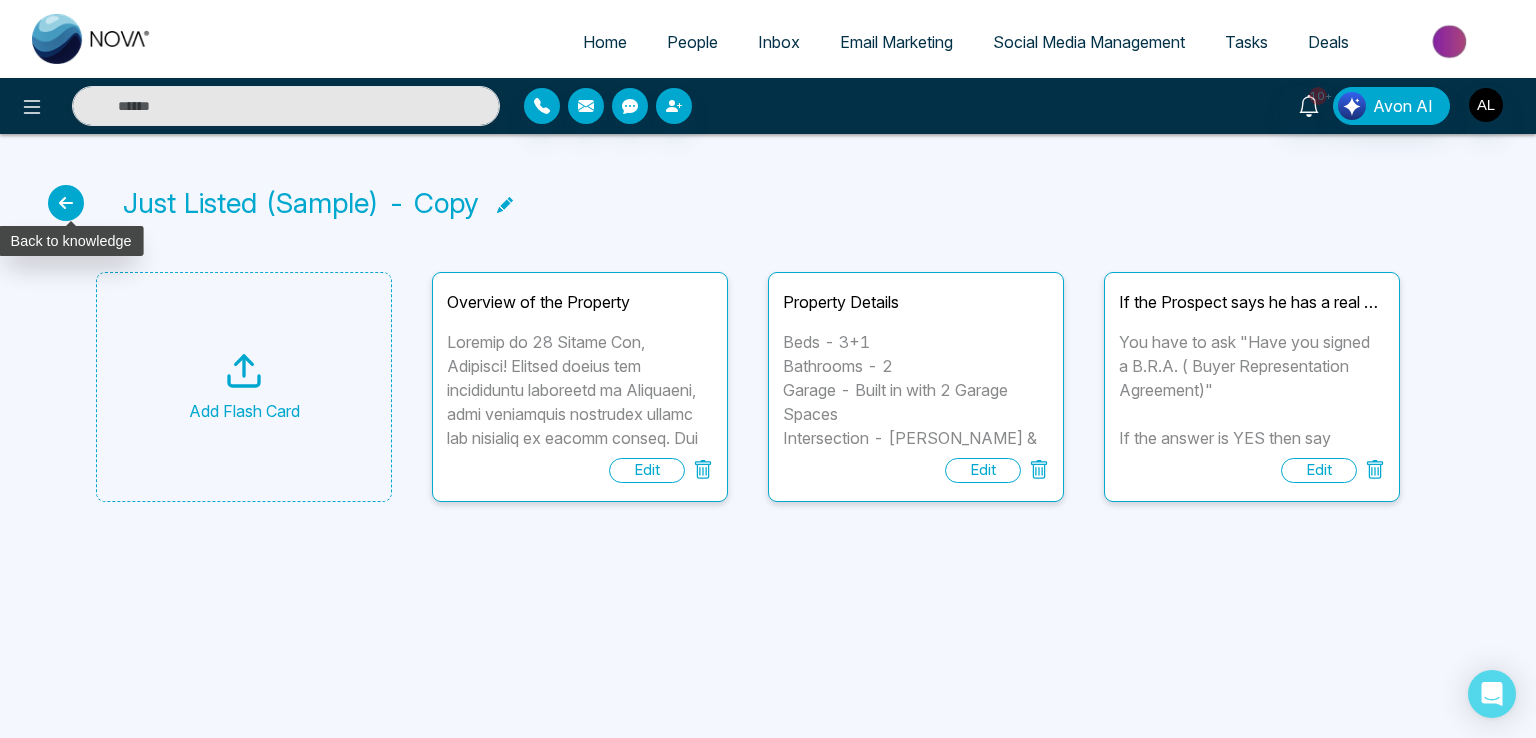 click at bounding box center (66, 203) 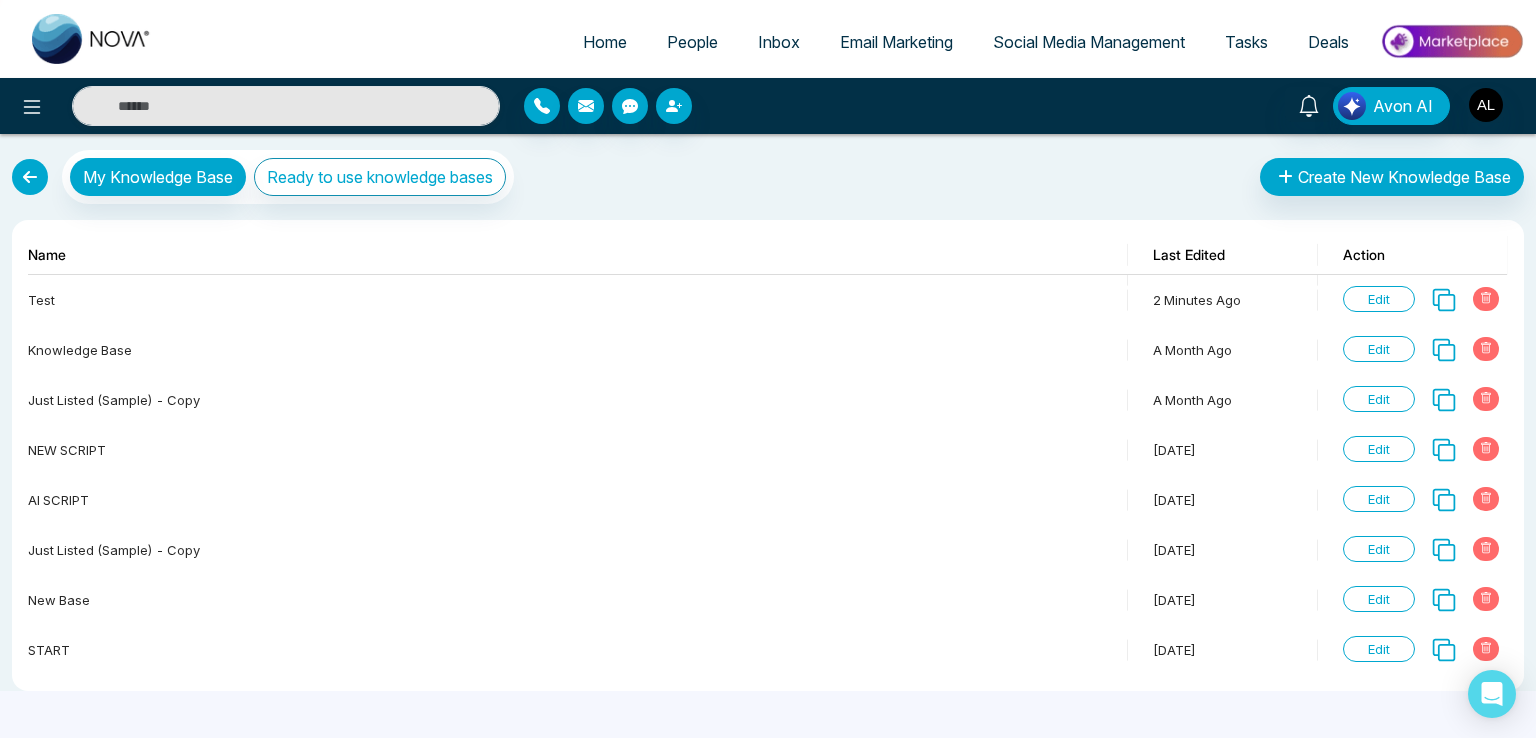click at bounding box center [30, 177] 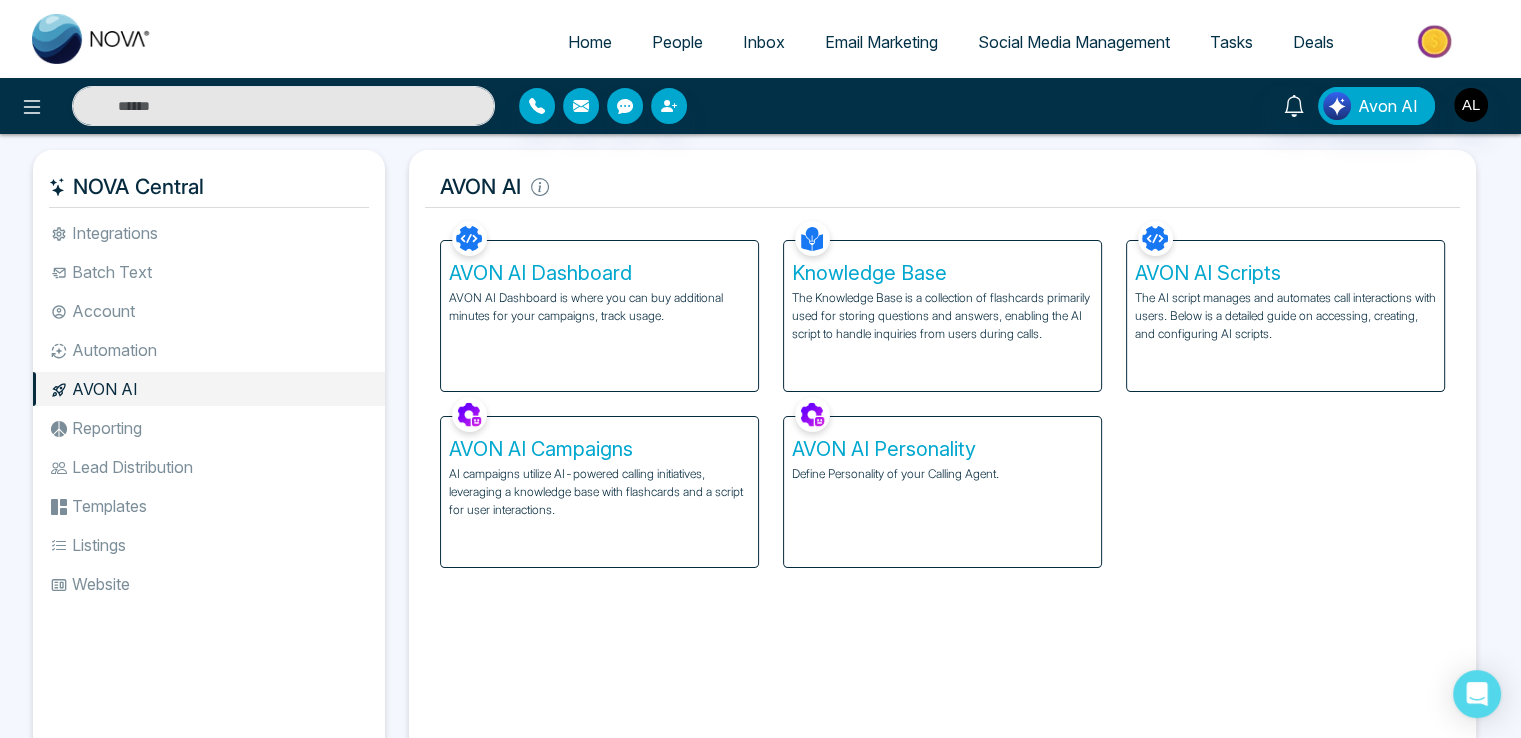 click on "The AI script manages and automates call interactions with users. Below is a detailed guide on accessing, creating, and configuring AI scripts." at bounding box center [1285, 316] 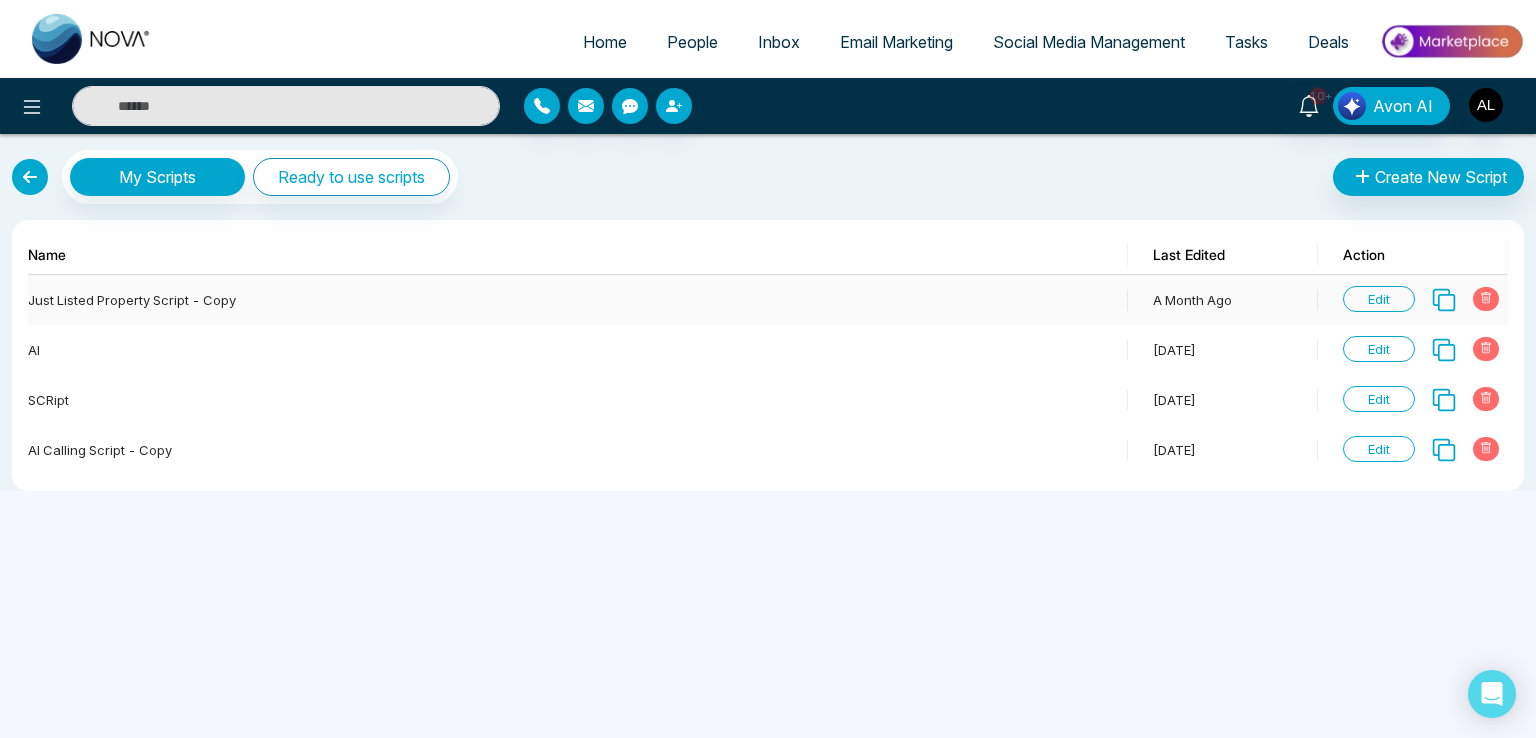 click on "Edit" at bounding box center (1379, 299) 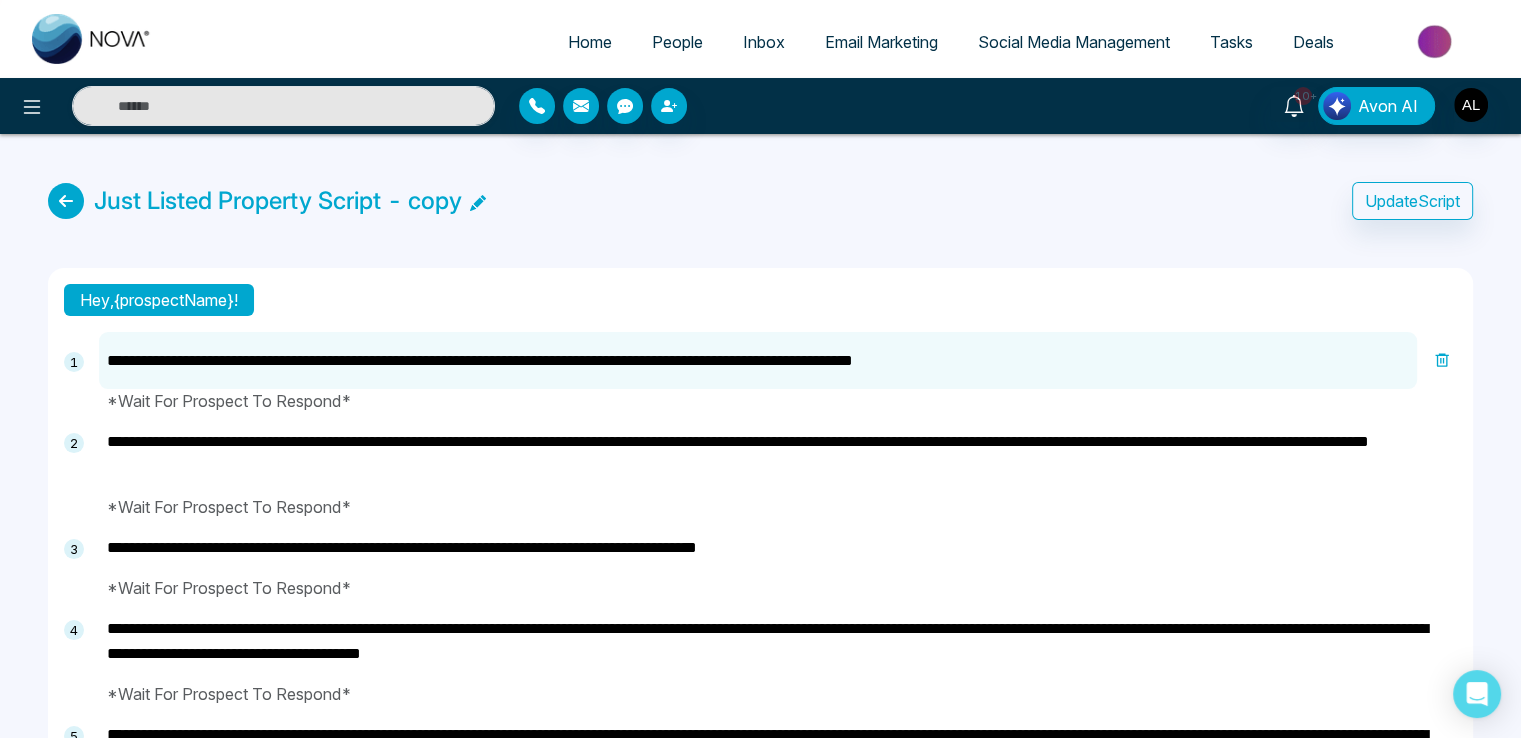 drag, startPoint x: 156, startPoint y: 361, endPoint x: 276, endPoint y: 355, distance: 120.14991 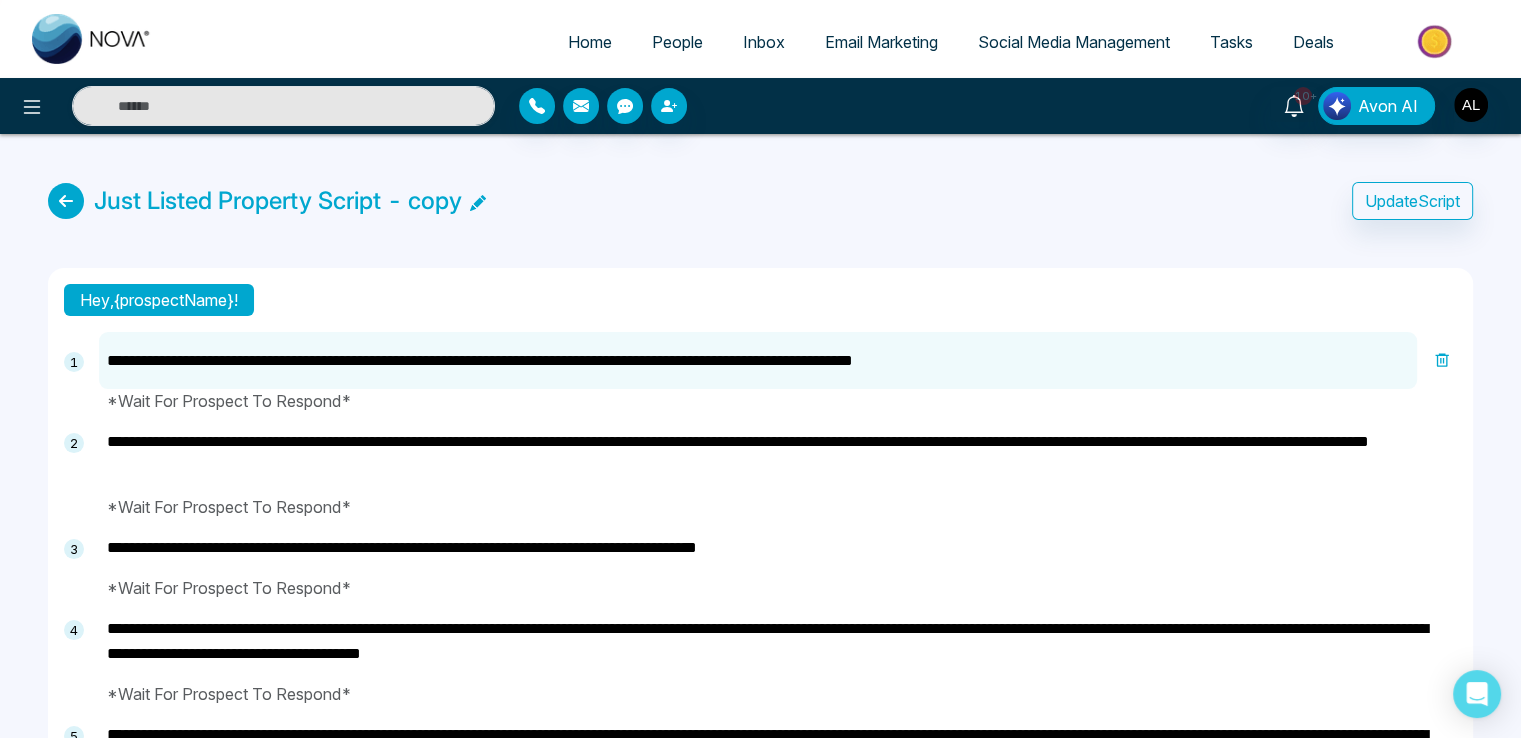 click on "**********" at bounding box center (758, 360) 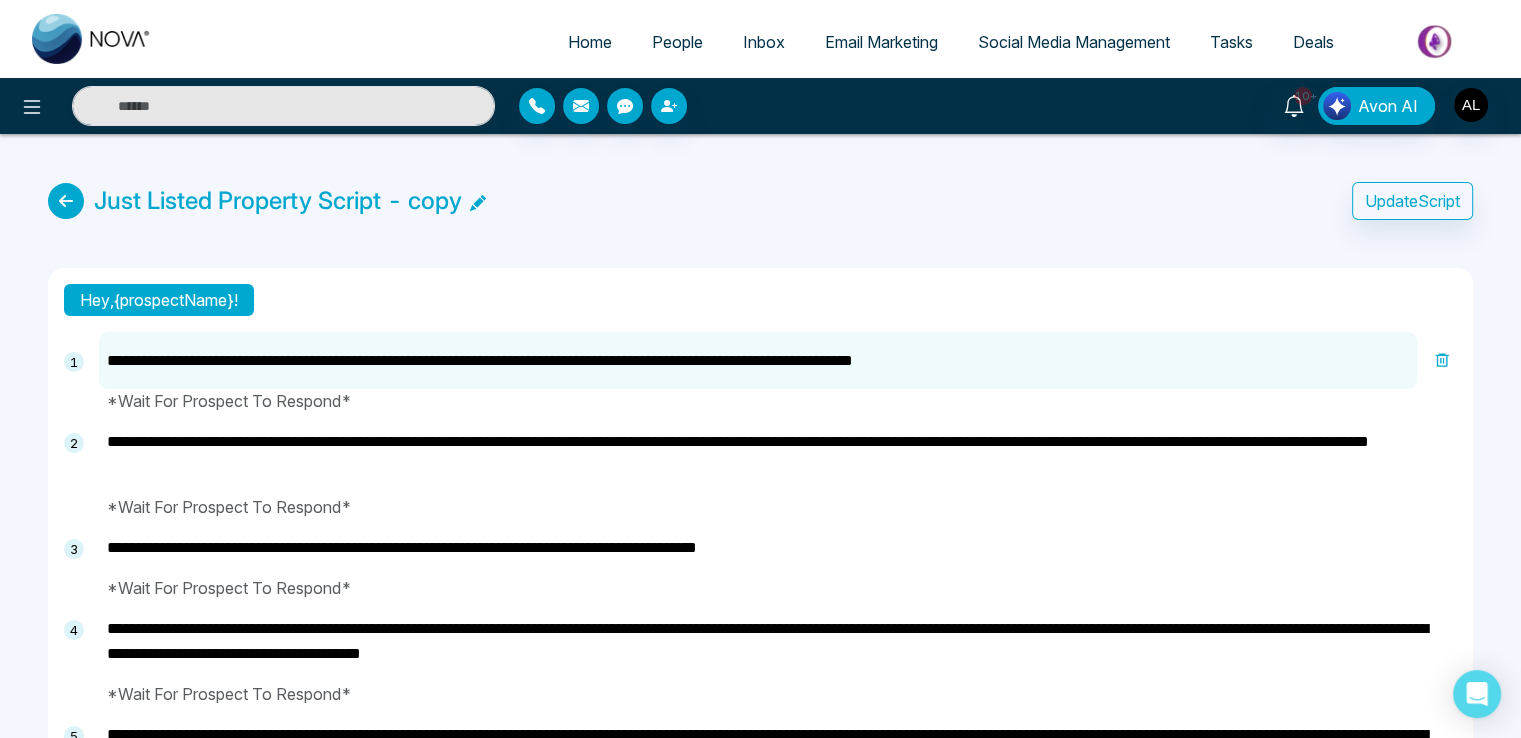 drag, startPoint x: 304, startPoint y: 355, endPoint x: 351, endPoint y: 349, distance: 47.38143 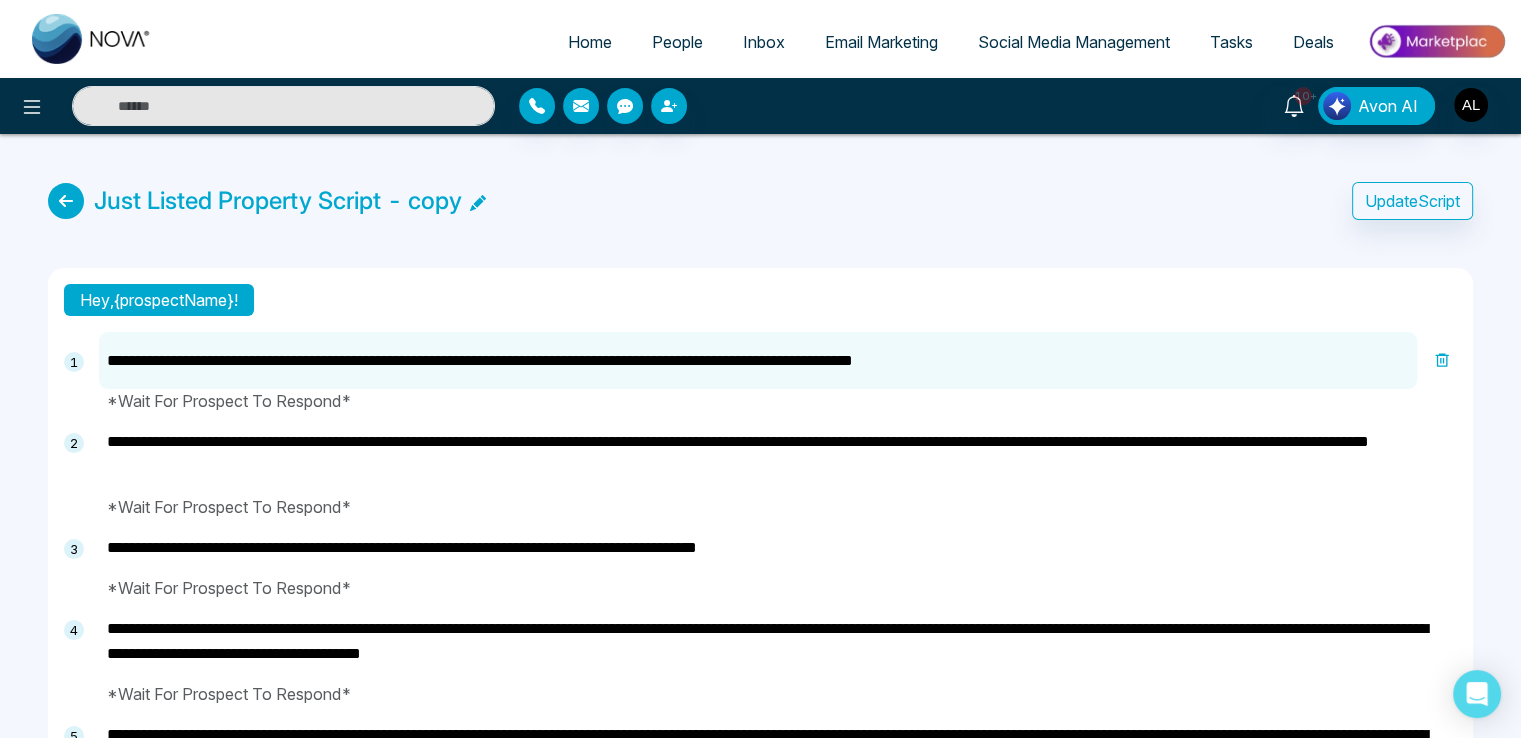 click on "**********" at bounding box center [758, 360] 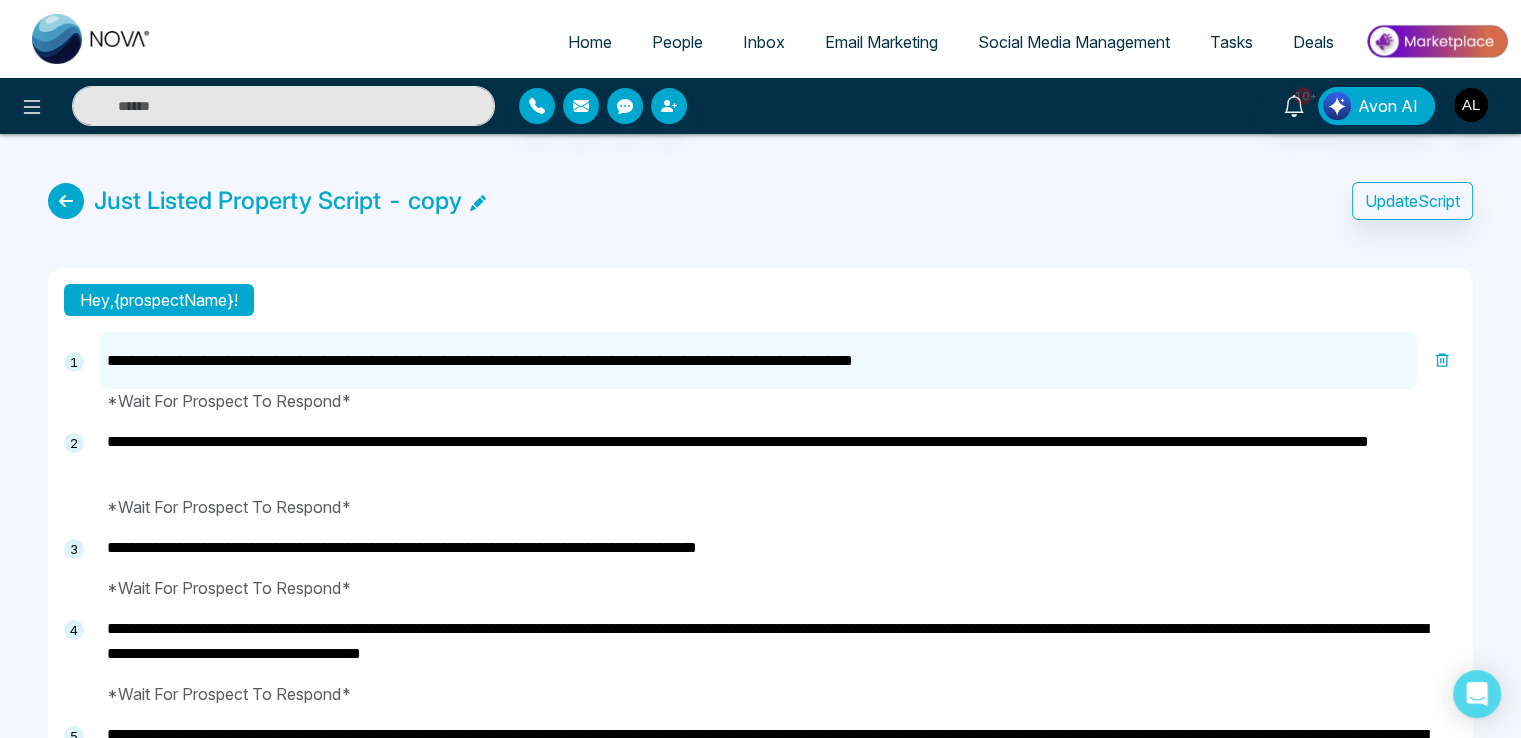 drag, startPoint x: 463, startPoint y: 362, endPoint x: 617, endPoint y: 350, distance: 154.46683 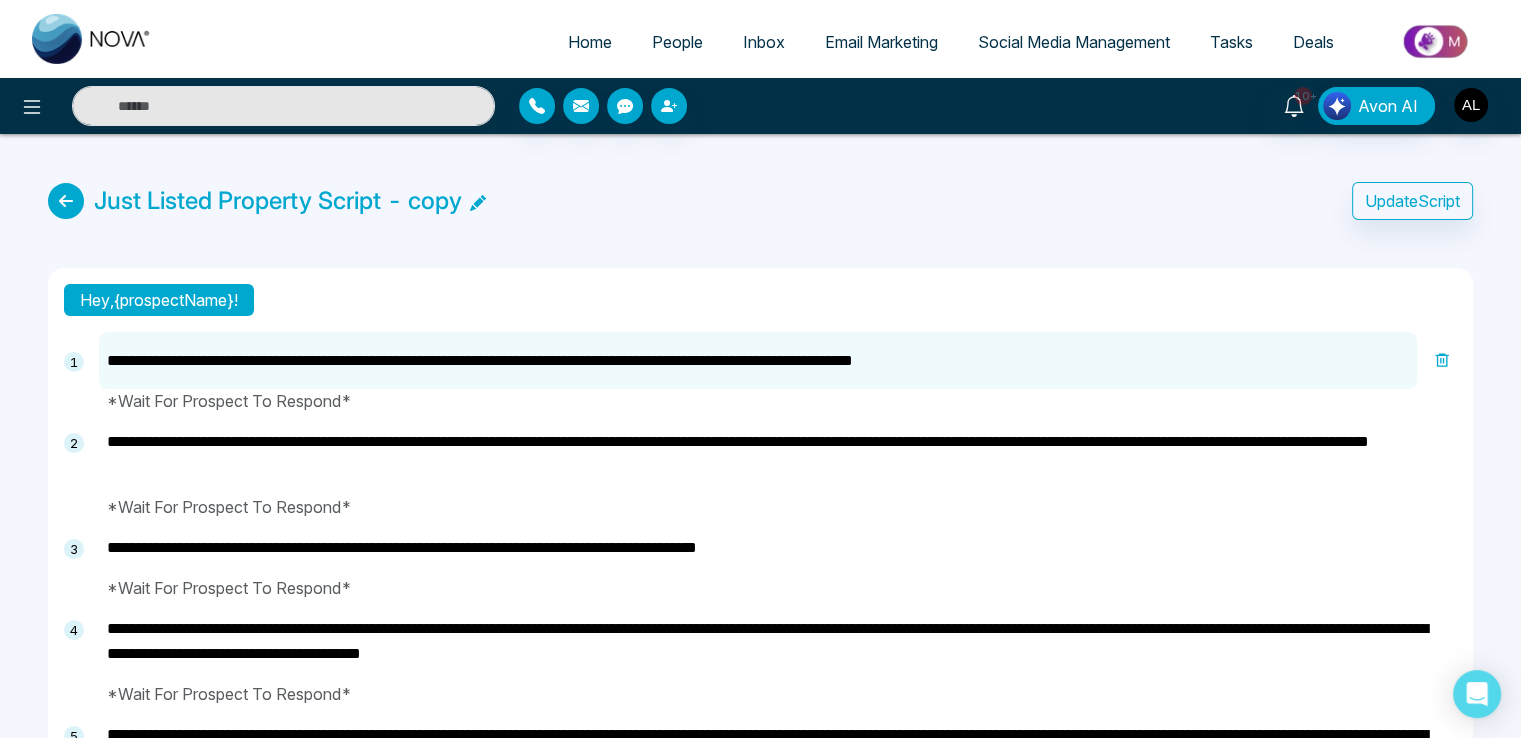 click on "**********" at bounding box center [758, 360] 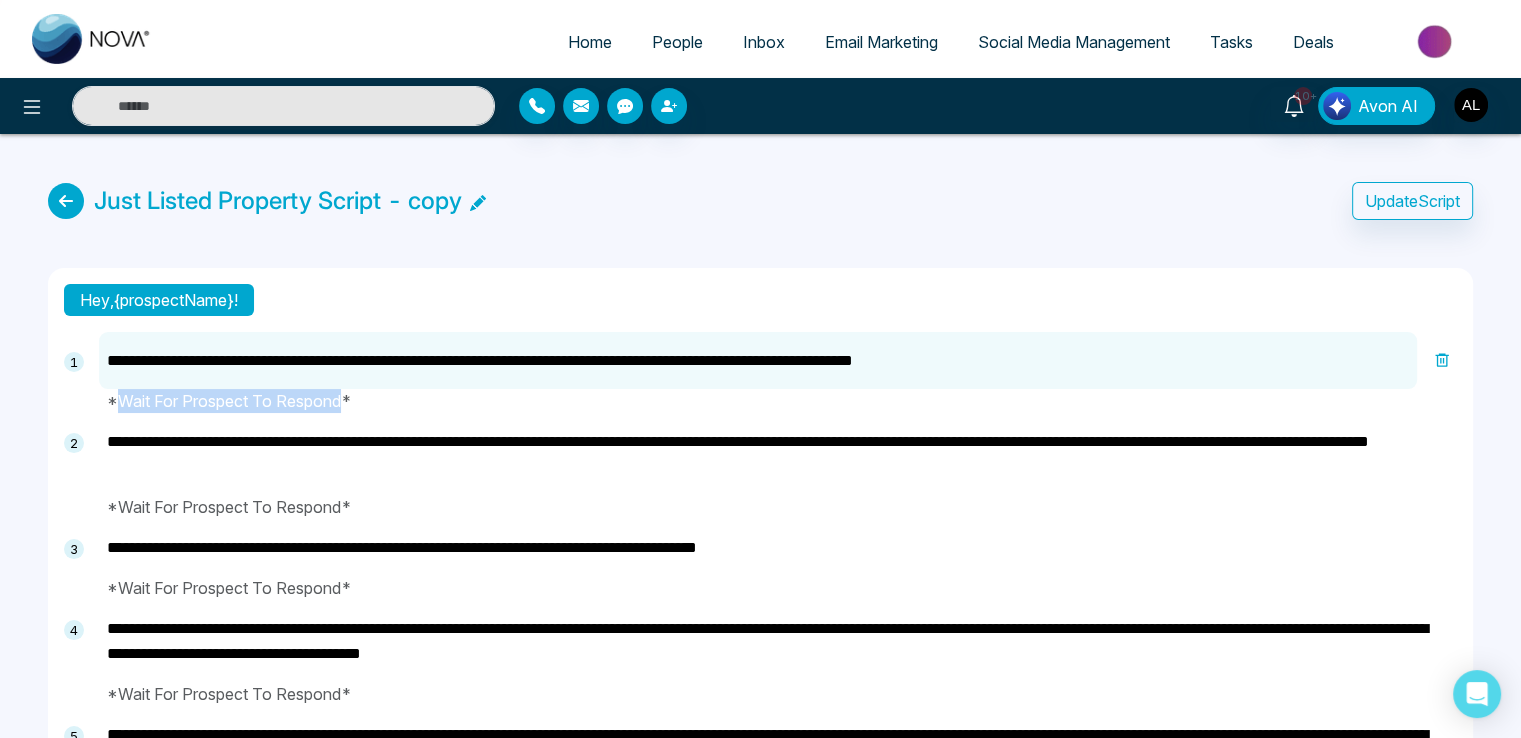 drag, startPoint x: 124, startPoint y: 393, endPoint x: 342, endPoint y: 398, distance: 218.05733 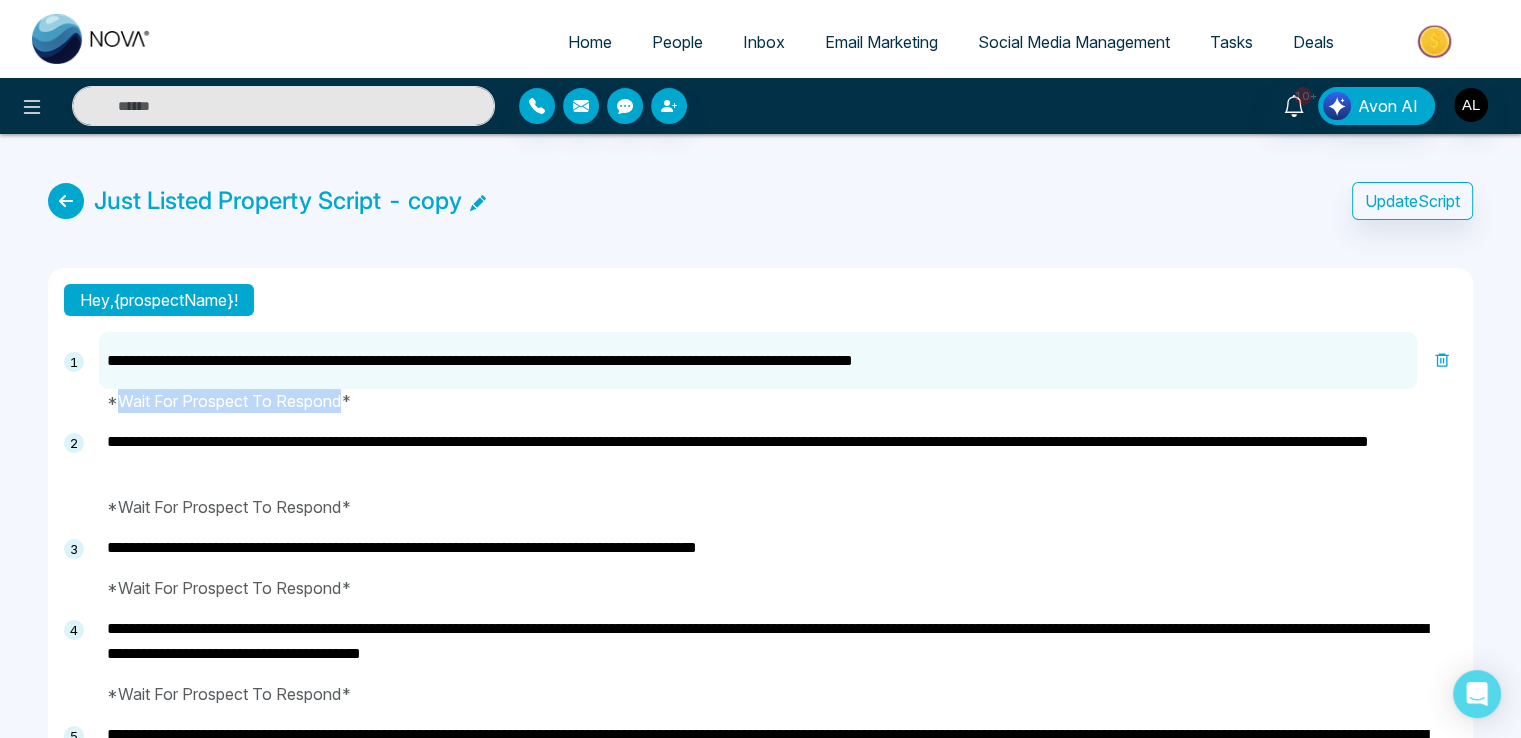 click on "*Wait For Prospect To Respond*" at bounding box center (778, 401) 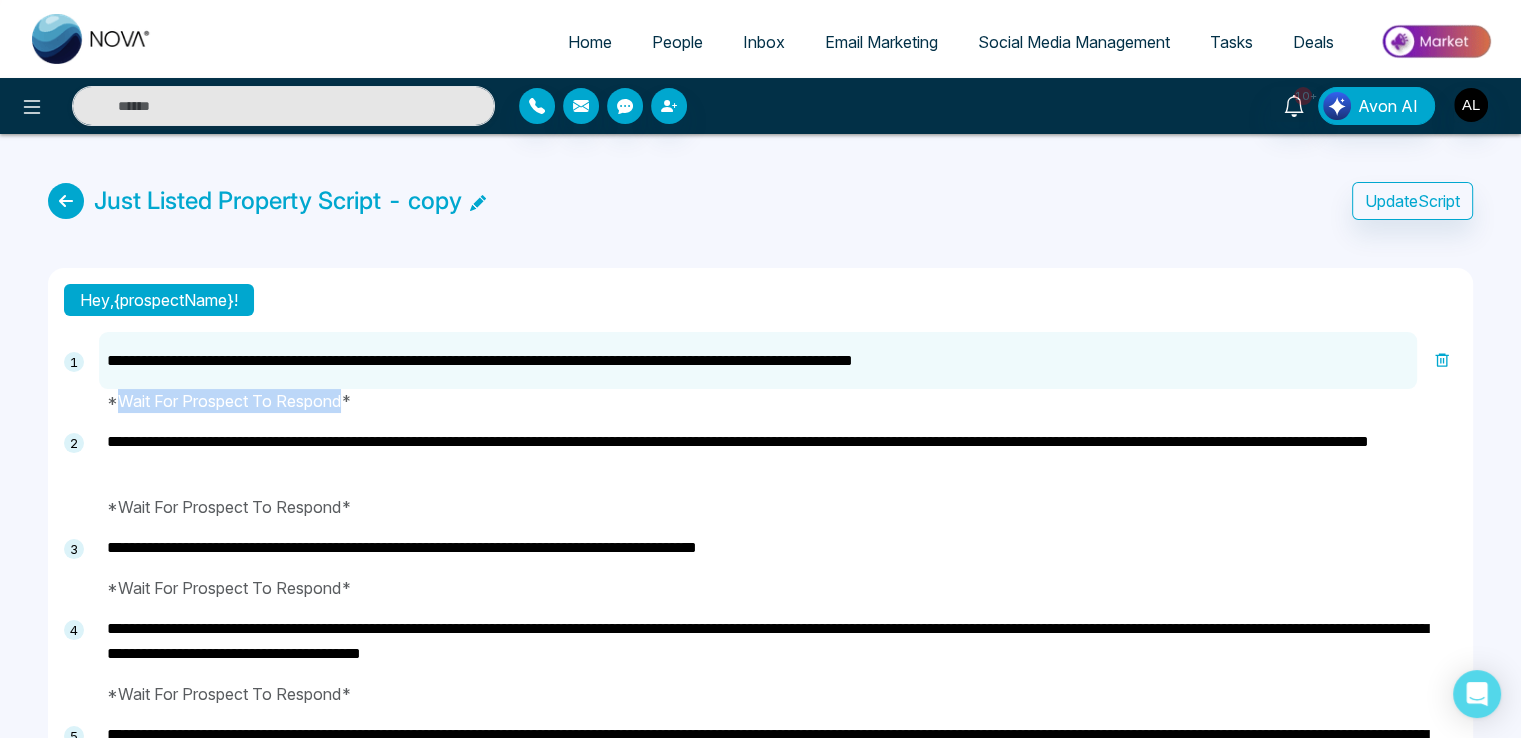 click on "*Wait For Prospect To Respond*" at bounding box center [778, 401] 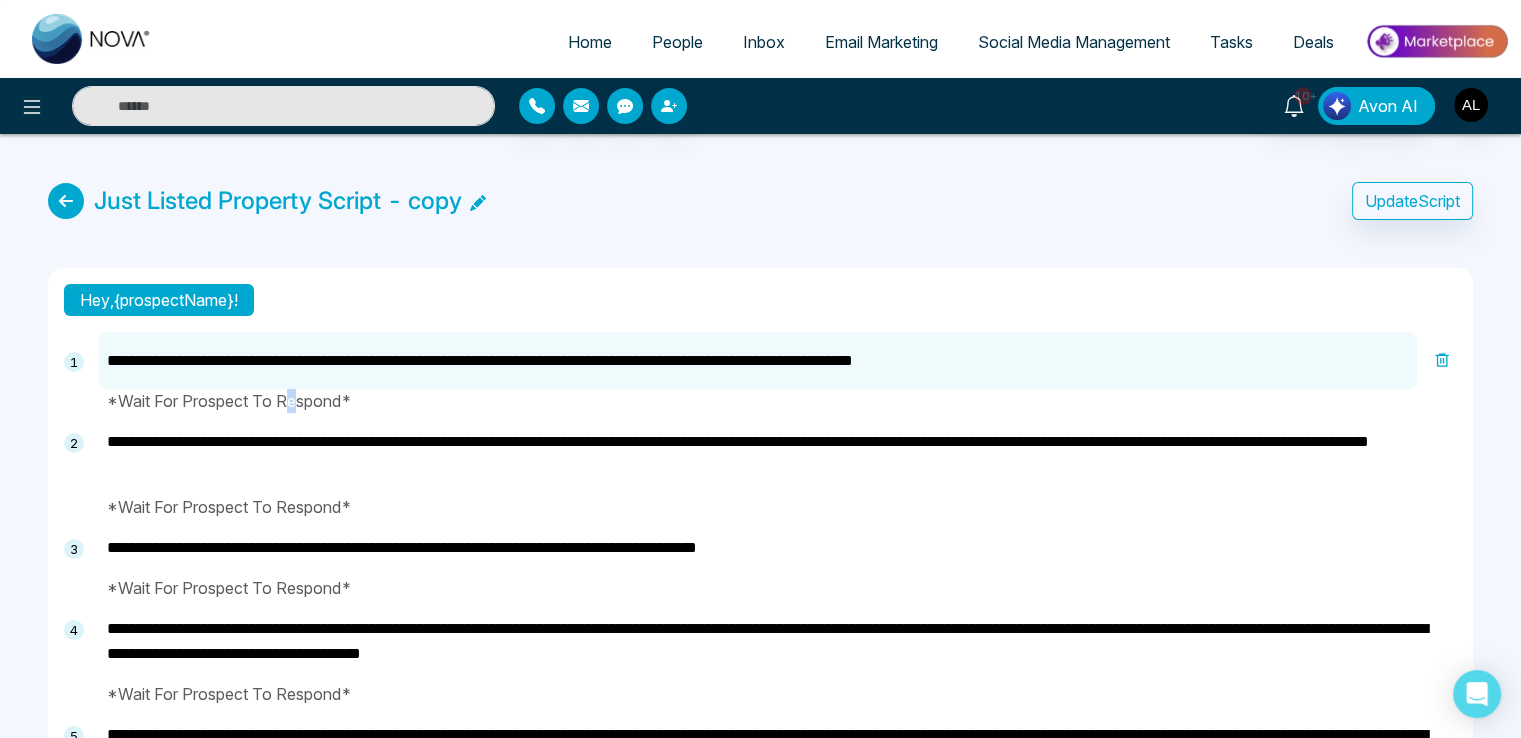 drag, startPoint x: 286, startPoint y: 402, endPoint x: 306, endPoint y: 401, distance: 20.024984 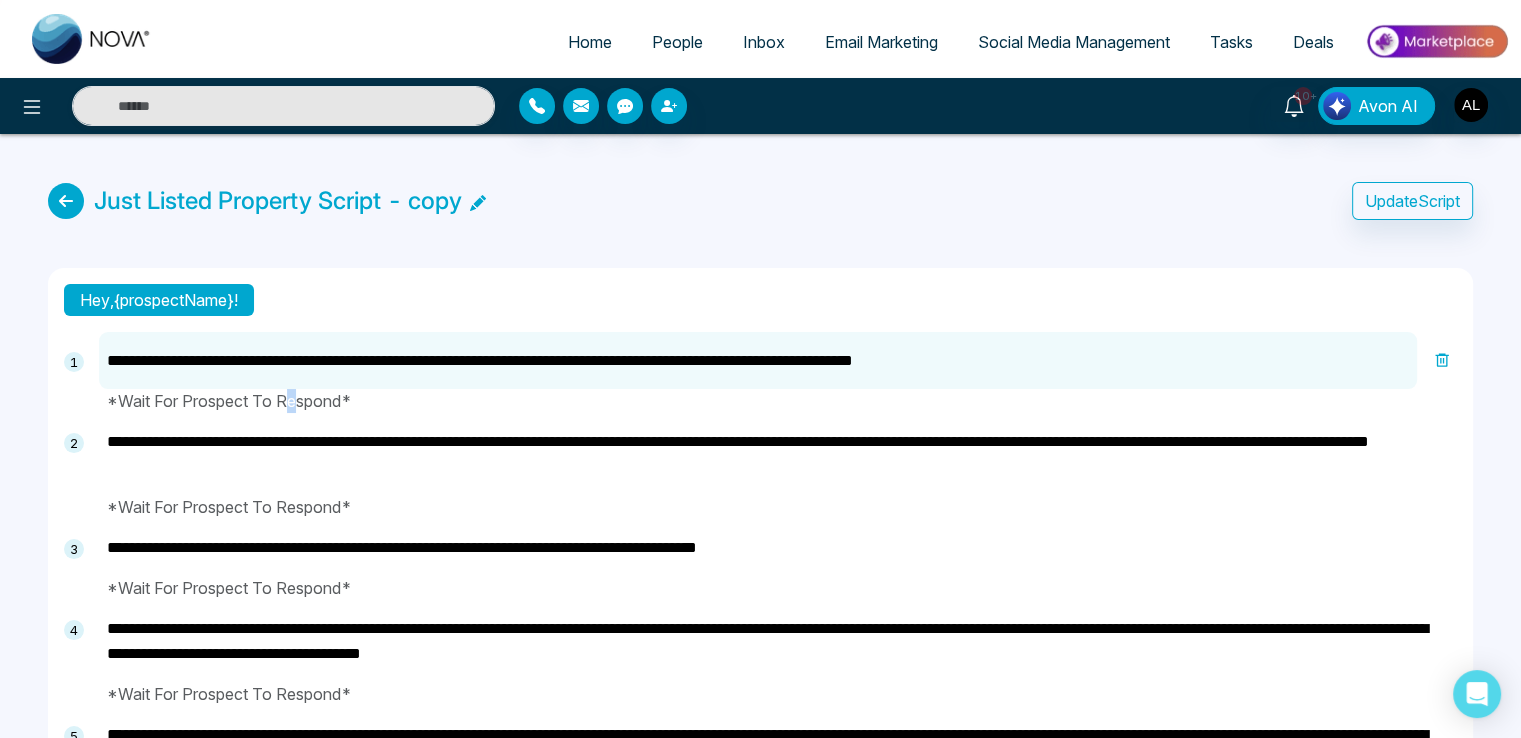 click on "*Wait For Prospect To Respond*" at bounding box center (778, 401) 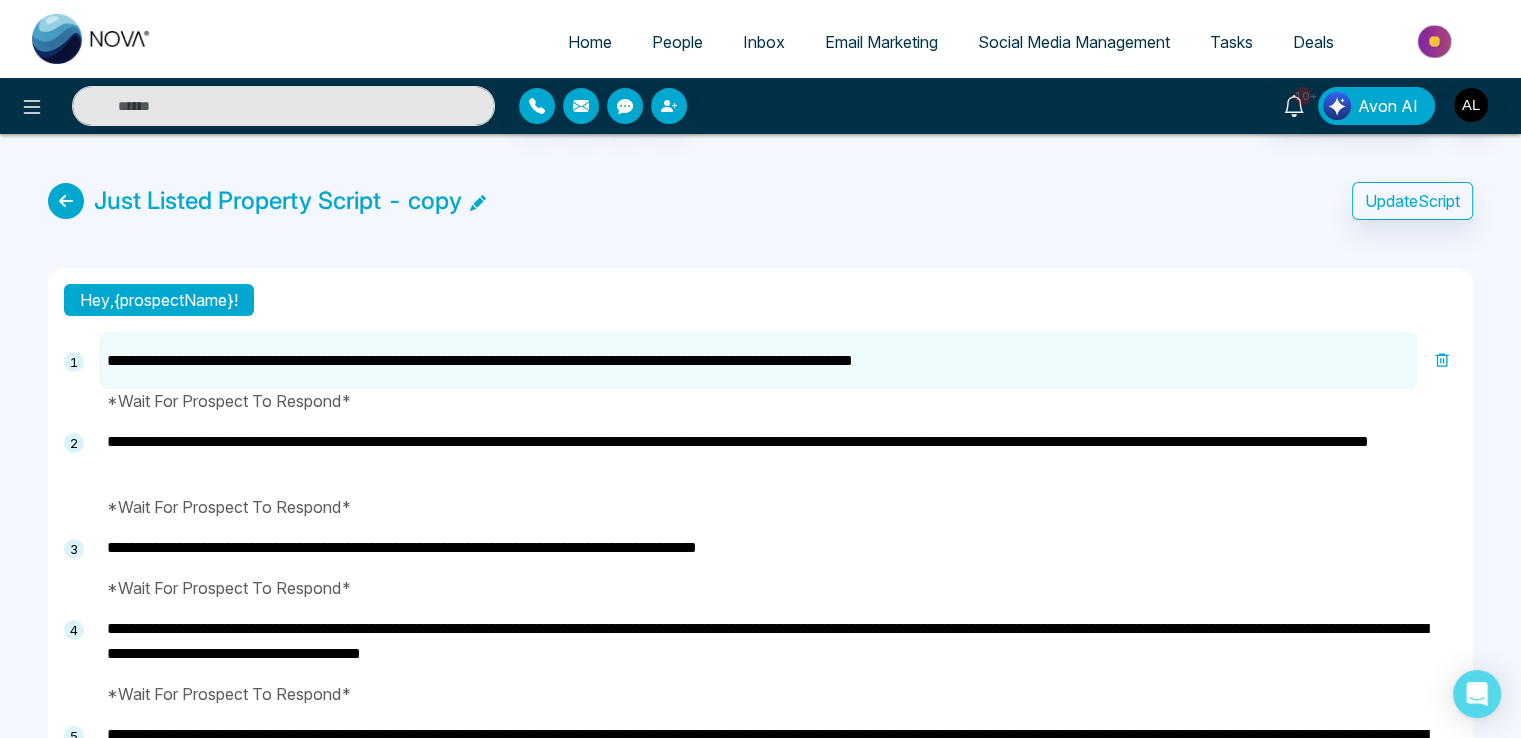 drag, startPoint x: 140, startPoint y: 433, endPoint x: 402, endPoint y: 444, distance: 262.2308 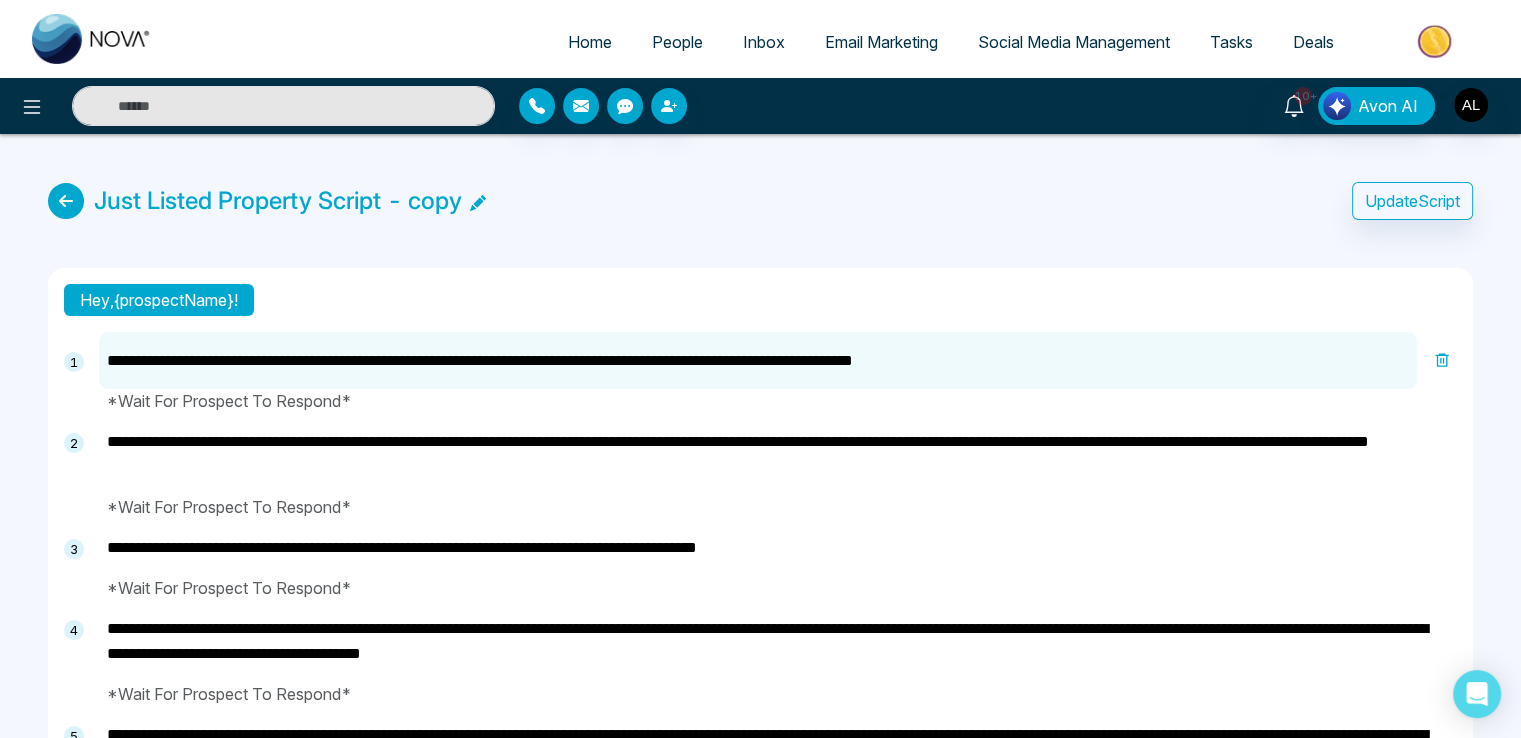 click on "**********" at bounding box center (778, 454) 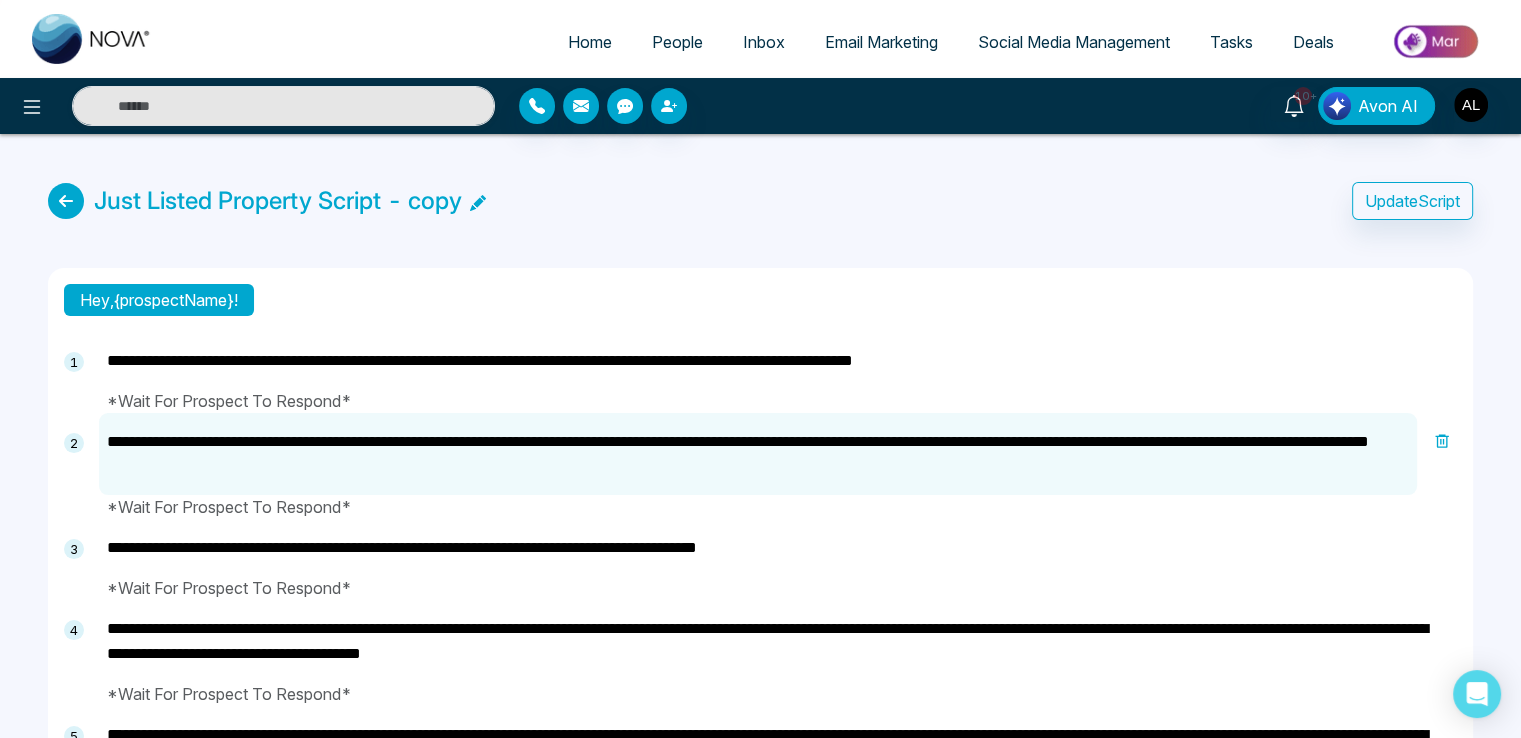 click on "*Wait For Prospect To Respond*" at bounding box center (778, 507) 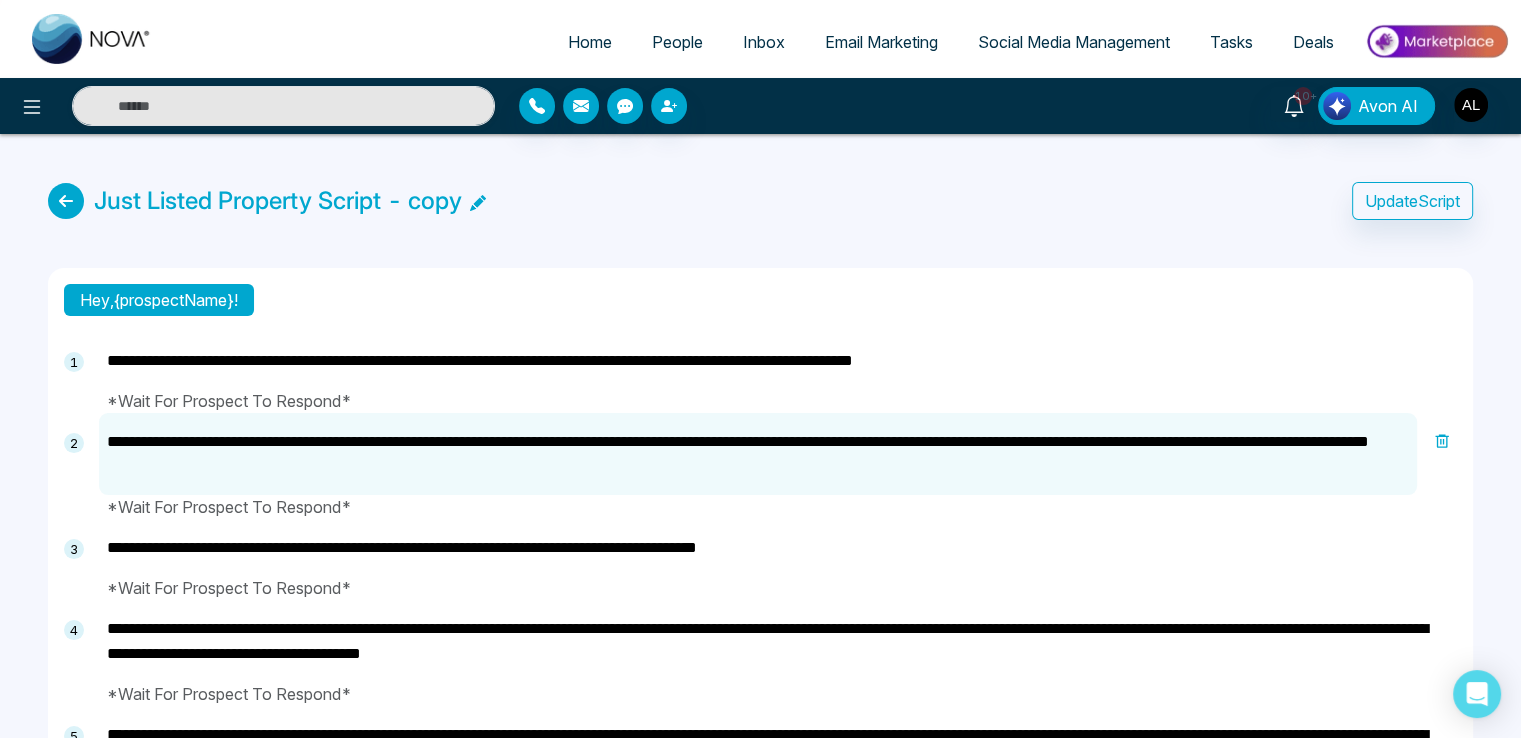 scroll, scrollTop: 382, scrollLeft: 0, axis: vertical 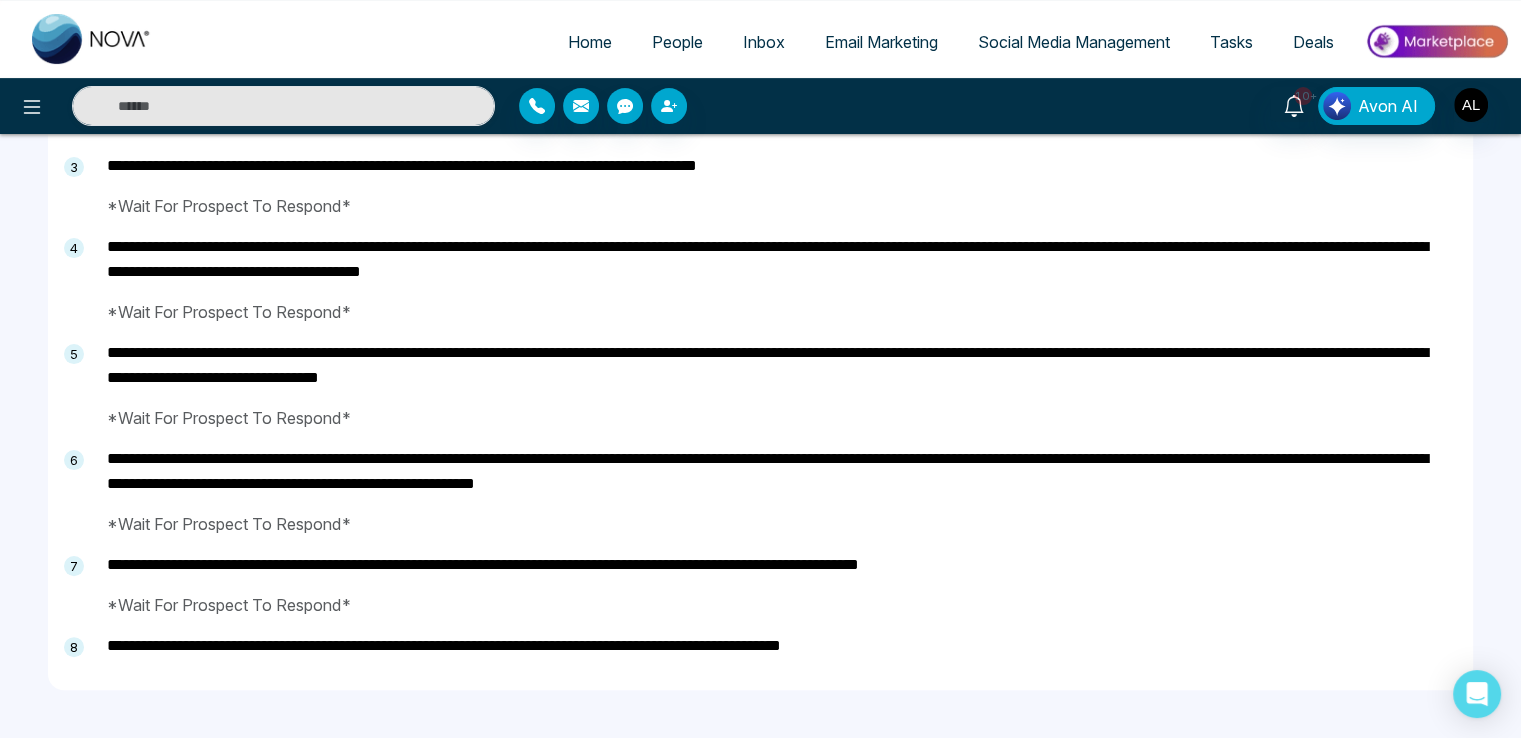 drag, startPoint x: 125, startPoint y: 641, endPoint x: 254, endPoint y: 646, distance: 129.09686 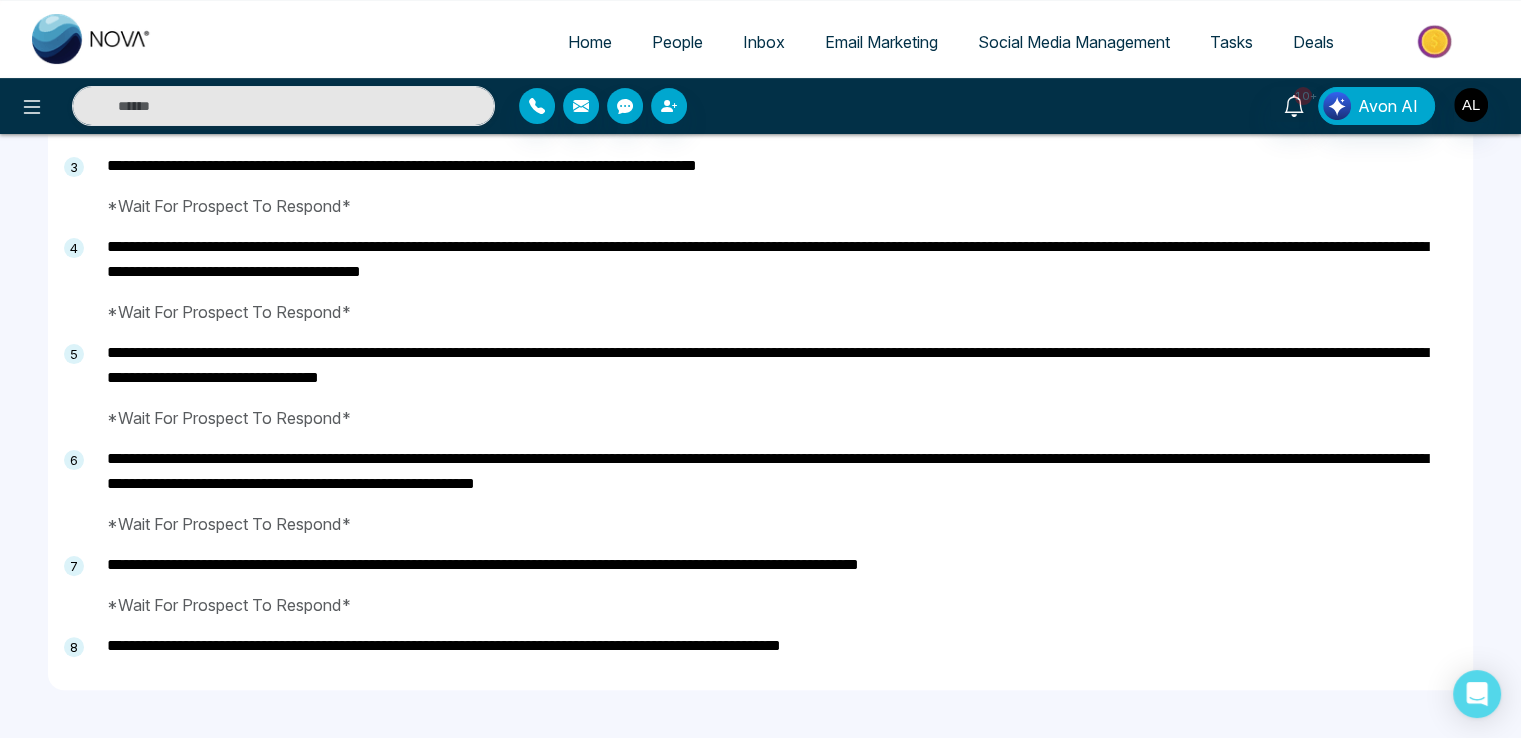 click on "**********" at bounding box center [778, 645] 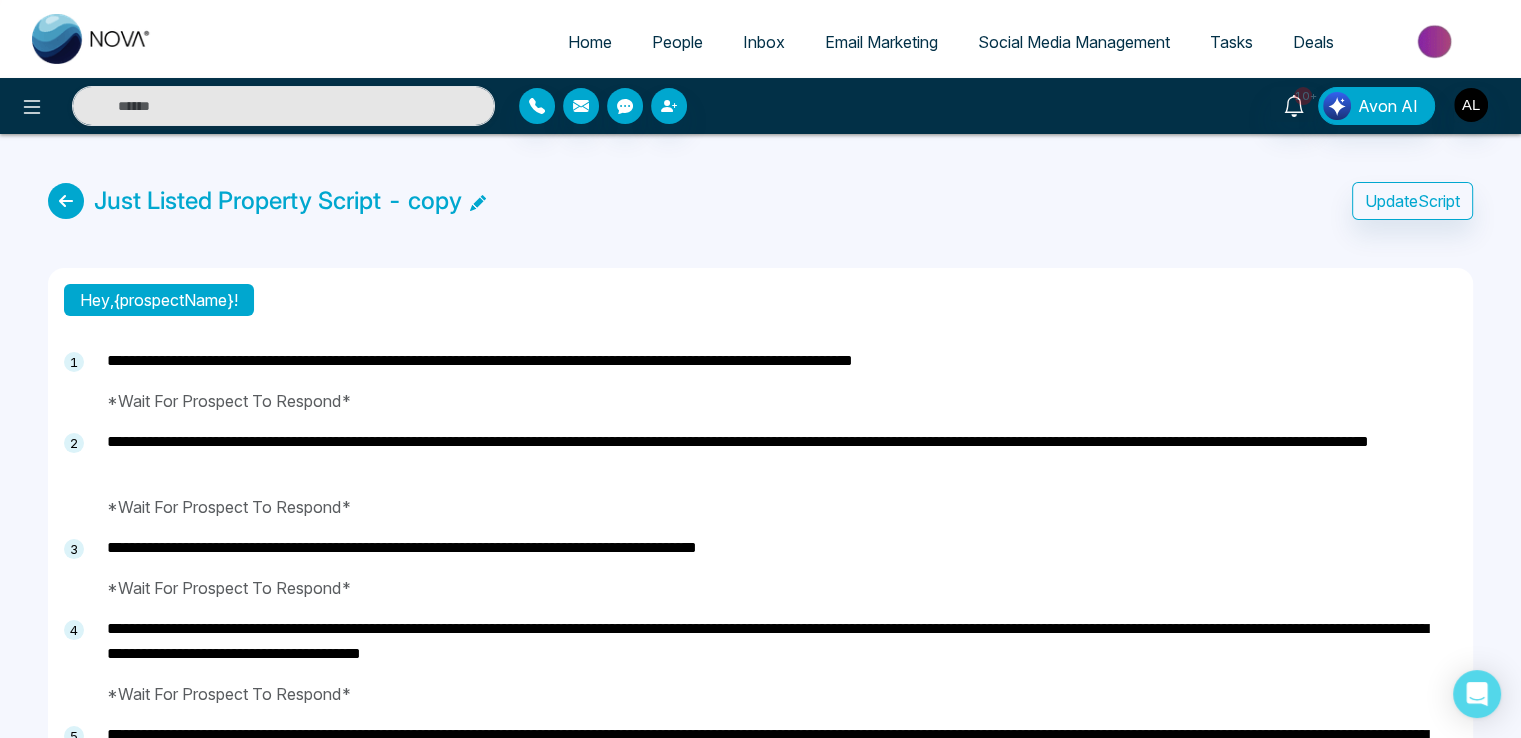 scroll, scrollTop: 100, scrollLeft: 0, axis: vertical 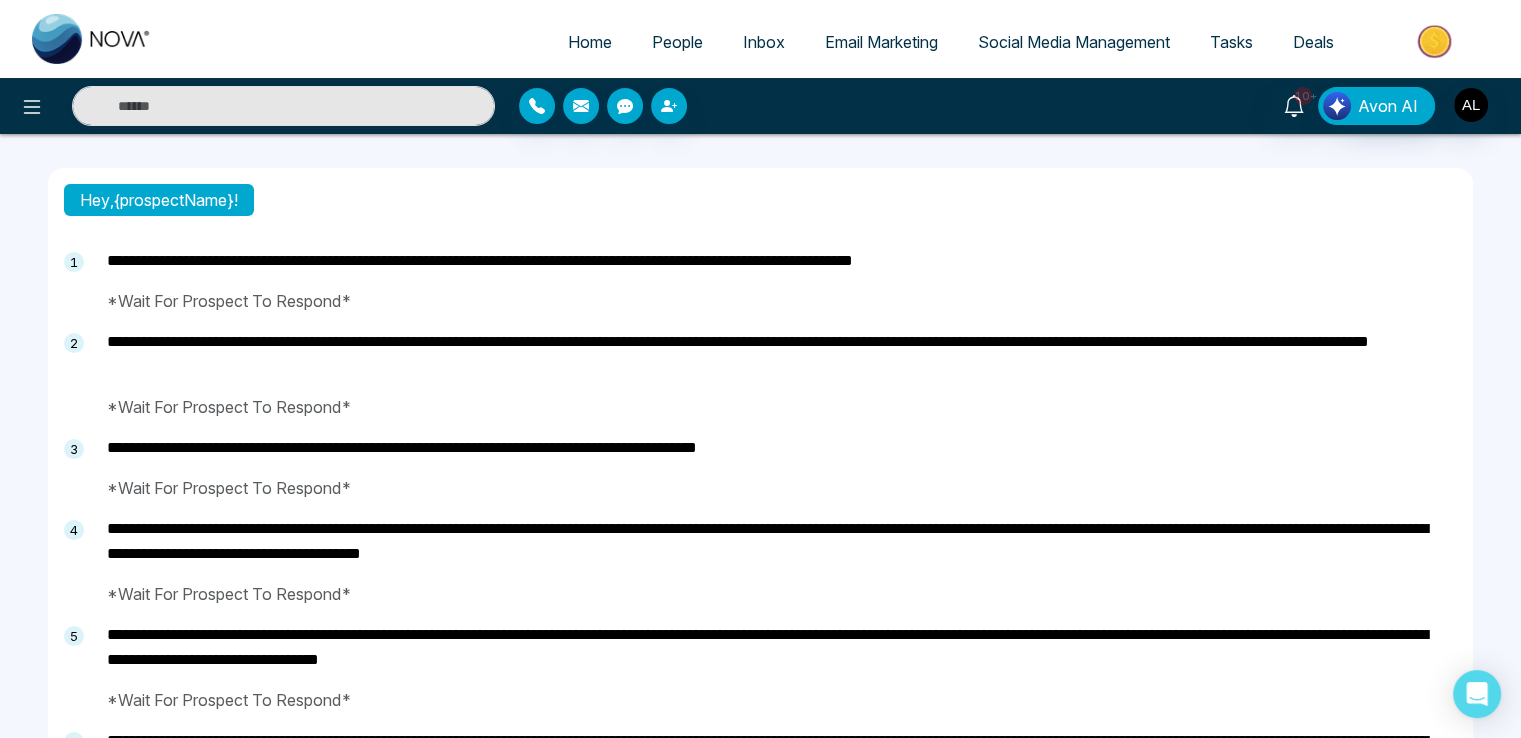 drag, startPoint x: 132, startPoint y: 257, endPoint x: 274, endPoint y: 248, distance: 142.28493 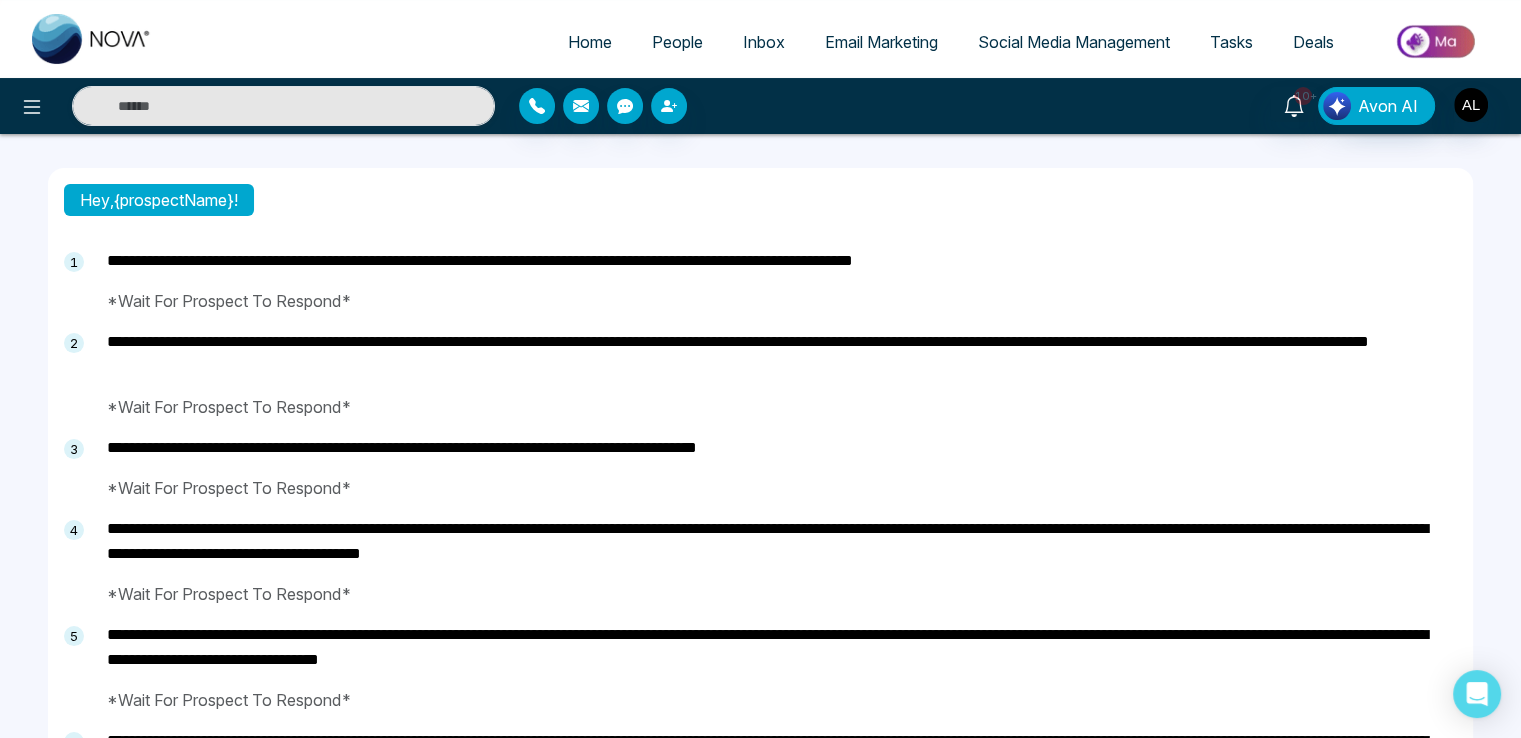 click on "**********" at bounding box center [778, 260] 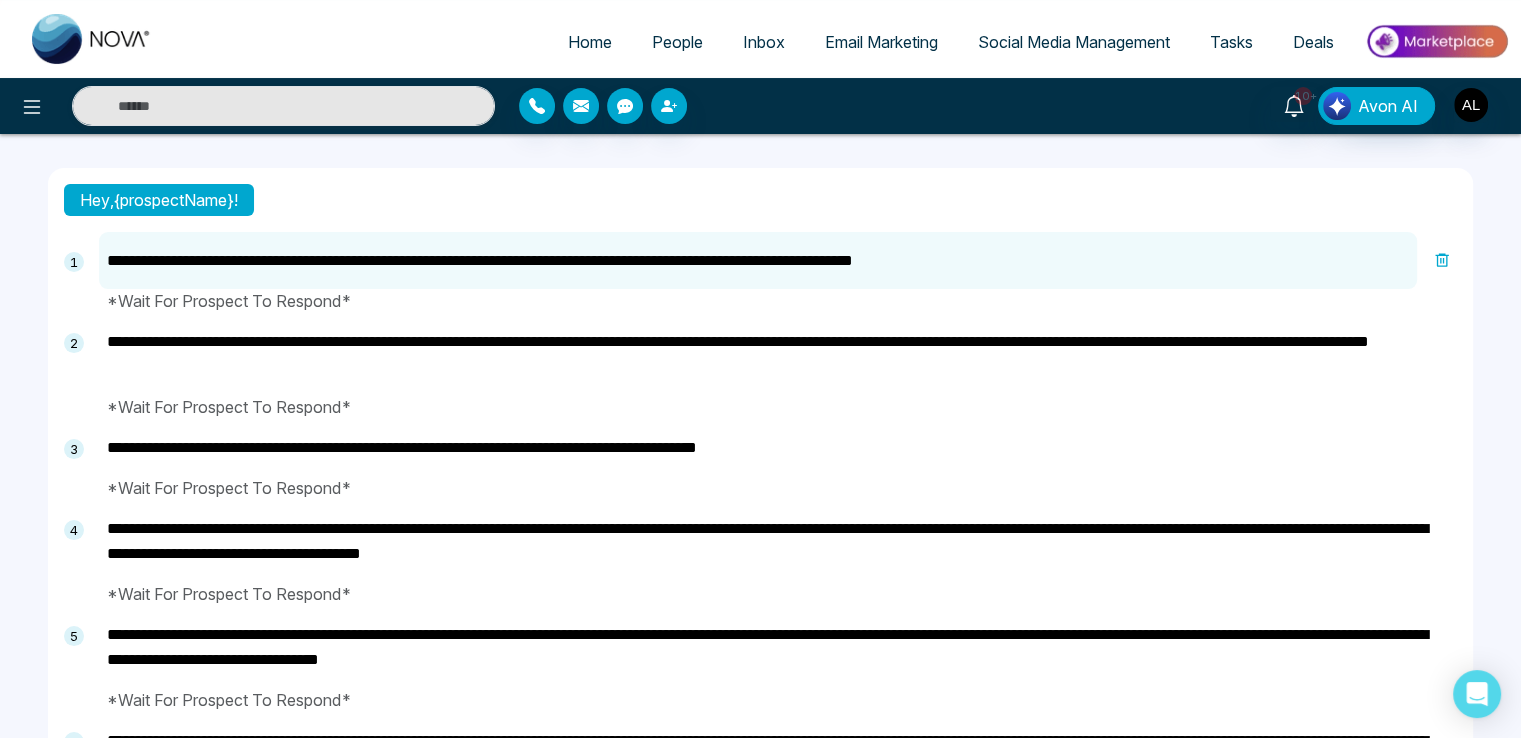 click on "**********" at bounding box center [758, 260] 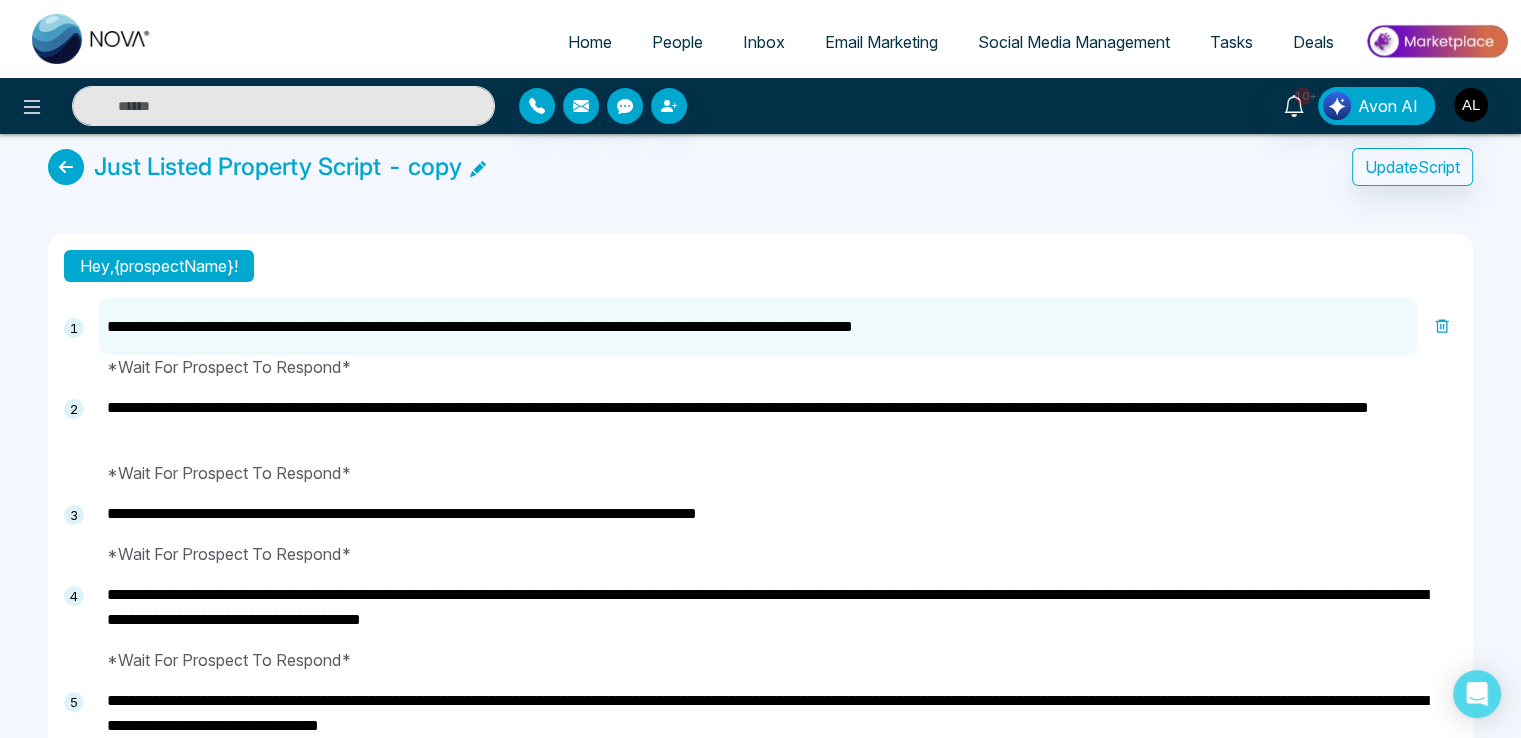scroll, scrollTop: 0, scrollLeft: 0, axis: both 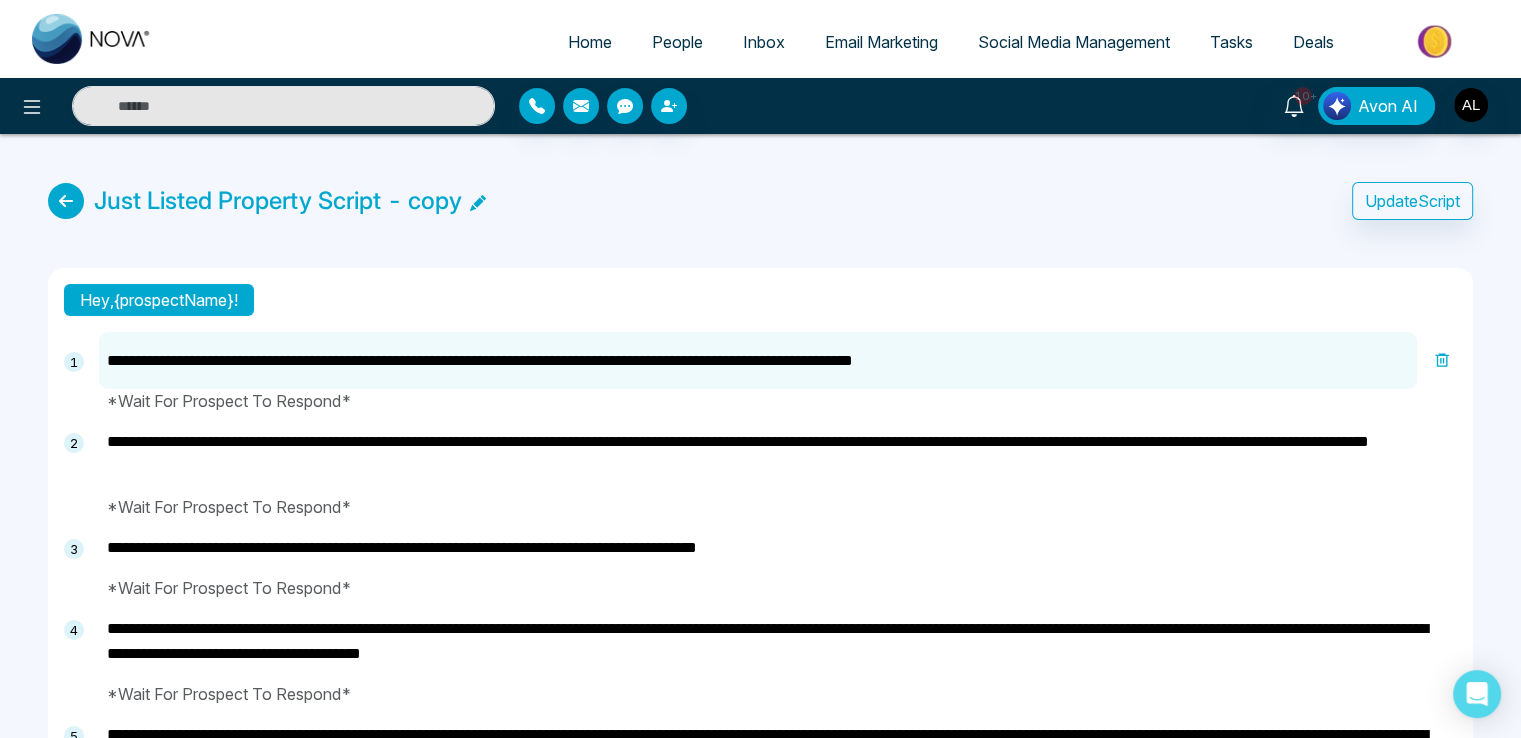 drag, startPoint x: 135, startPoint y: 357, endPoint x: 210, endPoint y: 356, distance: 75.00667 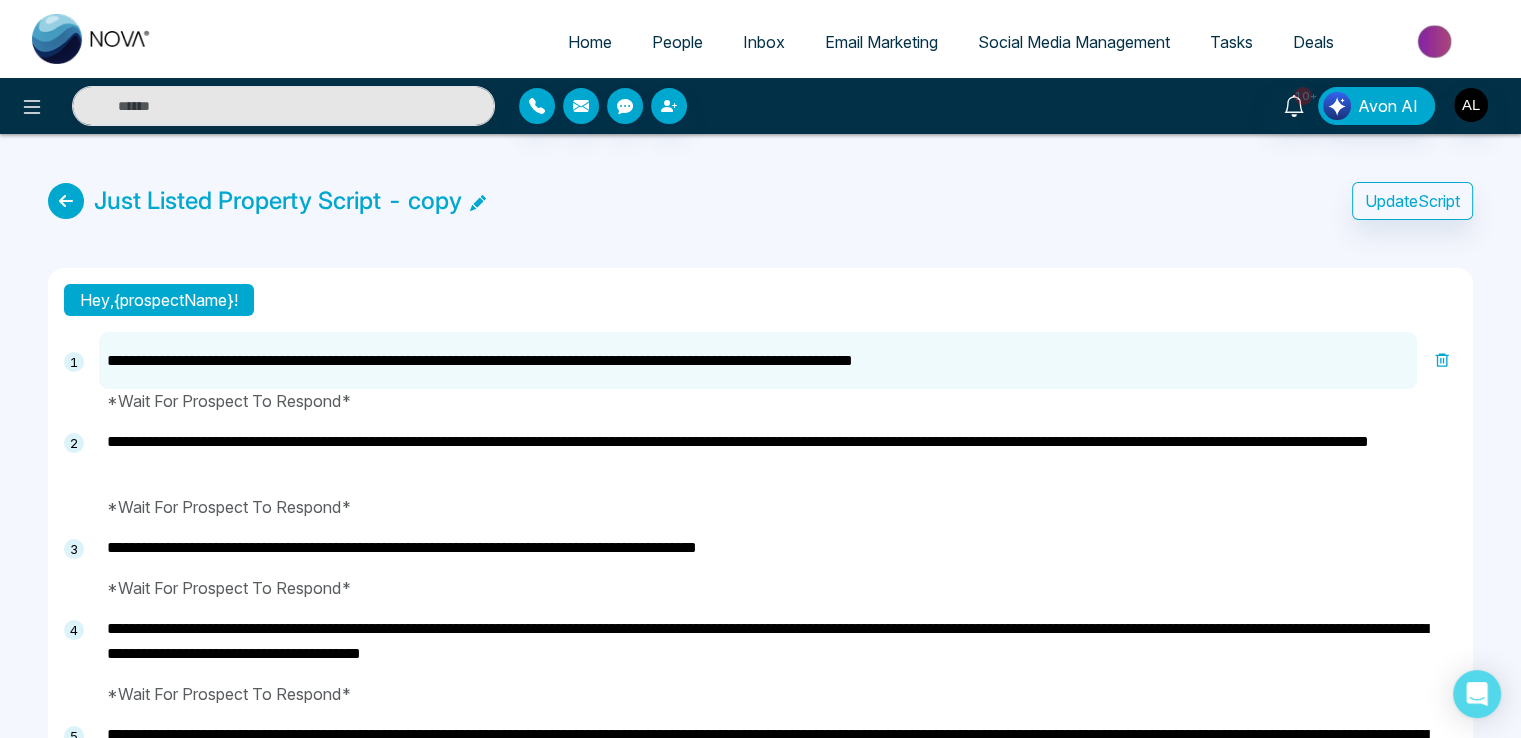 click on "**********" at bounding box center (758, 360) 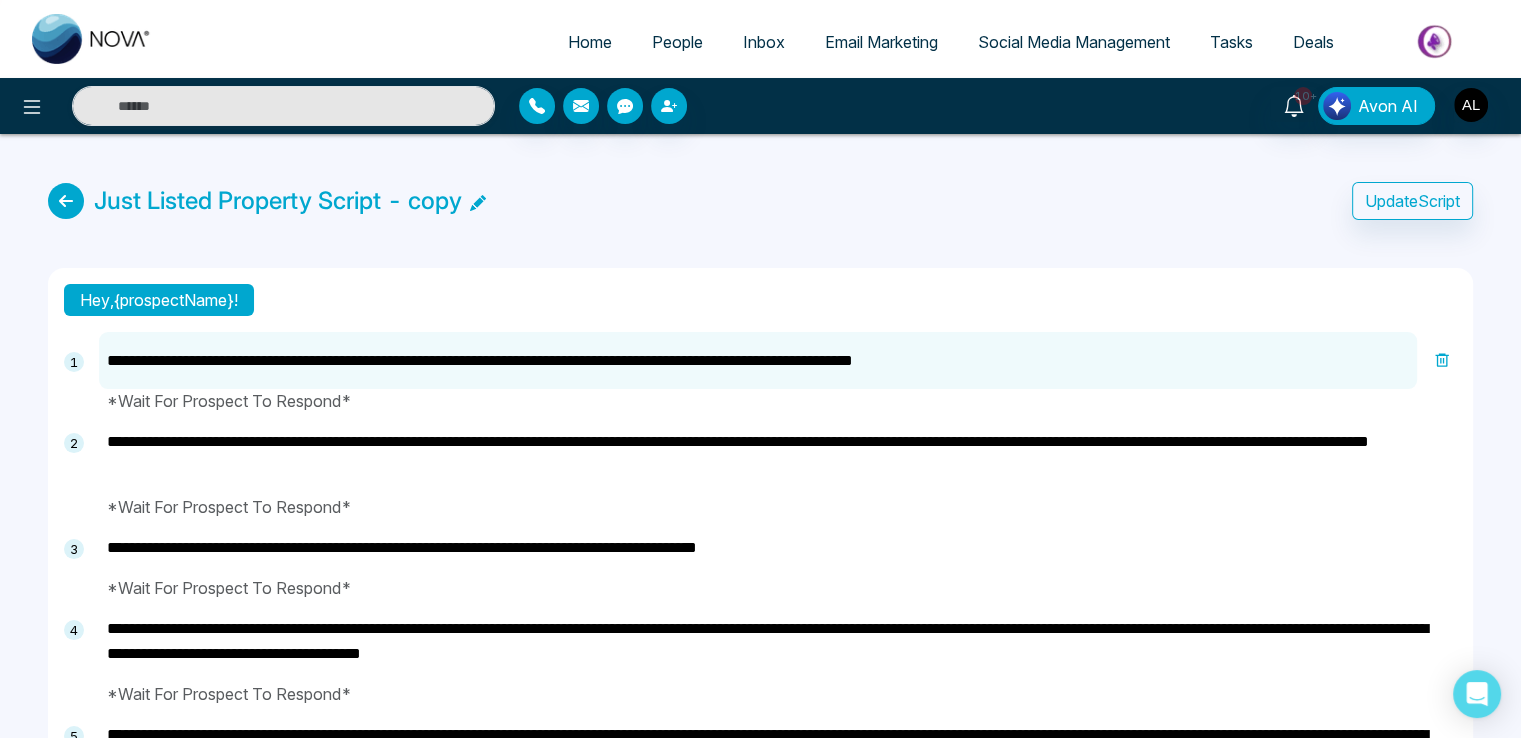 click on "**********" at bounding box center [758, 360] 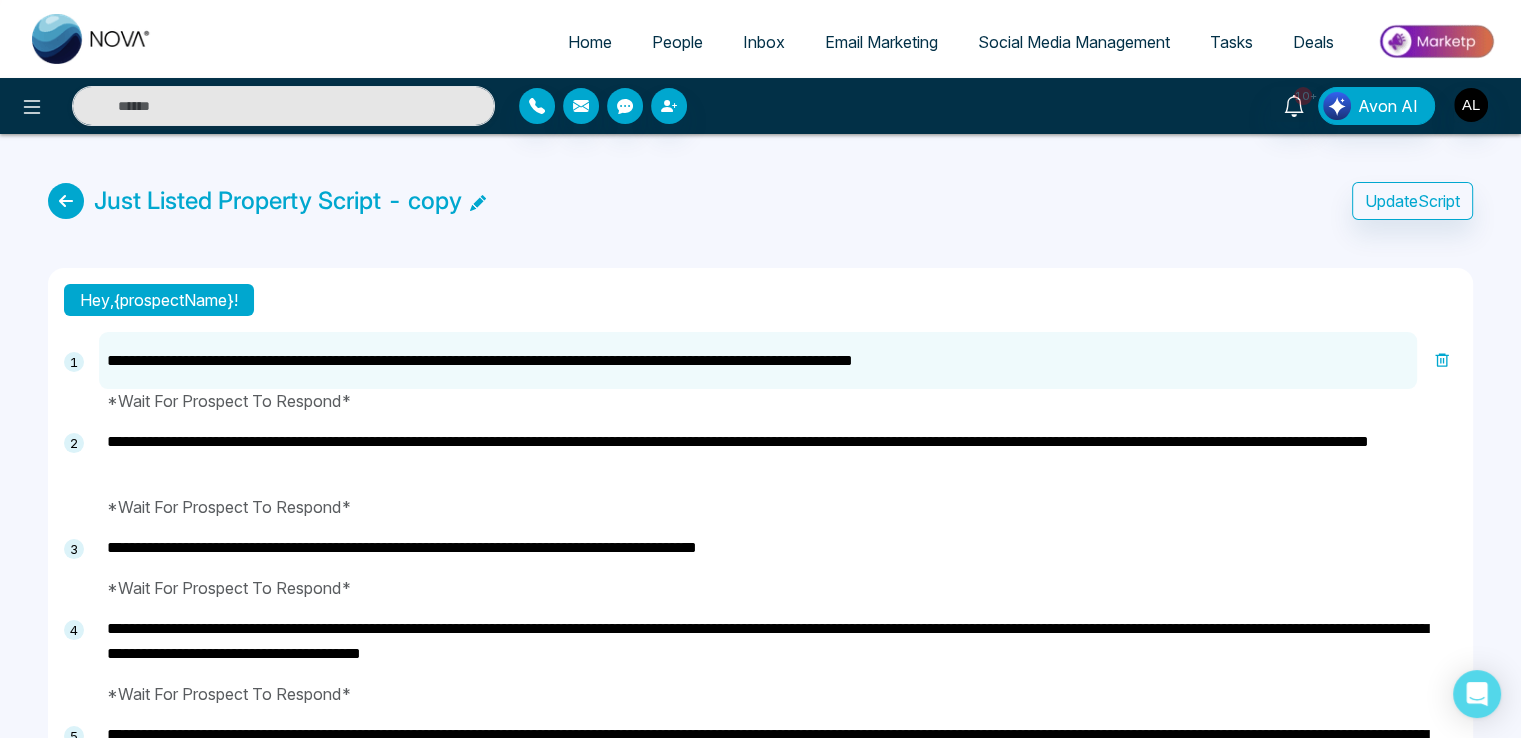 drag, startPoint x: 134, startPoint y: 358, endPoint x: 306, endPoint y: 358, distance: 172 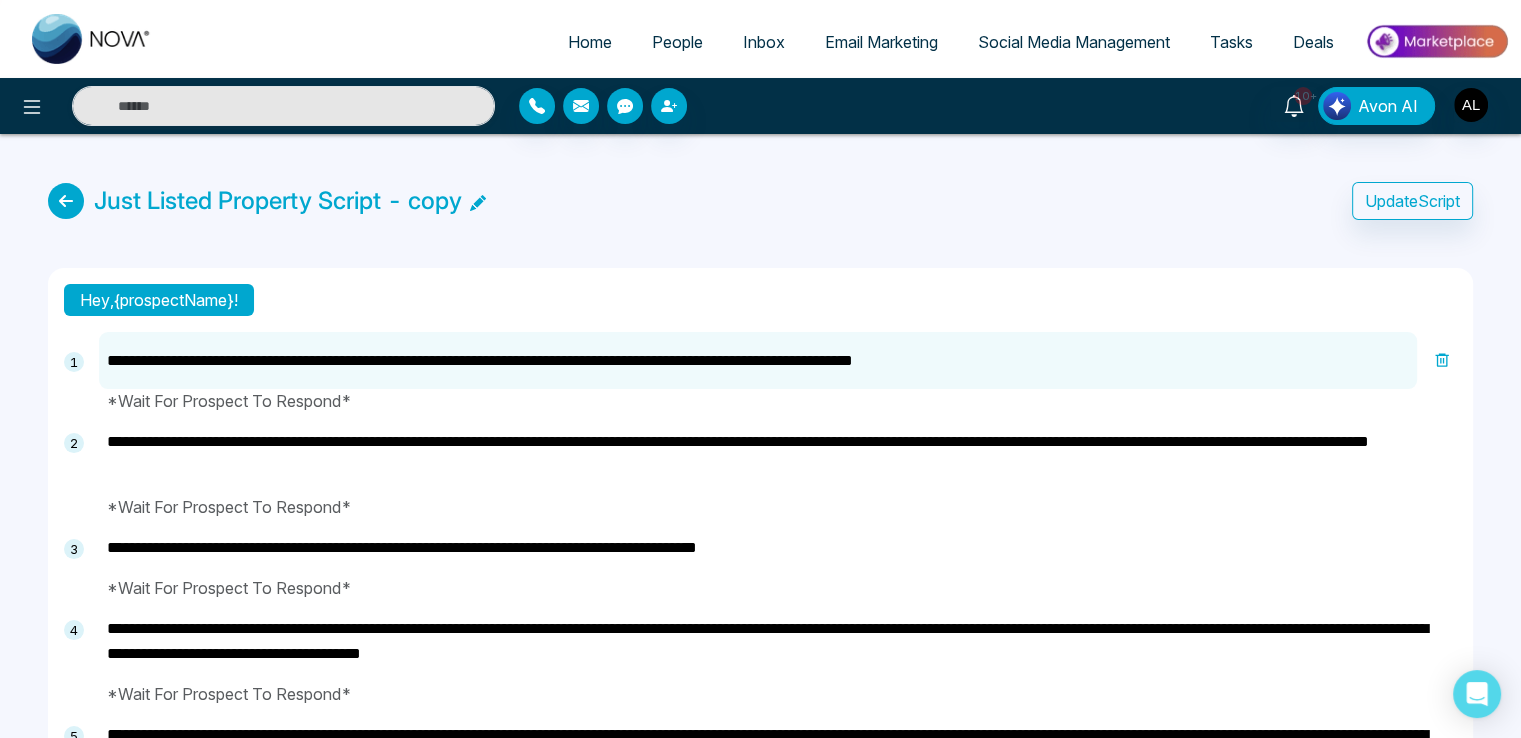 click on "**********" at bounding box center [758, 360] 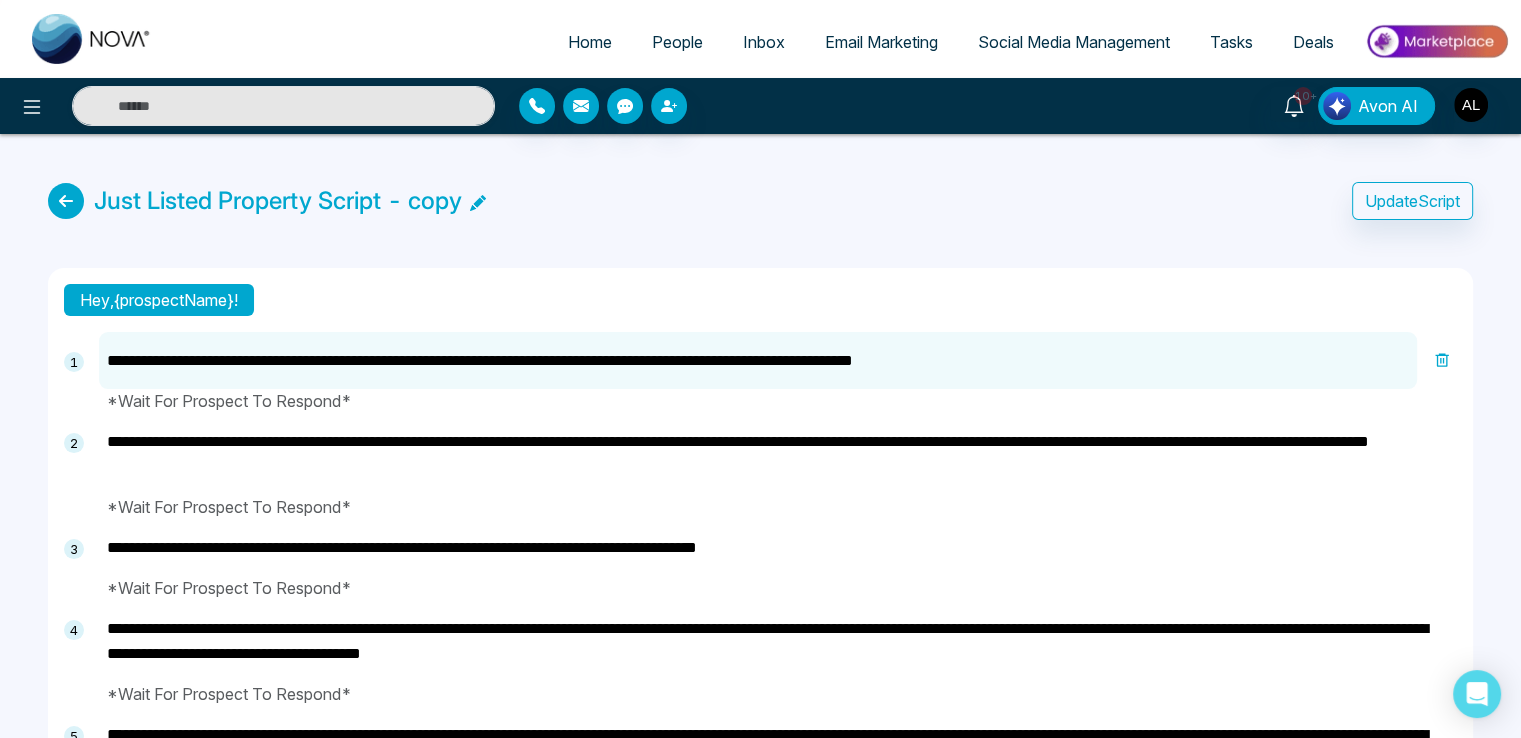 drag, startPoint x: 142, startPoint y: 355, endPoint x: 164, endPoint y: 350, distance: 22.561028 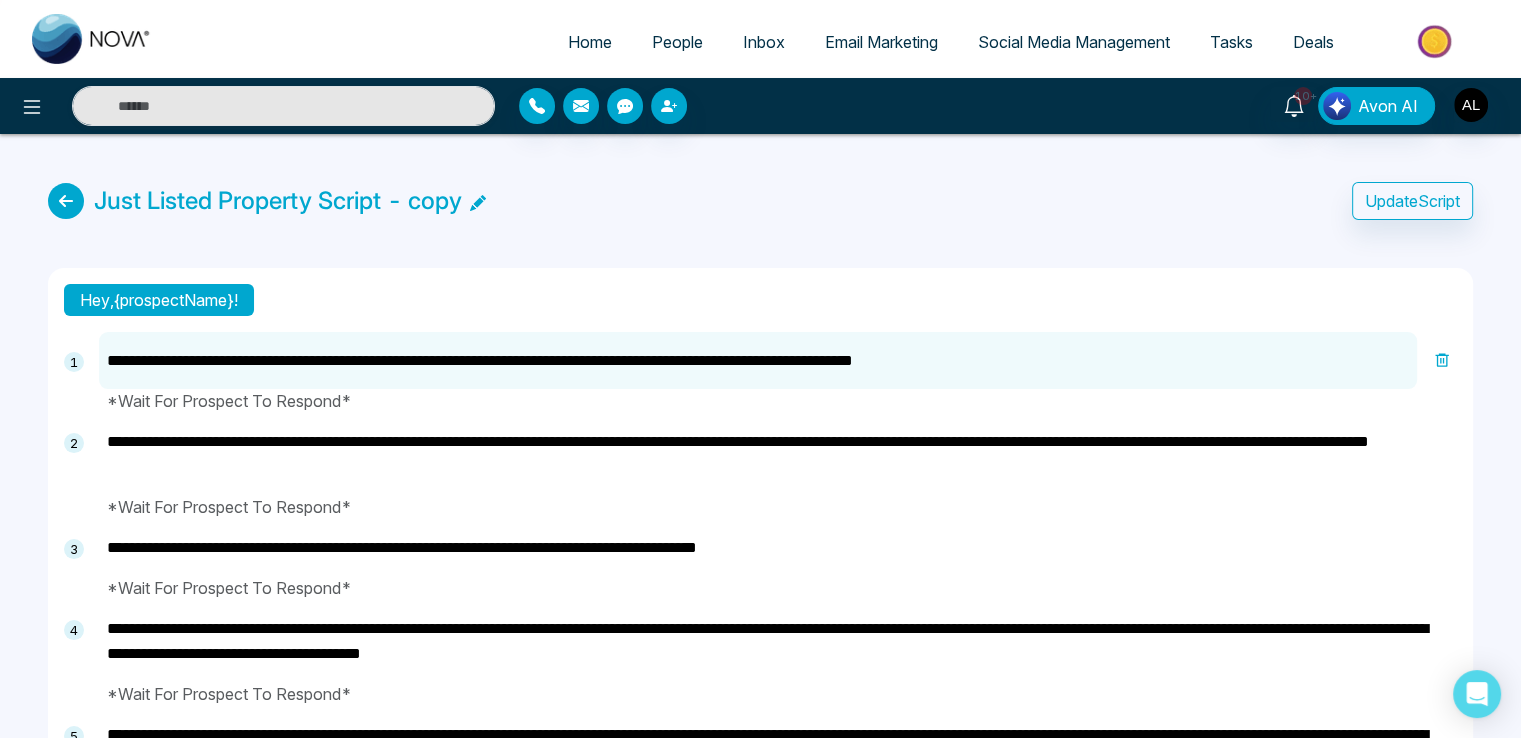 click on "**********" at bounding box center [758, 360] 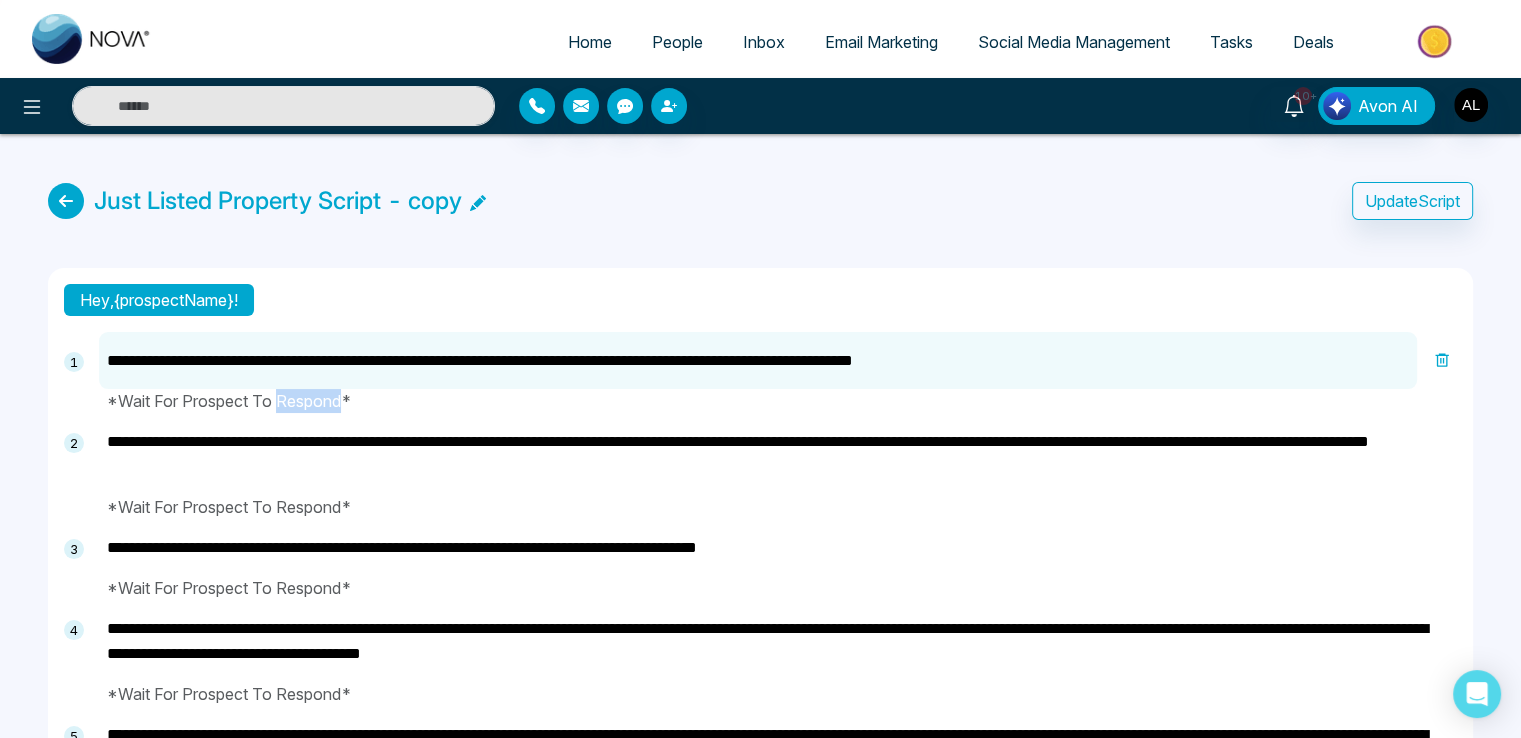 drag, startPoint x: 280, startPoint y: 398, endPoint x: 340, endPoint y: 399, distance: 60.00833 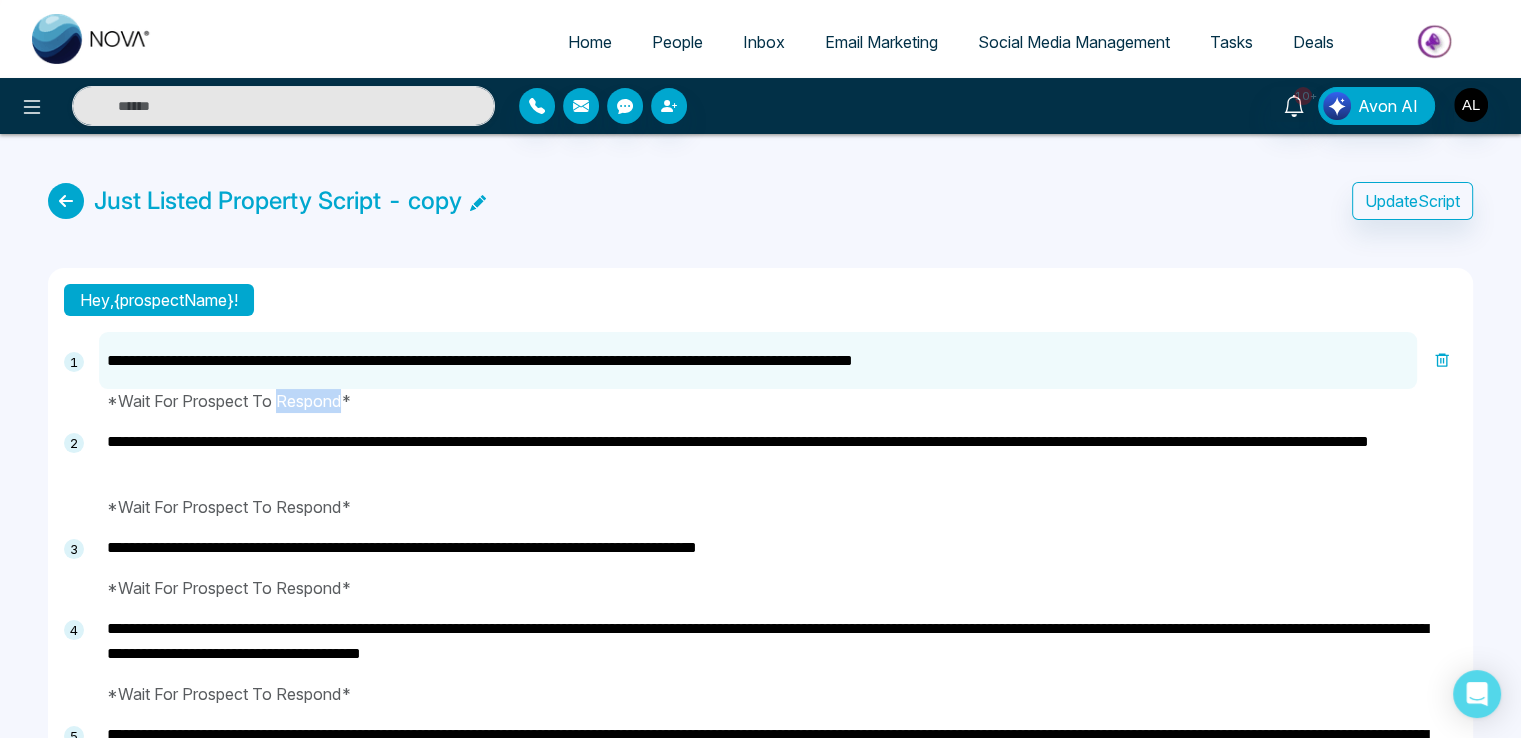 click on "*Wait For Prospect To Respond*" at bounding box center [778, 401] 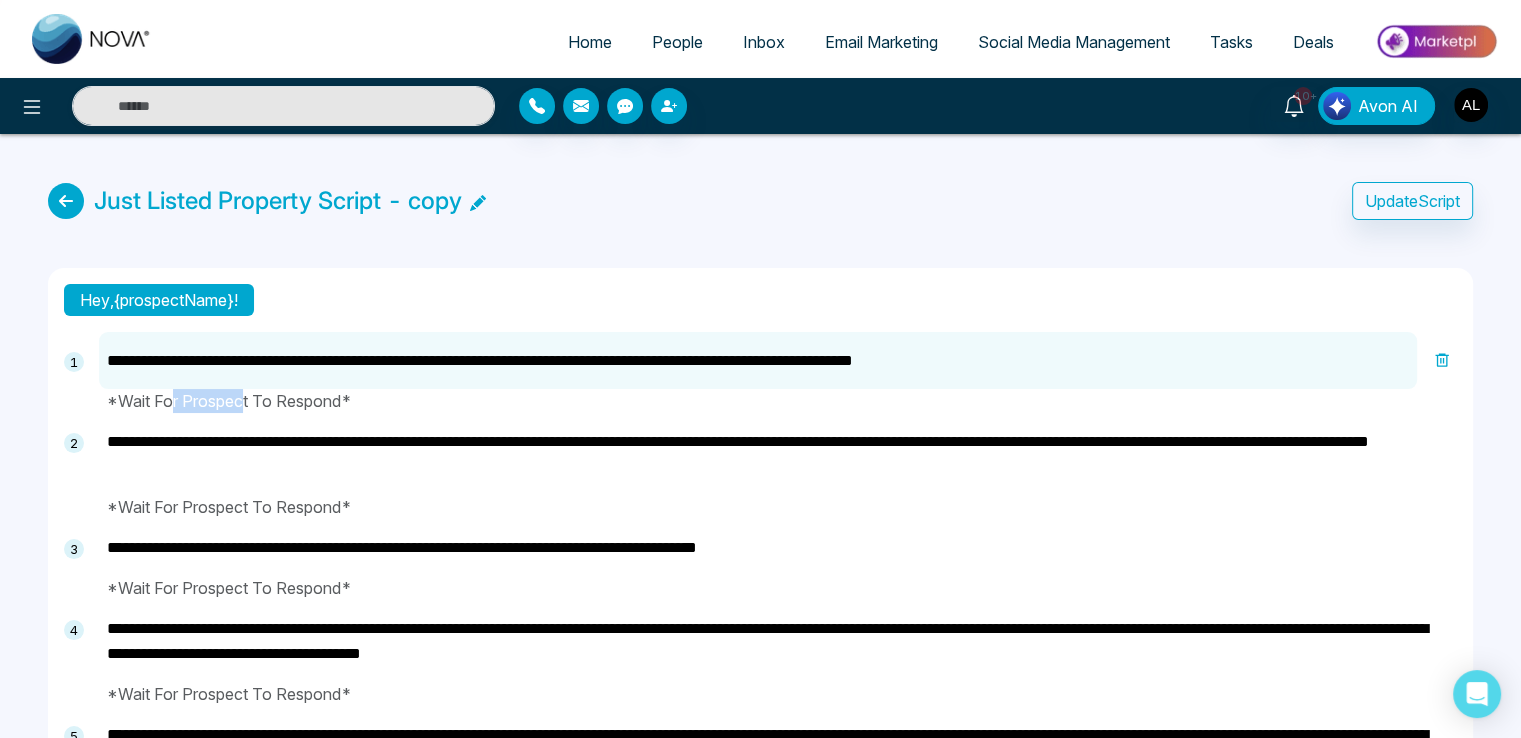 drag, startPoint x: 173, startPoint y: 397, endPoint x: 243, endPoint y: 402, distance: 70.178345 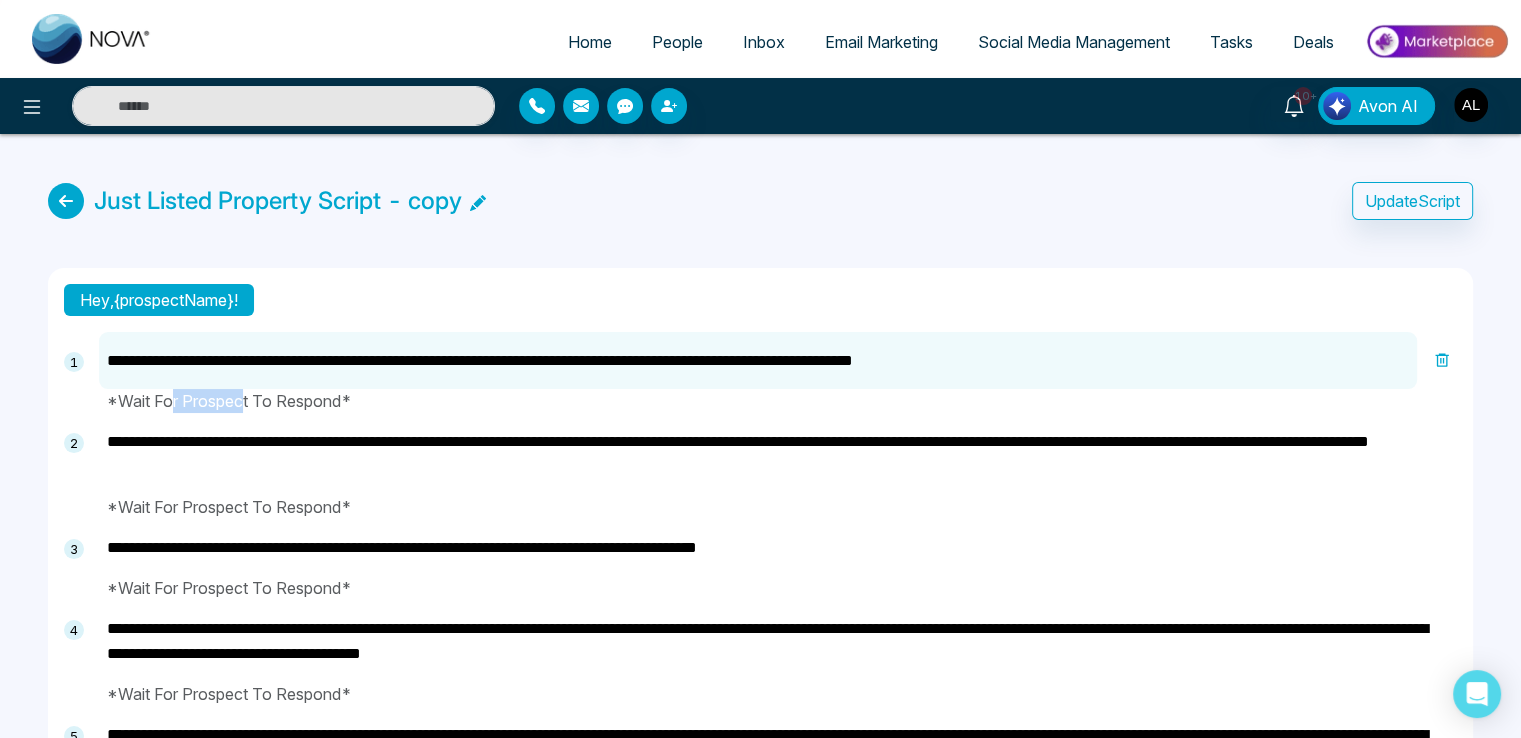 click on "*Wait For Prospect To Respond*" at bounding box center [778, 401] 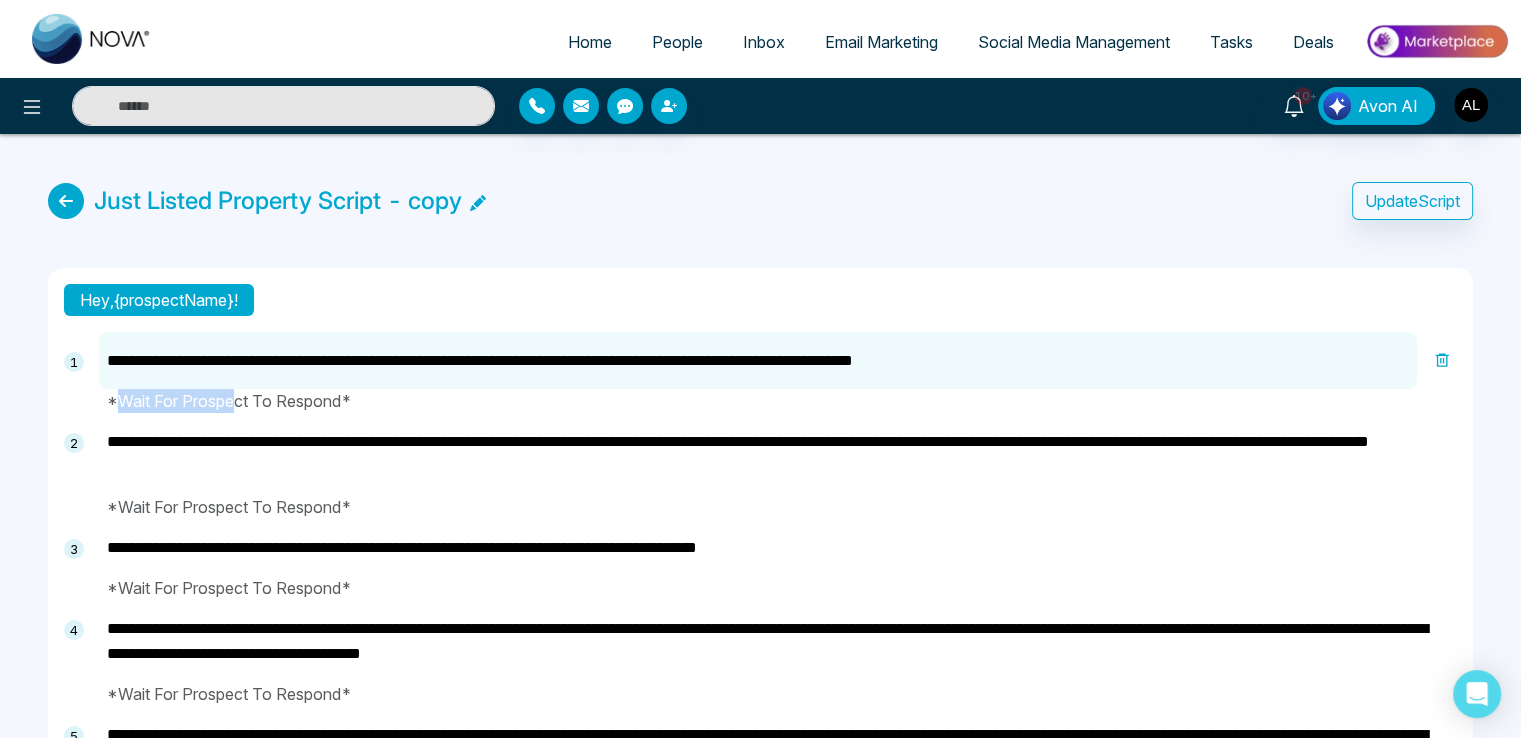 drag, startPoint x: 115, startPoint y: 395, endPoint x: 232, endPoint y: 397, distance: 117.01709 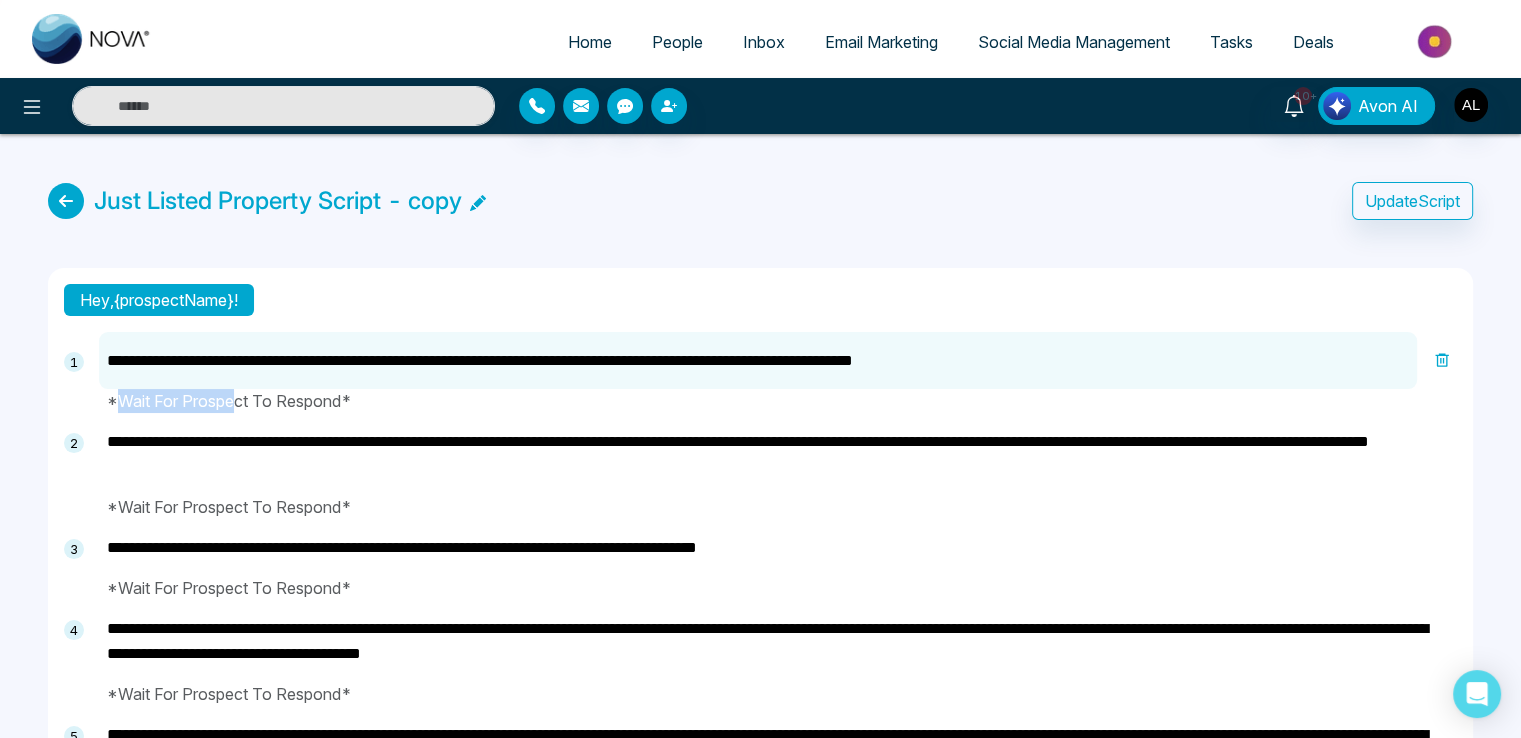 click on "*Wait For Prospect To Respond*" at bounding box center (778, 401) 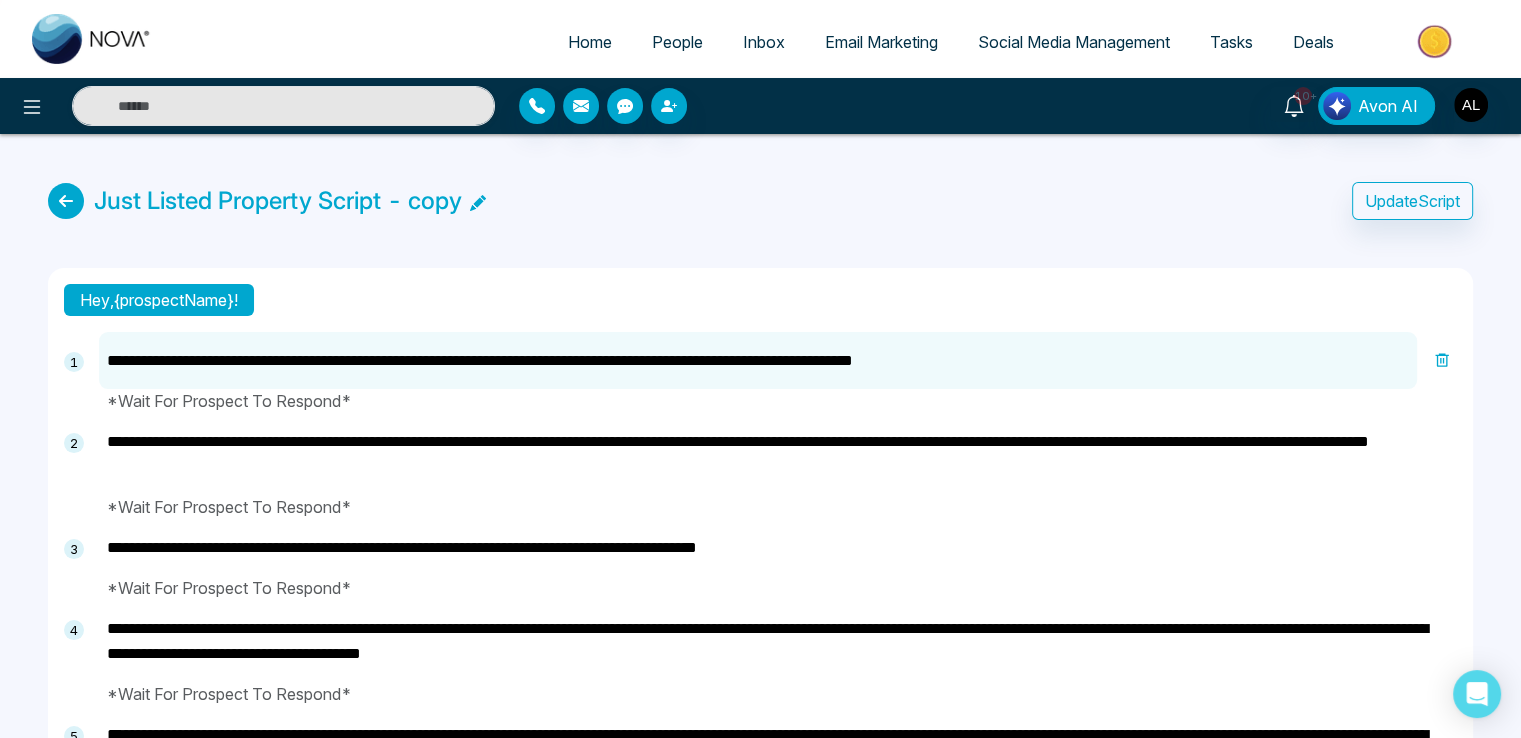 drag, startPoint x: 124, startPoint y: 440, endPoint x: 322, endPoint y: 449, distance: 198.20444 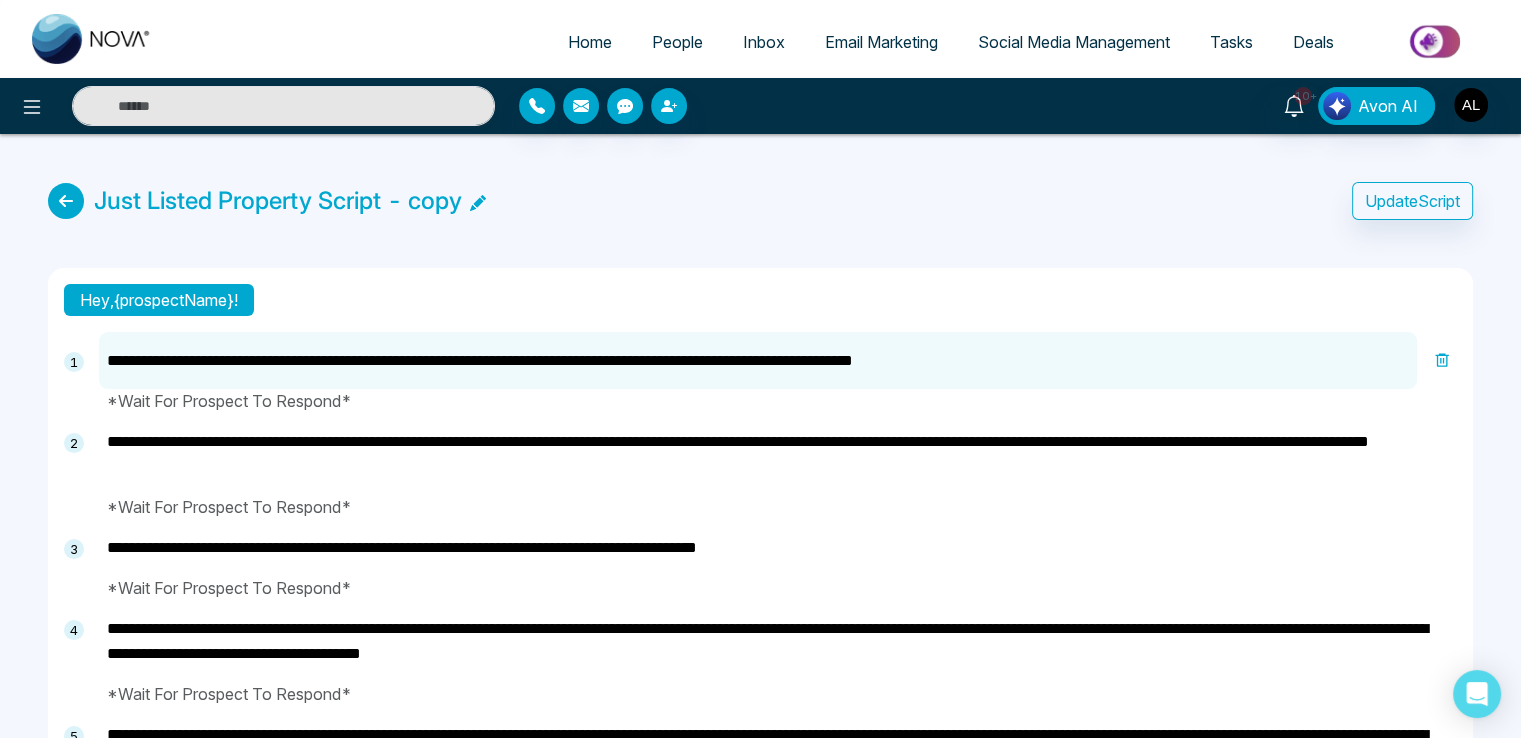 click on "**********" at bounding box center [778, 454] 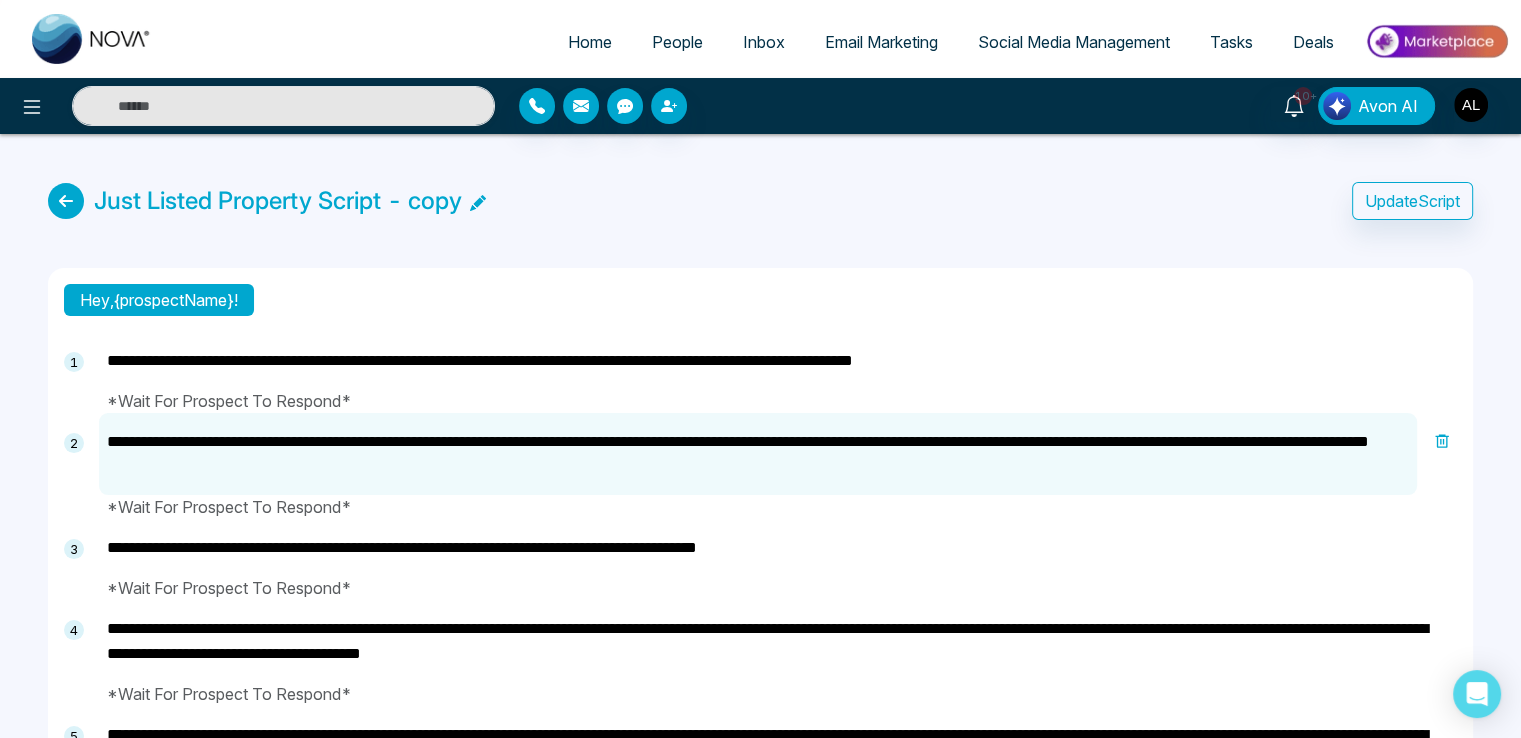click on "**********" at bounding box center [758, 454] 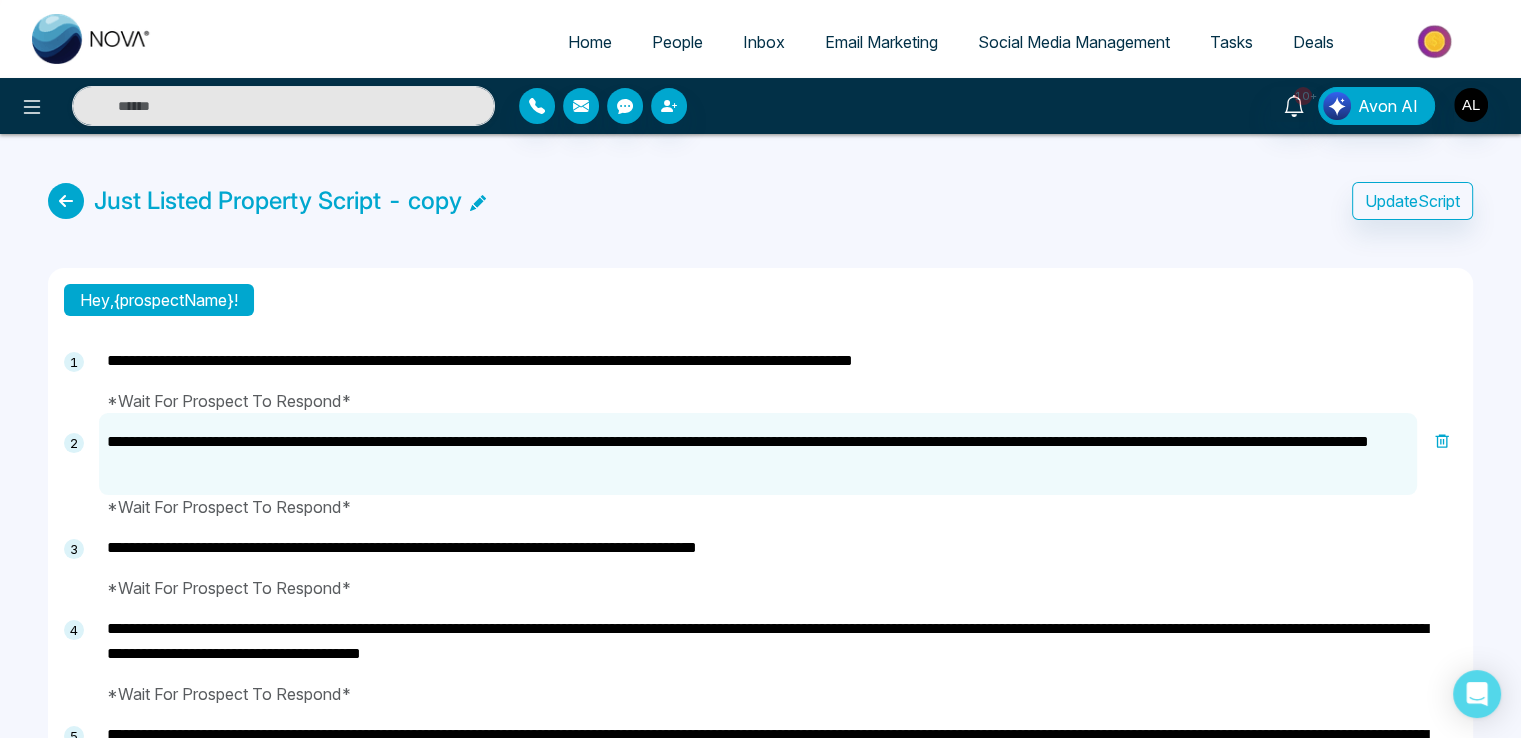 drag, startPoint x: 132, startPoint y: 357, endPoint x: 222, endPoint y: 350, distance: 90.27181 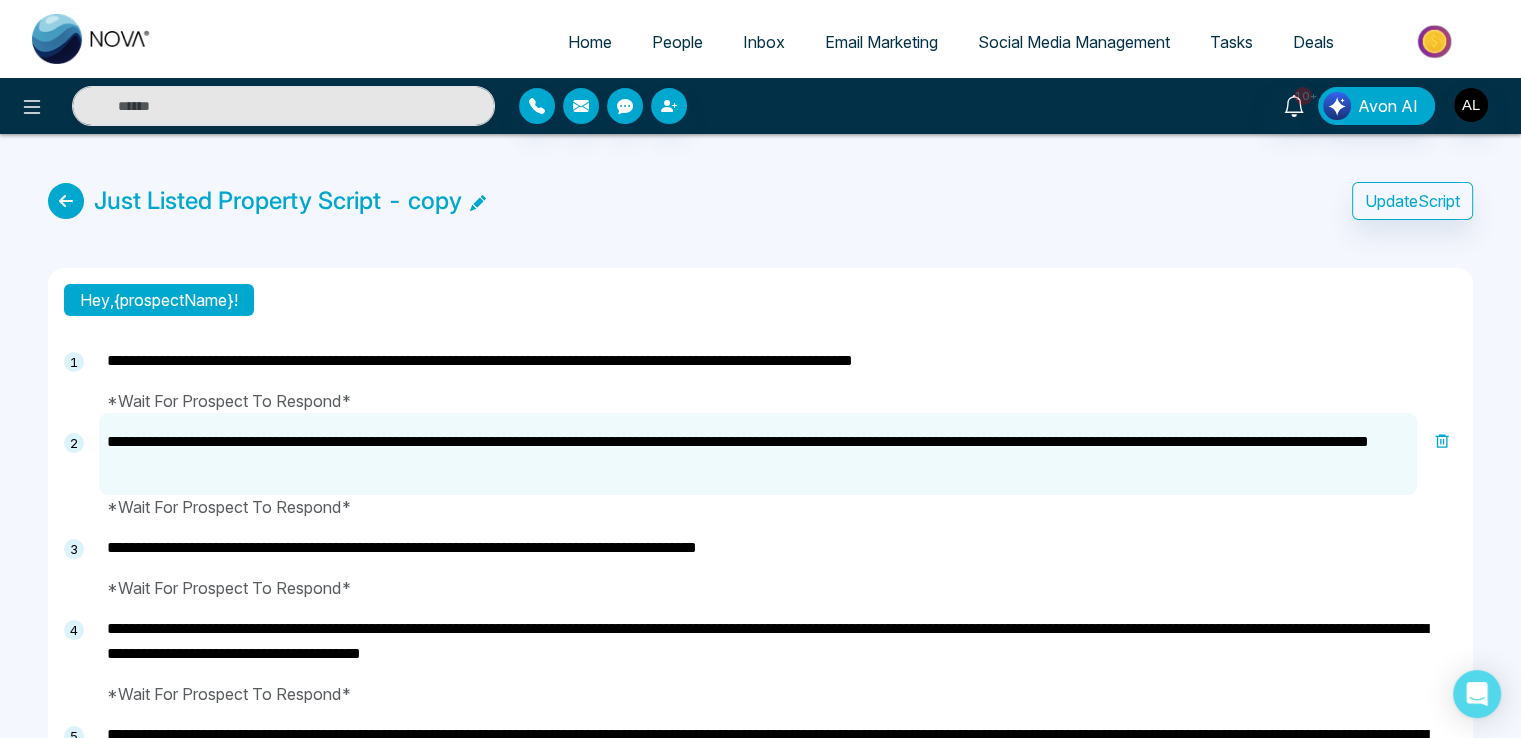 click on "**********" at bounding box center [778, 360] 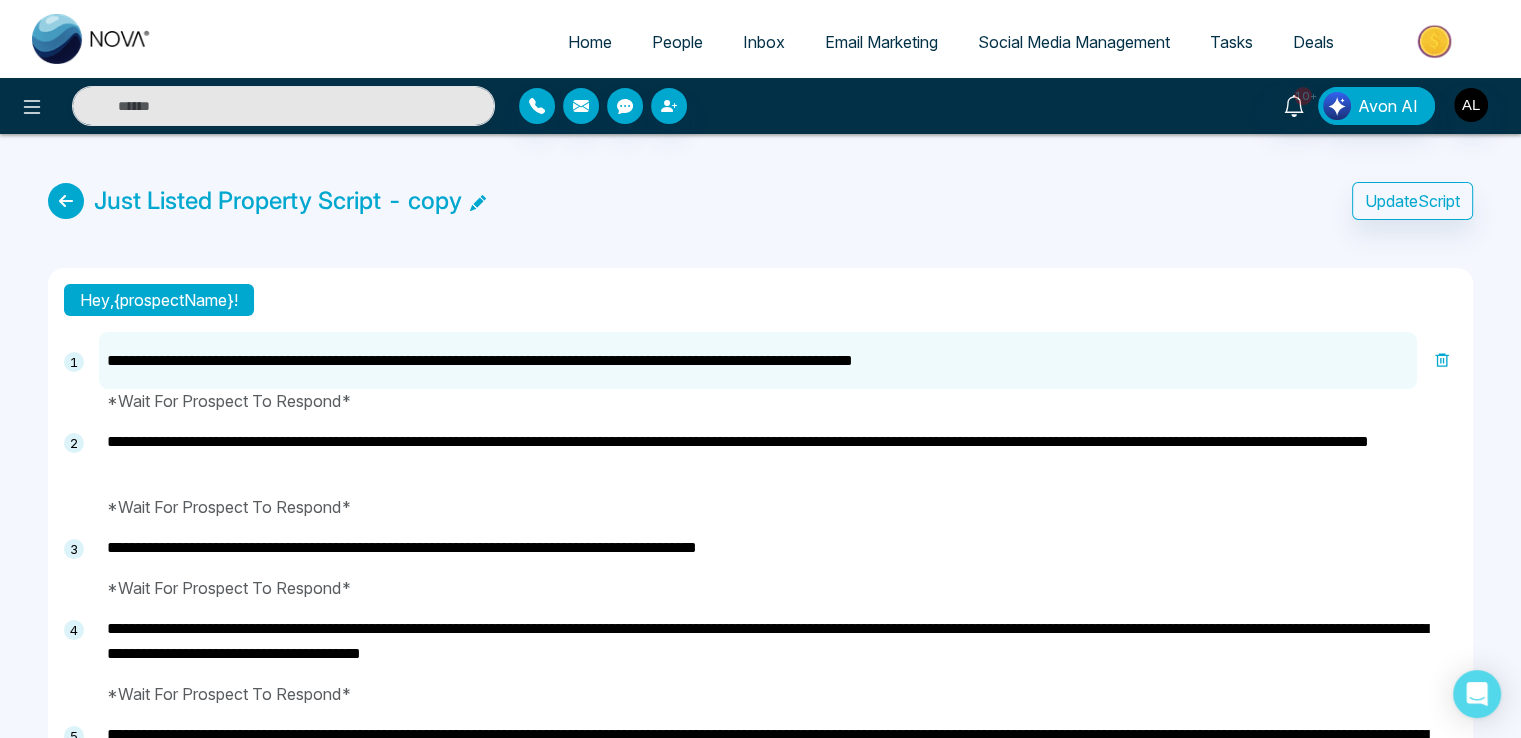 type on "**********" 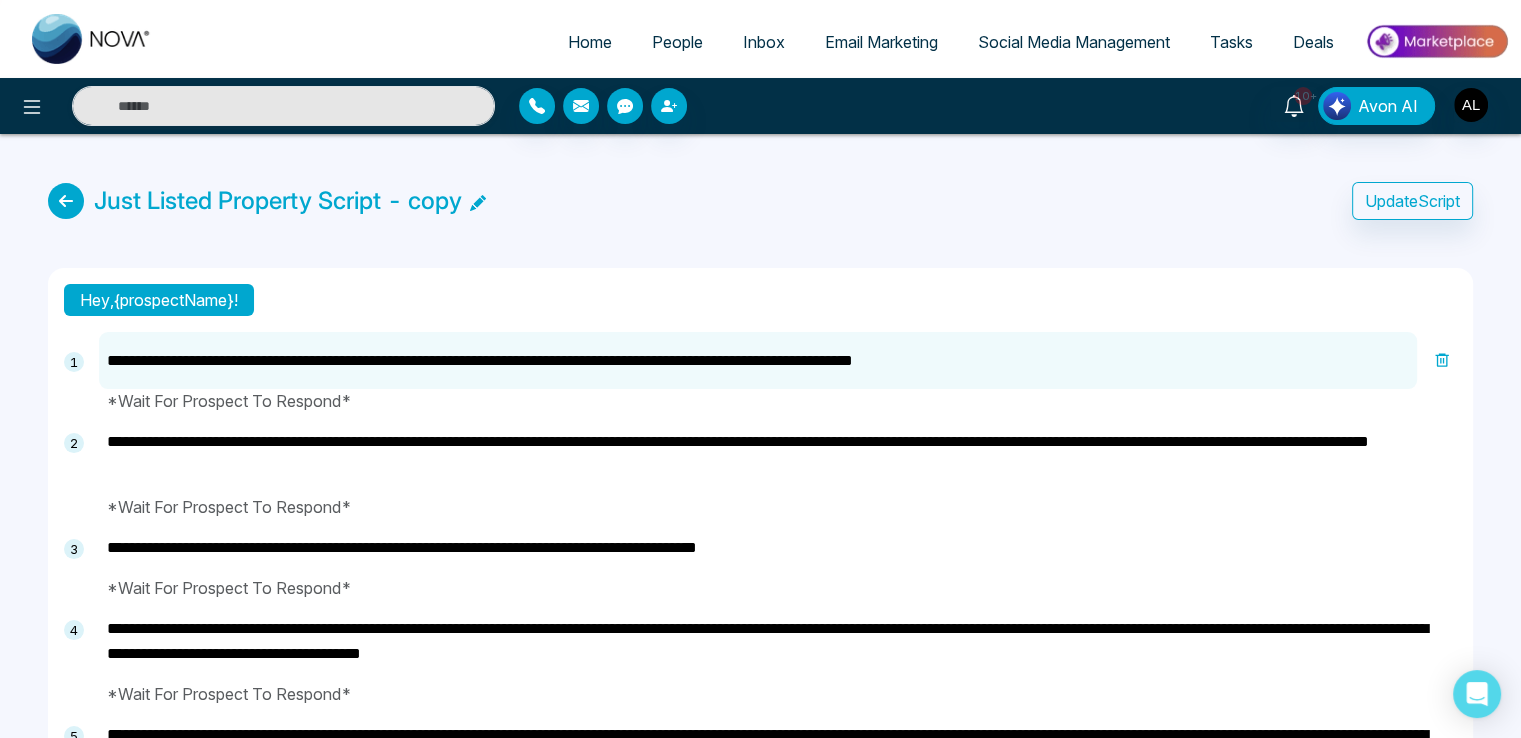 click on "**********" at bounding box center (758, 360) 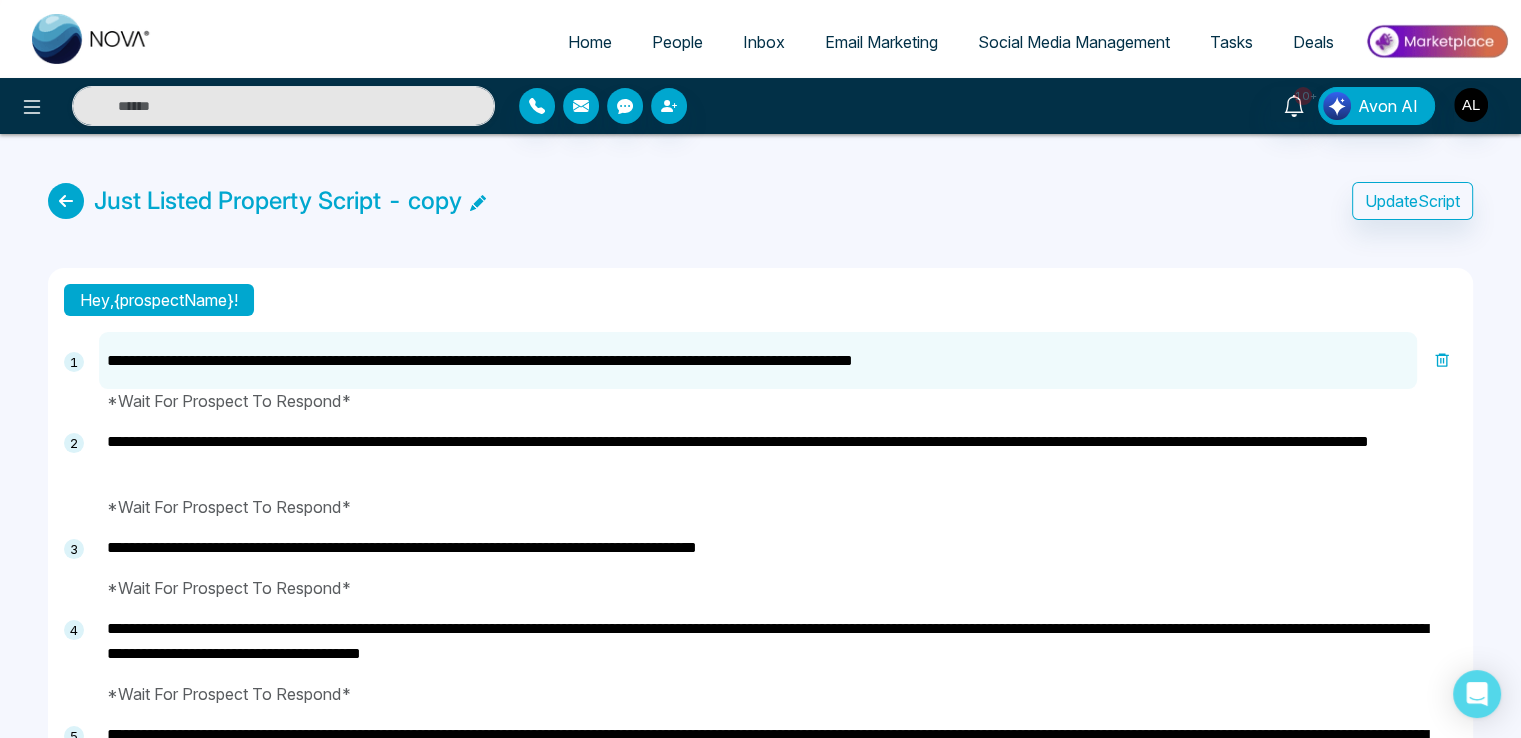 drag, startPoint x: 133, startPoint y: 355, endPoint x: 804, endPoint y: 353, distance: 671.003 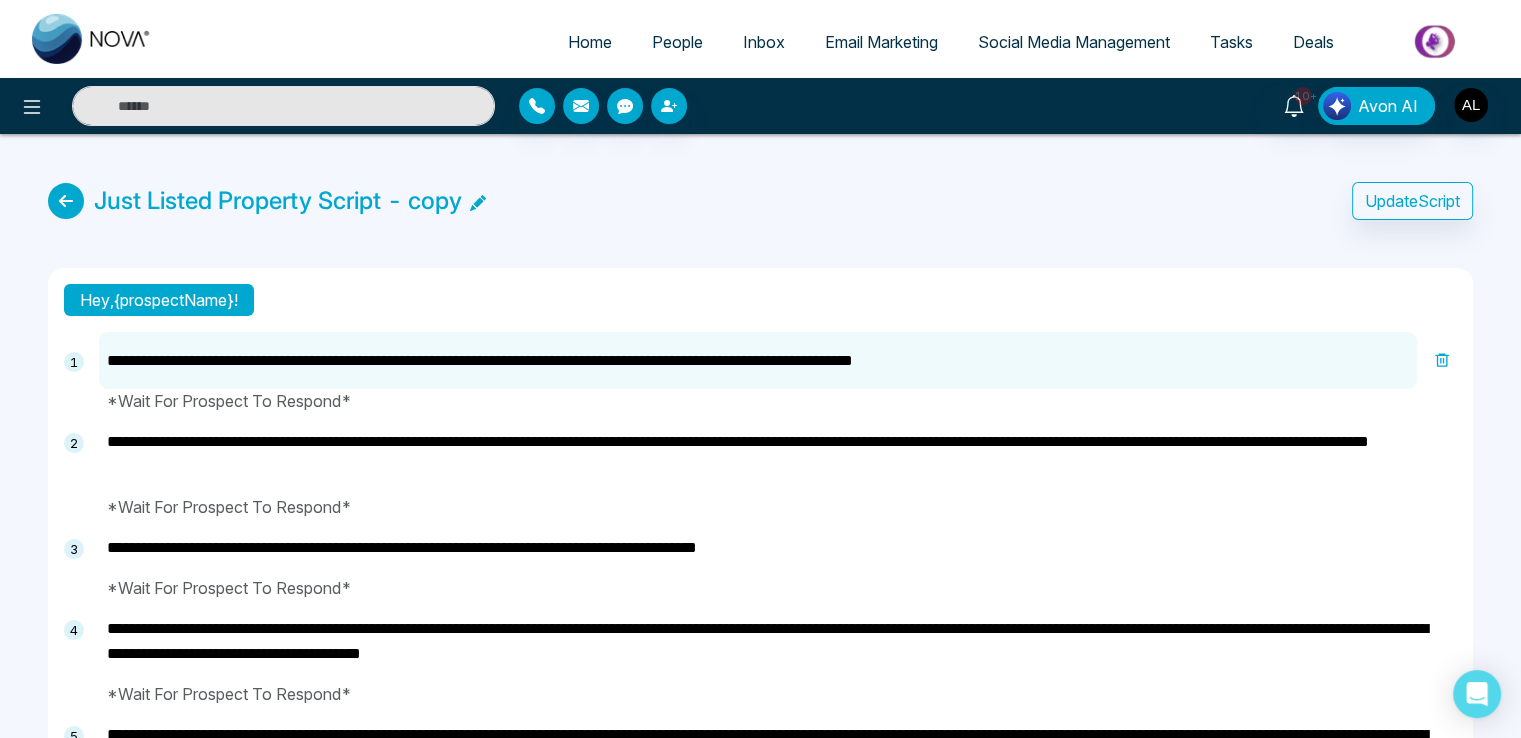 click on "**********" at bounding box center [758, 360] 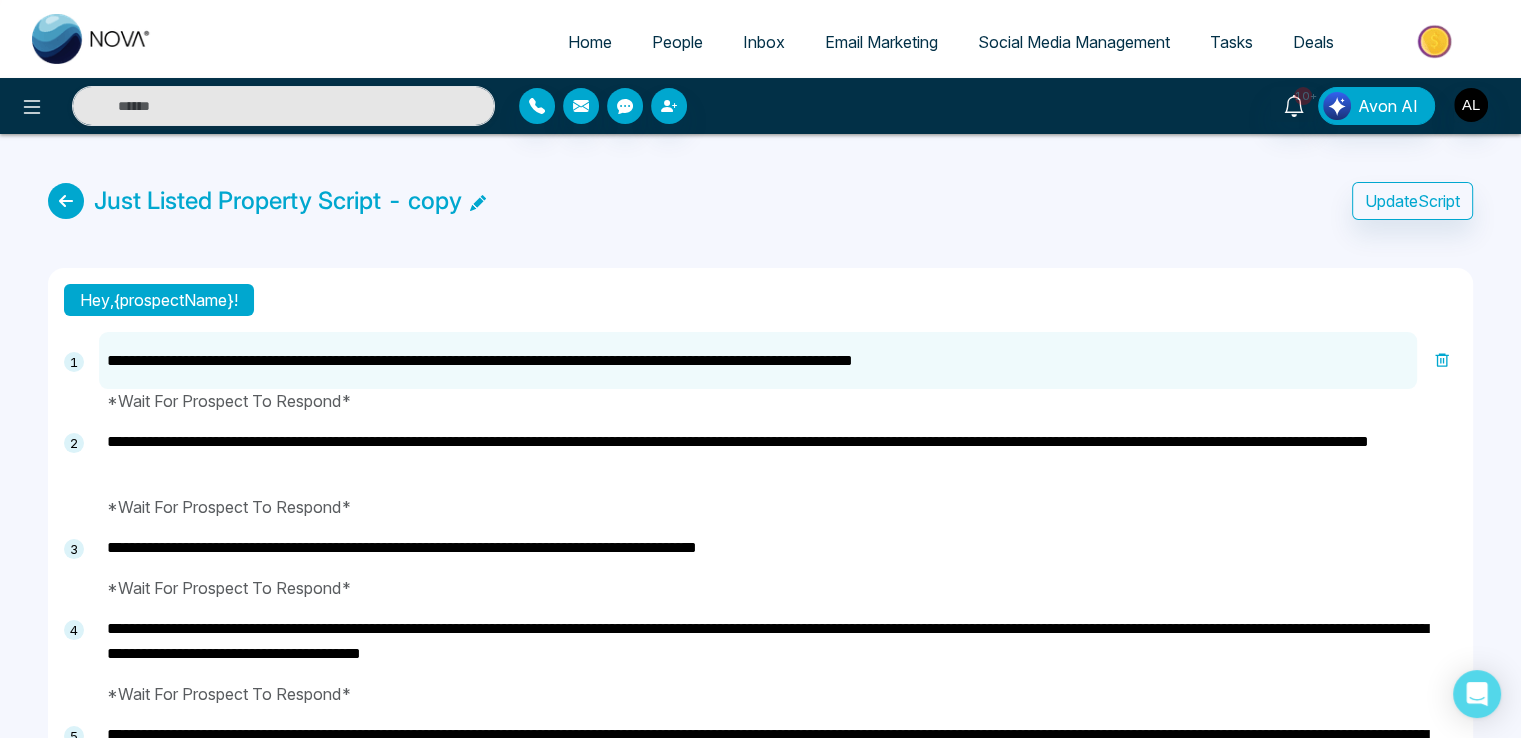 click on "**********" at bounding box center [758, 360] 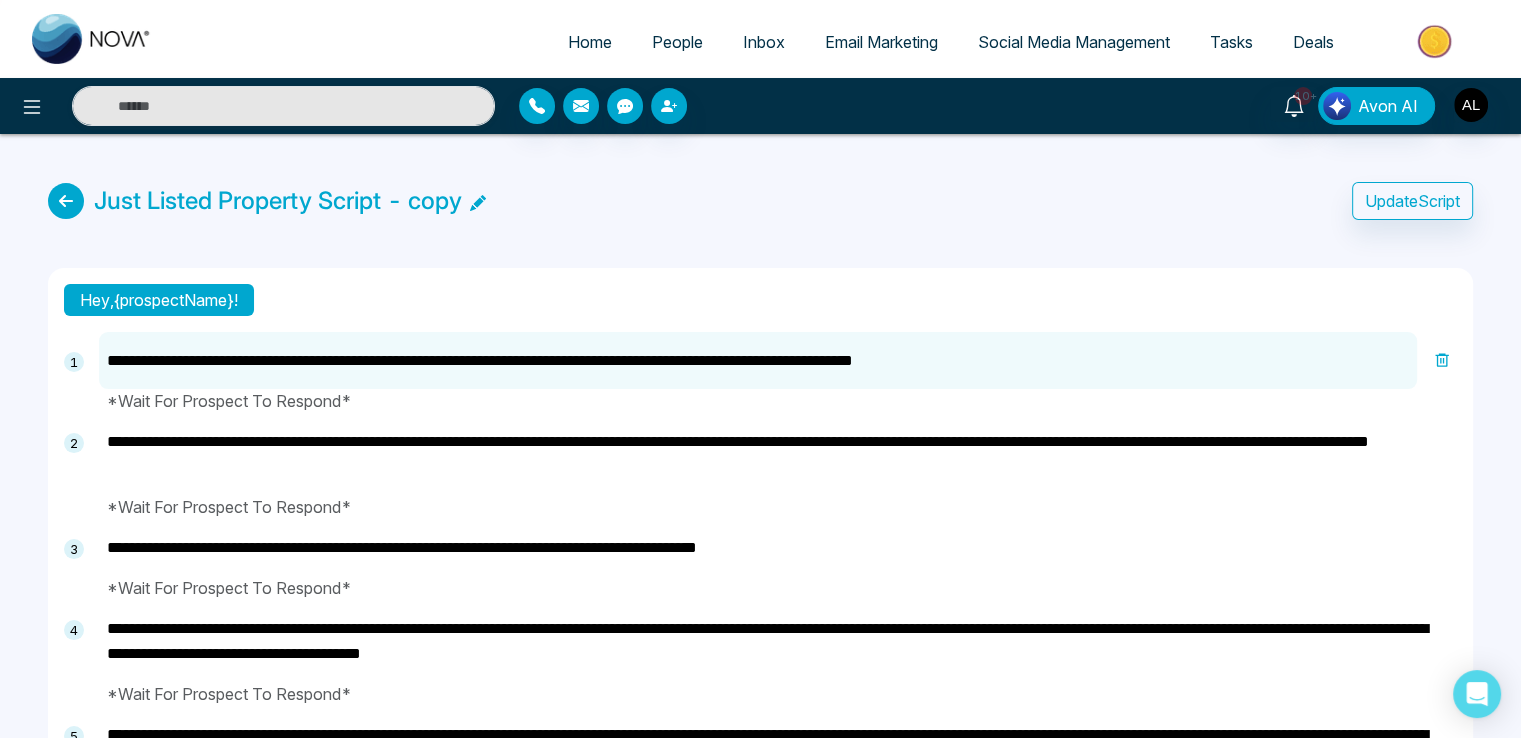 drag, startPoint x: 215, startPoint y: 359, endPoint x: 275, endPoint y: 349, distance: 60.827625 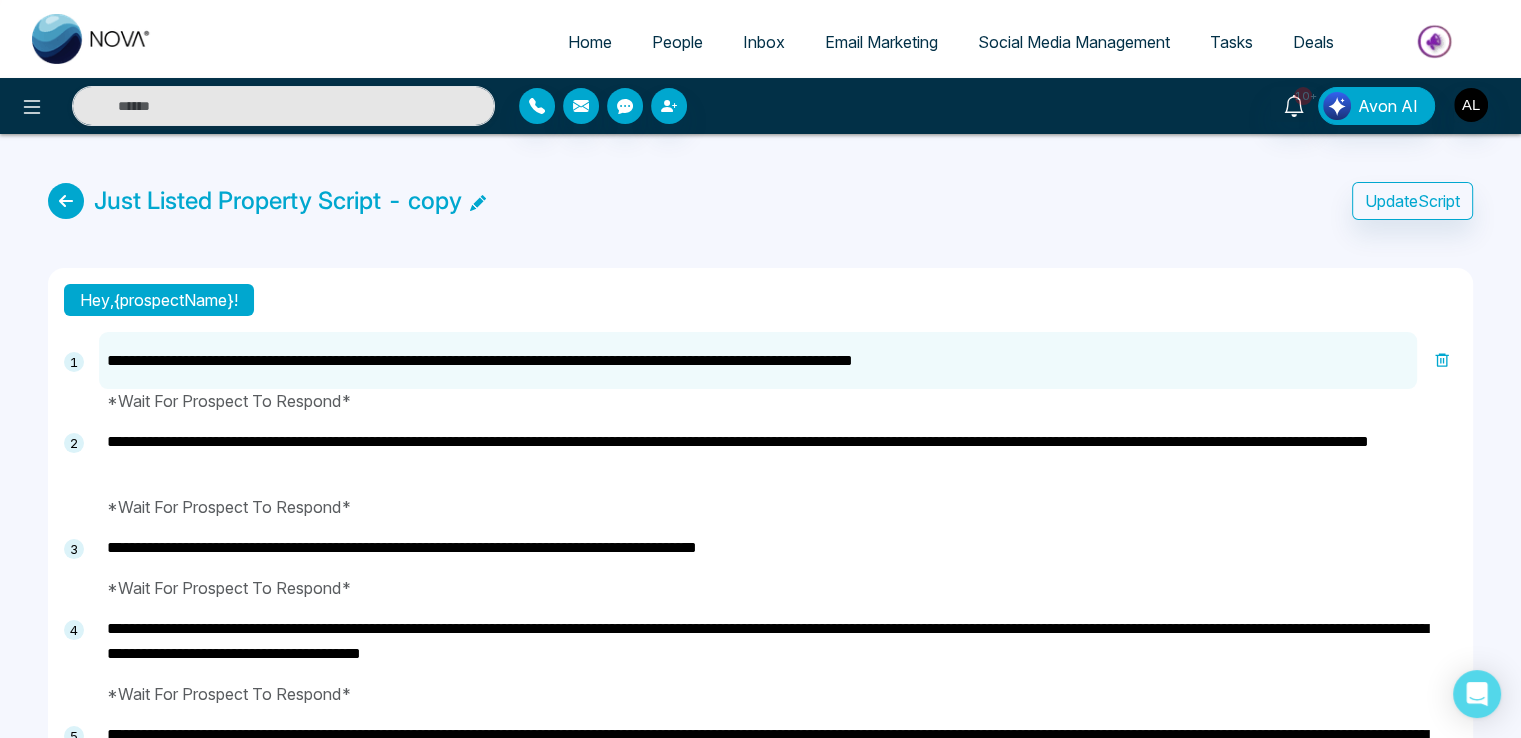 click on "**********" at bounding box center [758, 360] 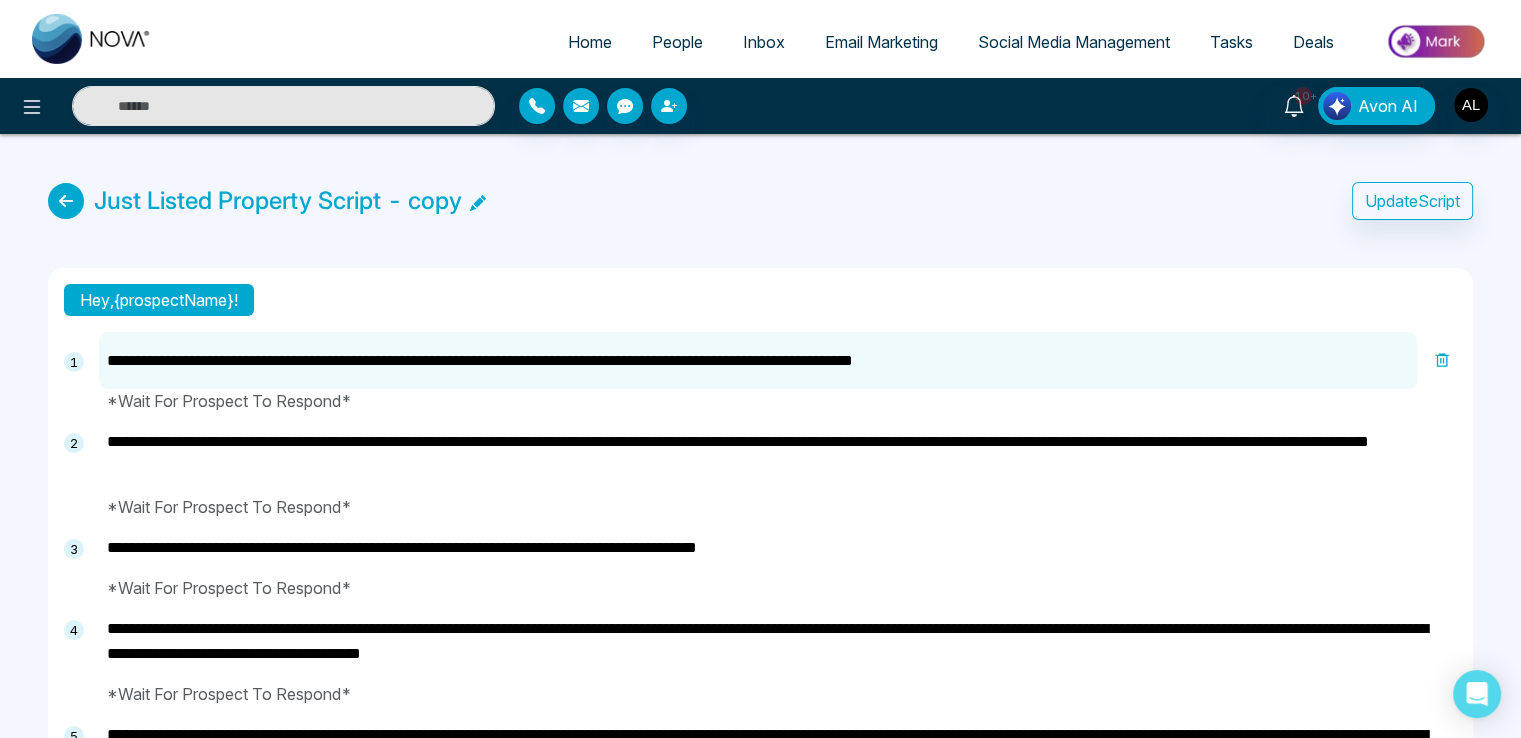 click on "**********" at bounding box center [758, 360] 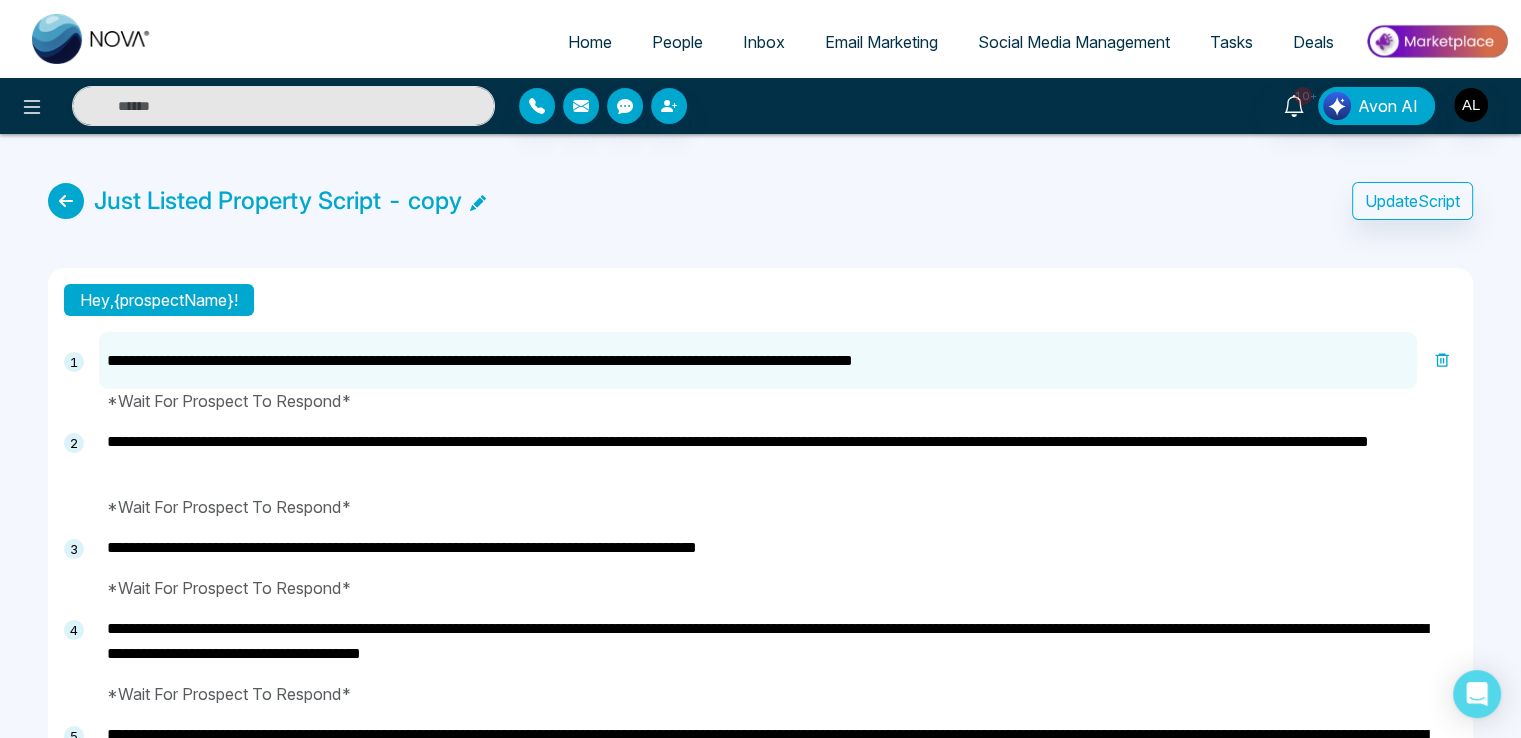 click on "**********" at bounding box center [758, 360] 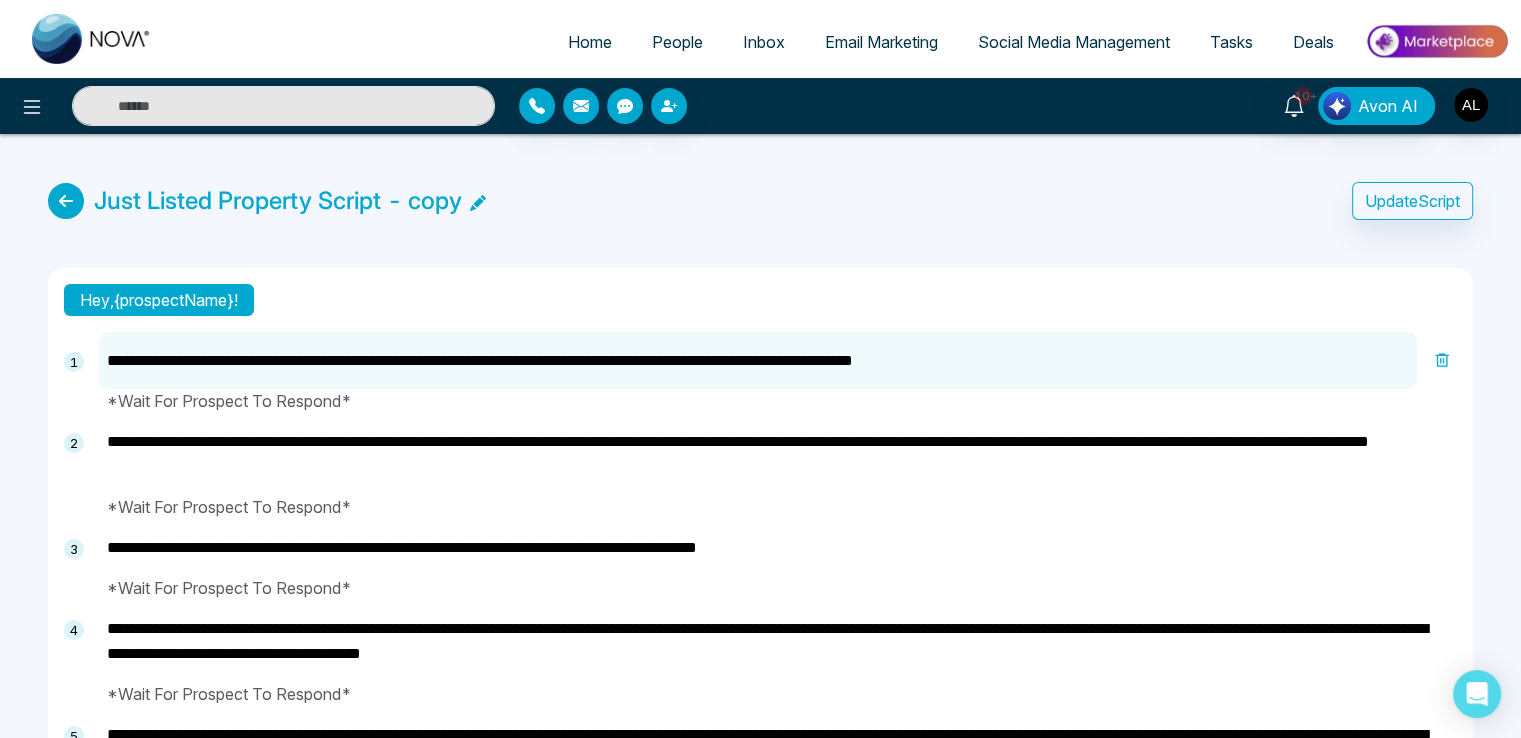 drag, startPoint x: 274, startPoint y: 355, endPoint x: 232, endPoint y: 359, distance: 42.190044 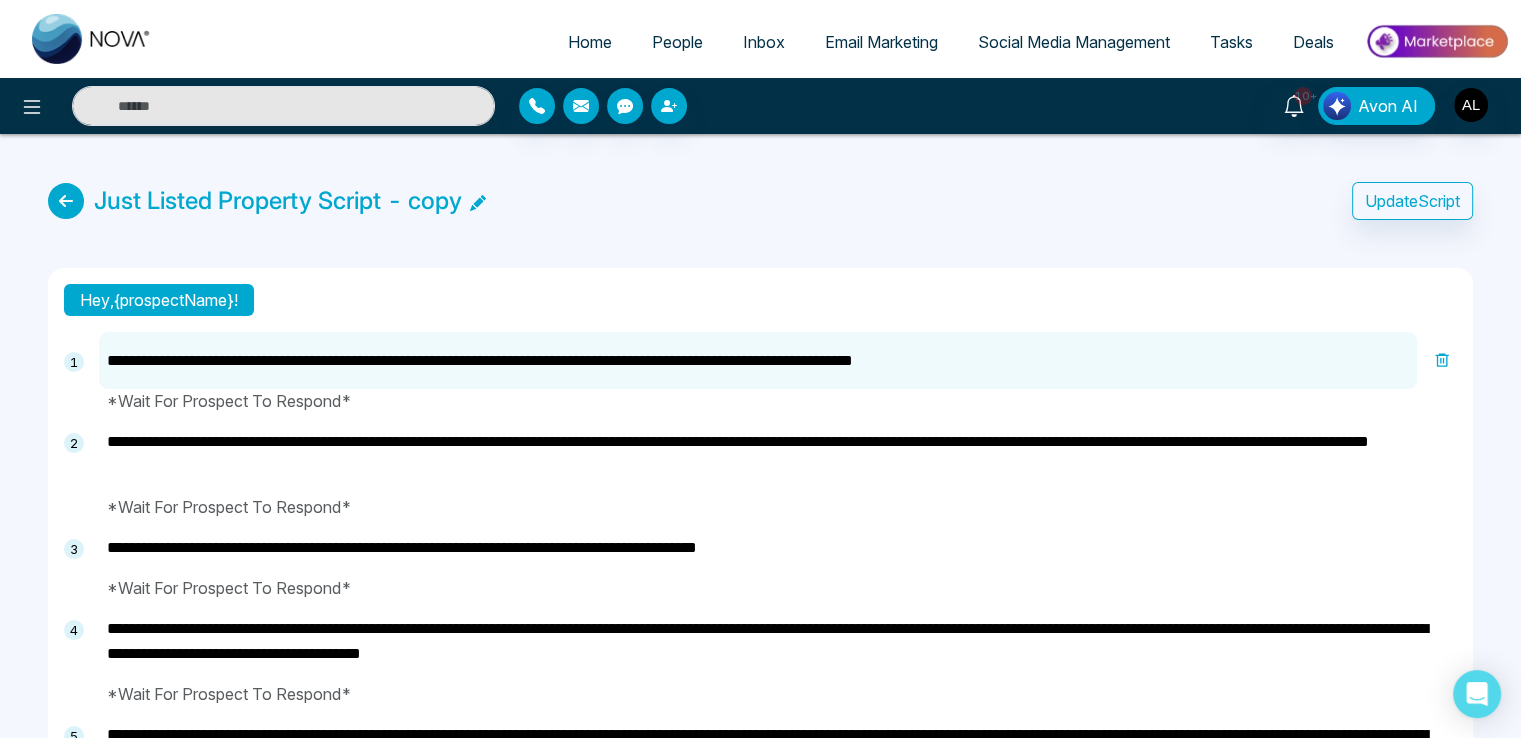 click on "**********" at bounding box center (758, 360) 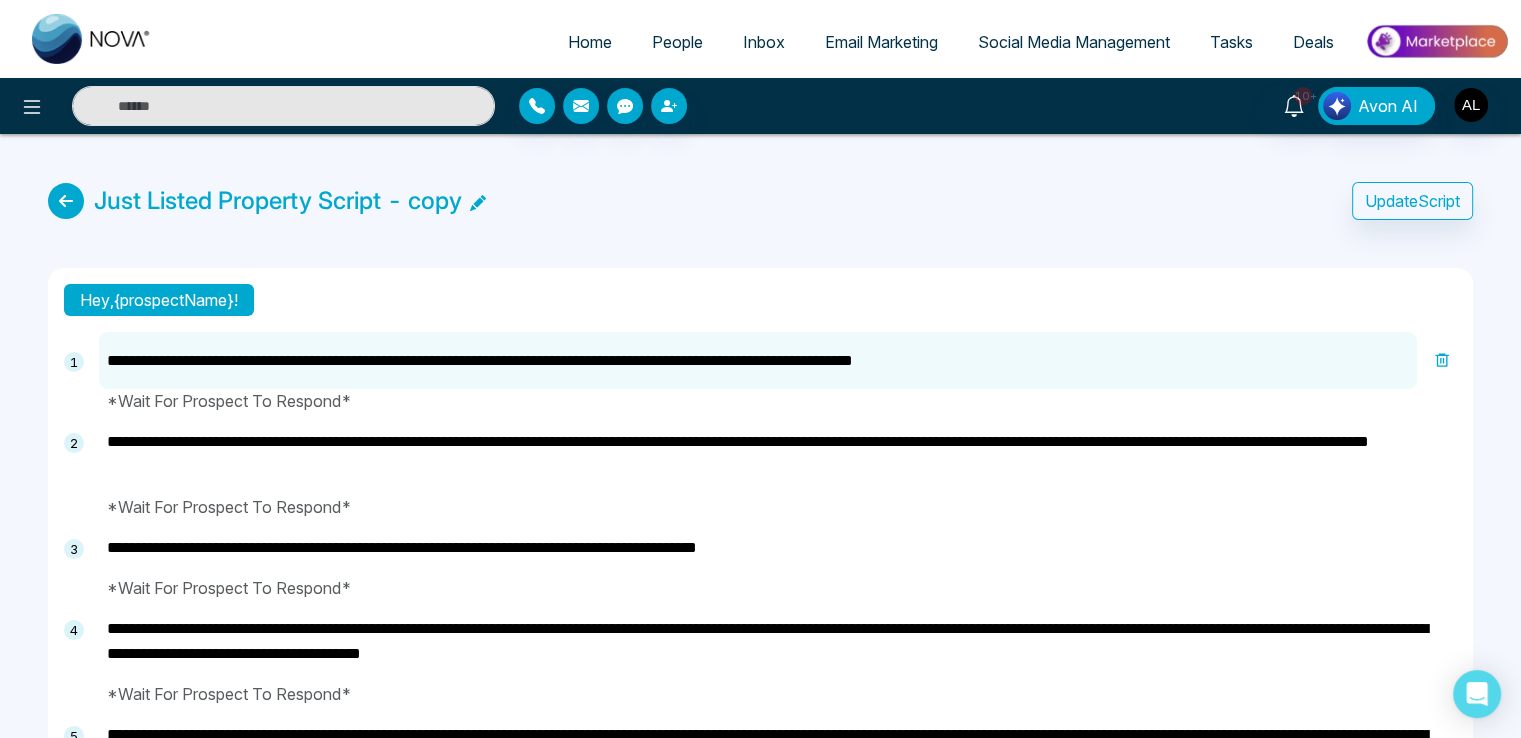click on "**********" at bounding box center [758, 360] 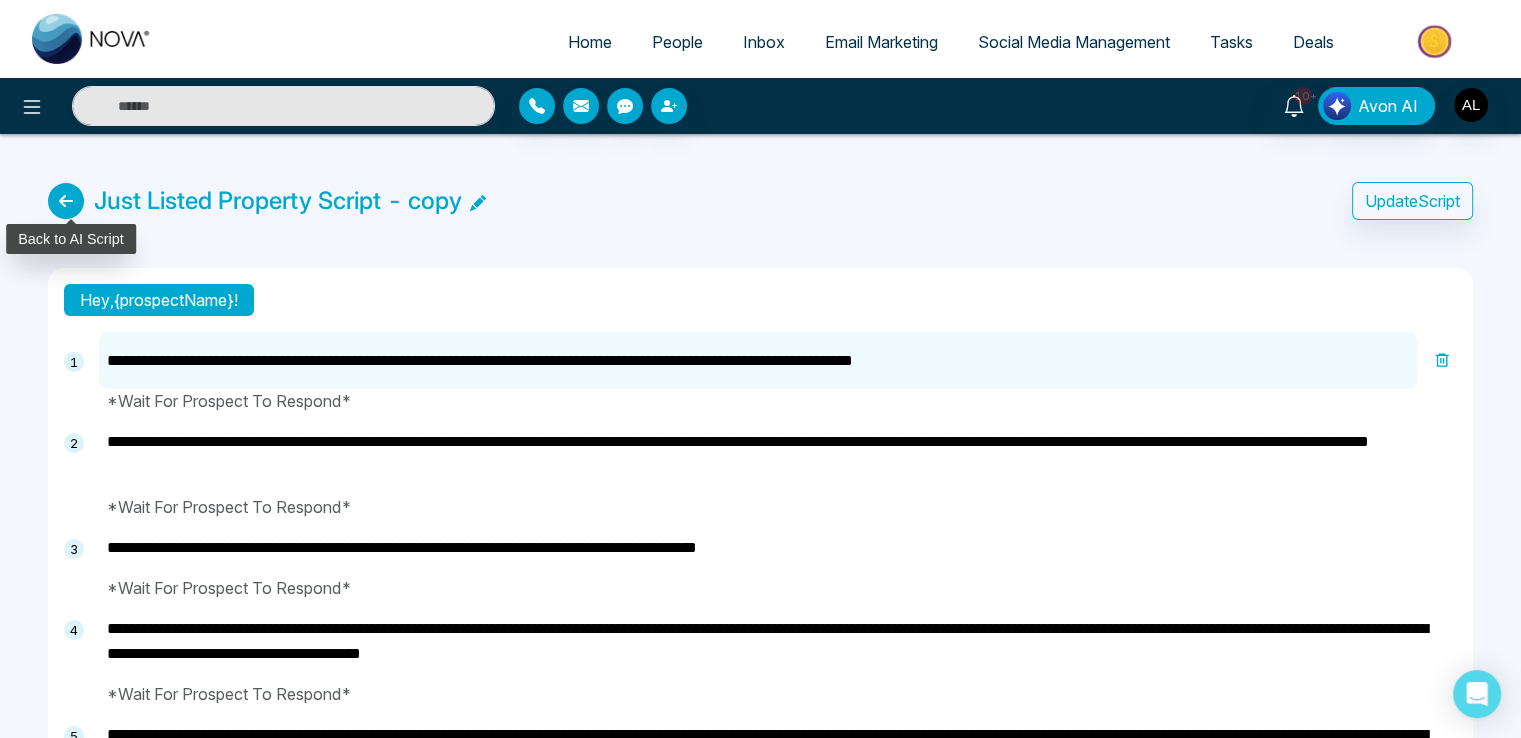 click at bounding box center [66, 201] 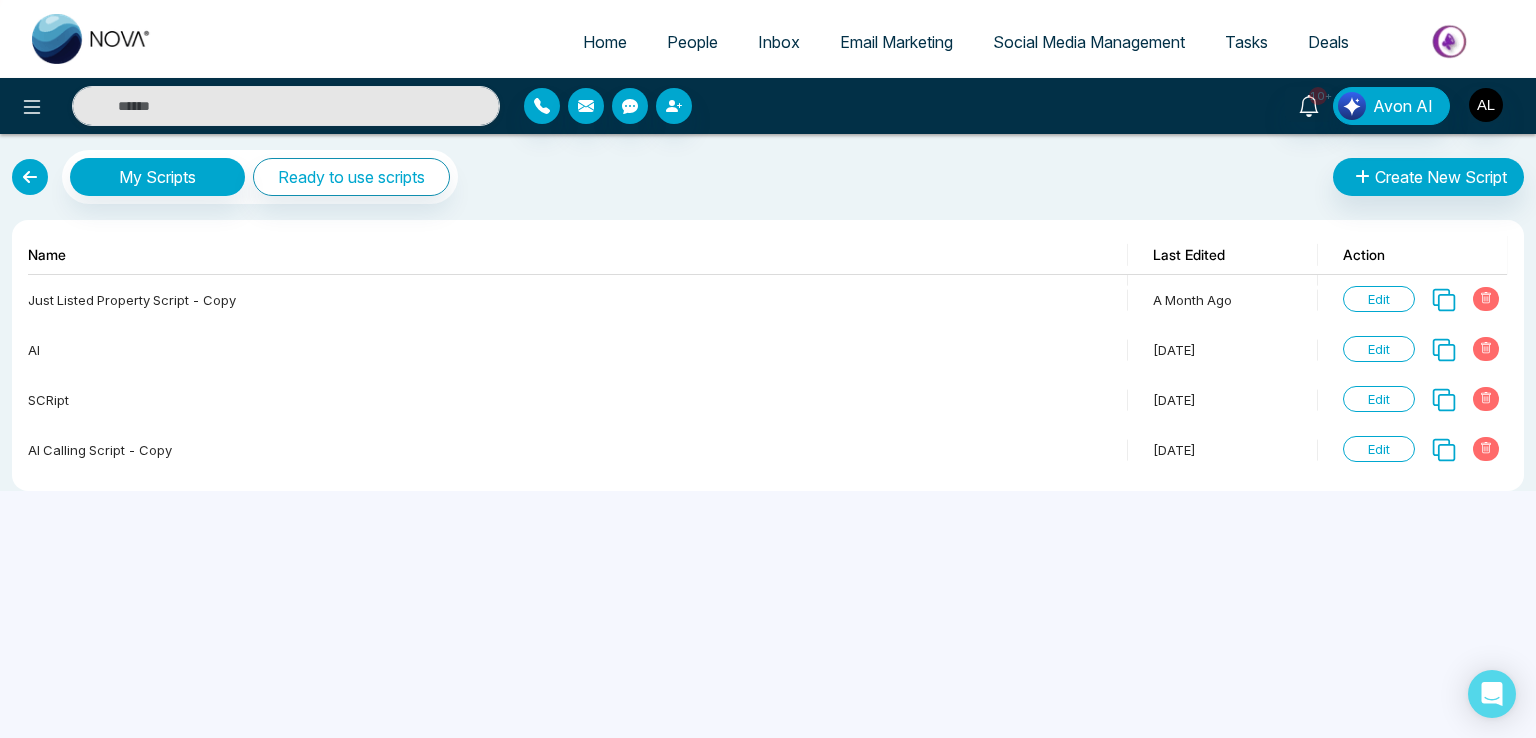 click at bounding box center (30, 177) 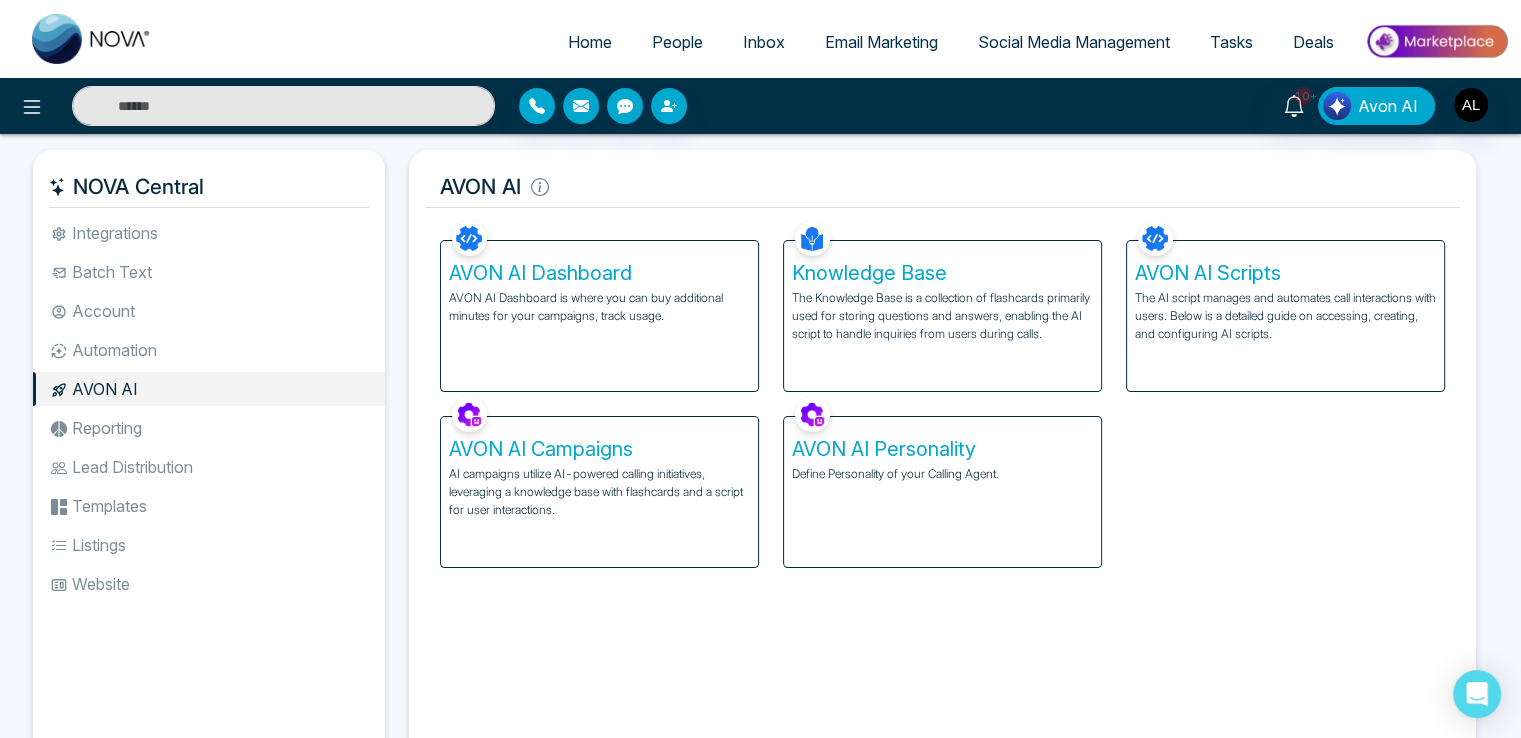 click on "AVON AI Dashboard is where you can buy additional minutes for your campaigns, track usage." at bounding box center [599, 307] 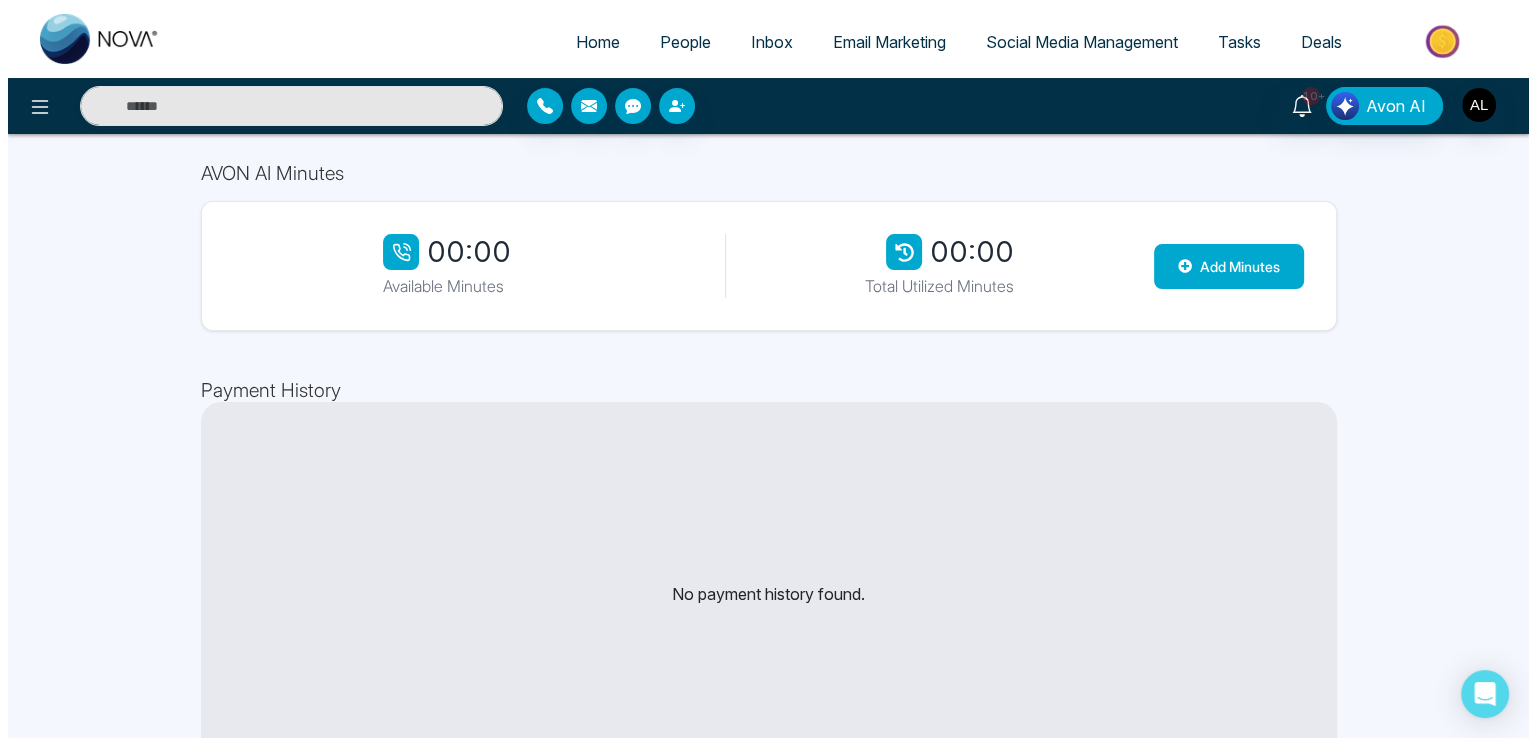 scroll, scrollTop: 0, scrollLeft: 0, axis: both 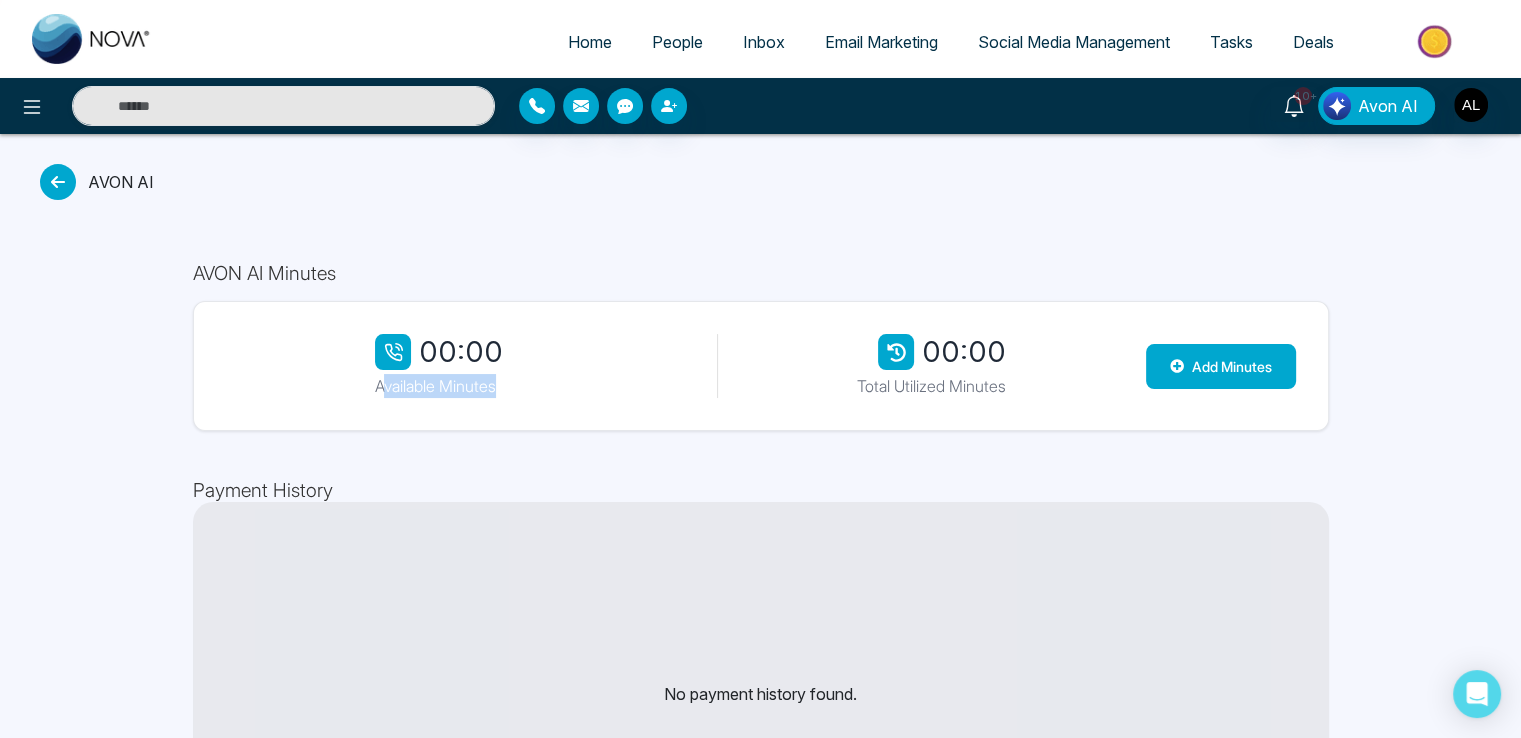 drag, startPoint x: 388, startPoint y: 393, endPoint x: 498, endPoint y: 395, distance: 110.01818 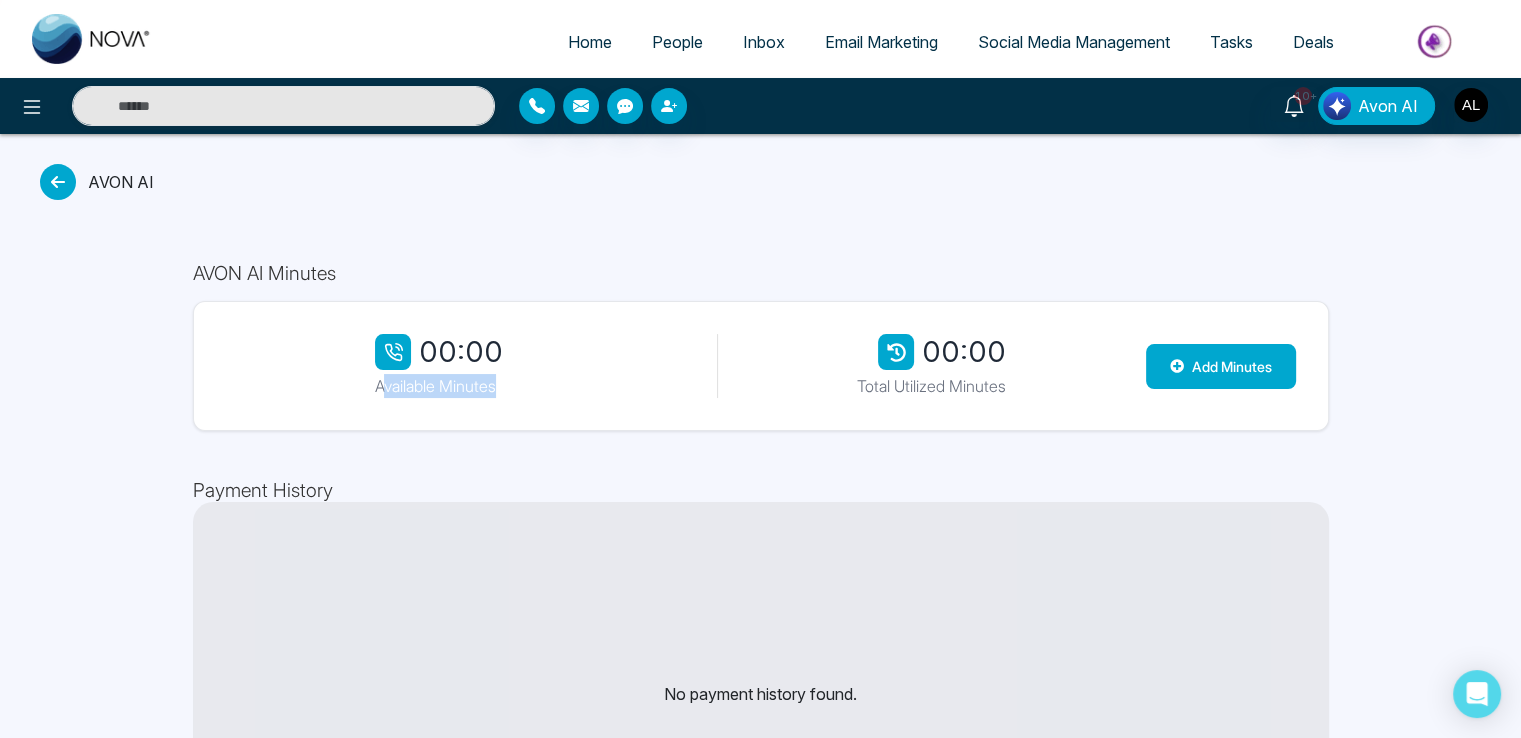 click on "Available Minutes" at bounding box center [439, 386] 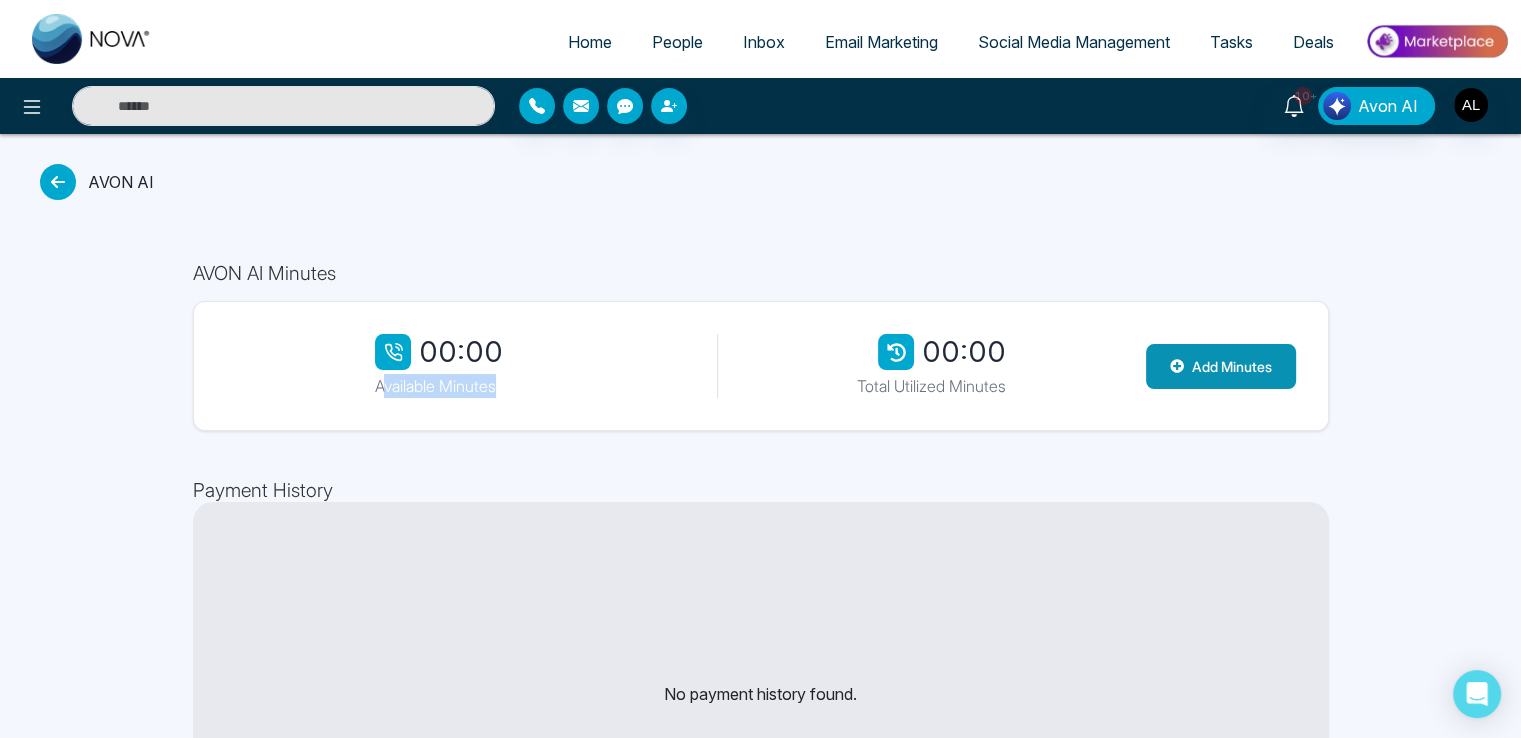 click on "Add Minutes" at bounding box center (1221, 366) 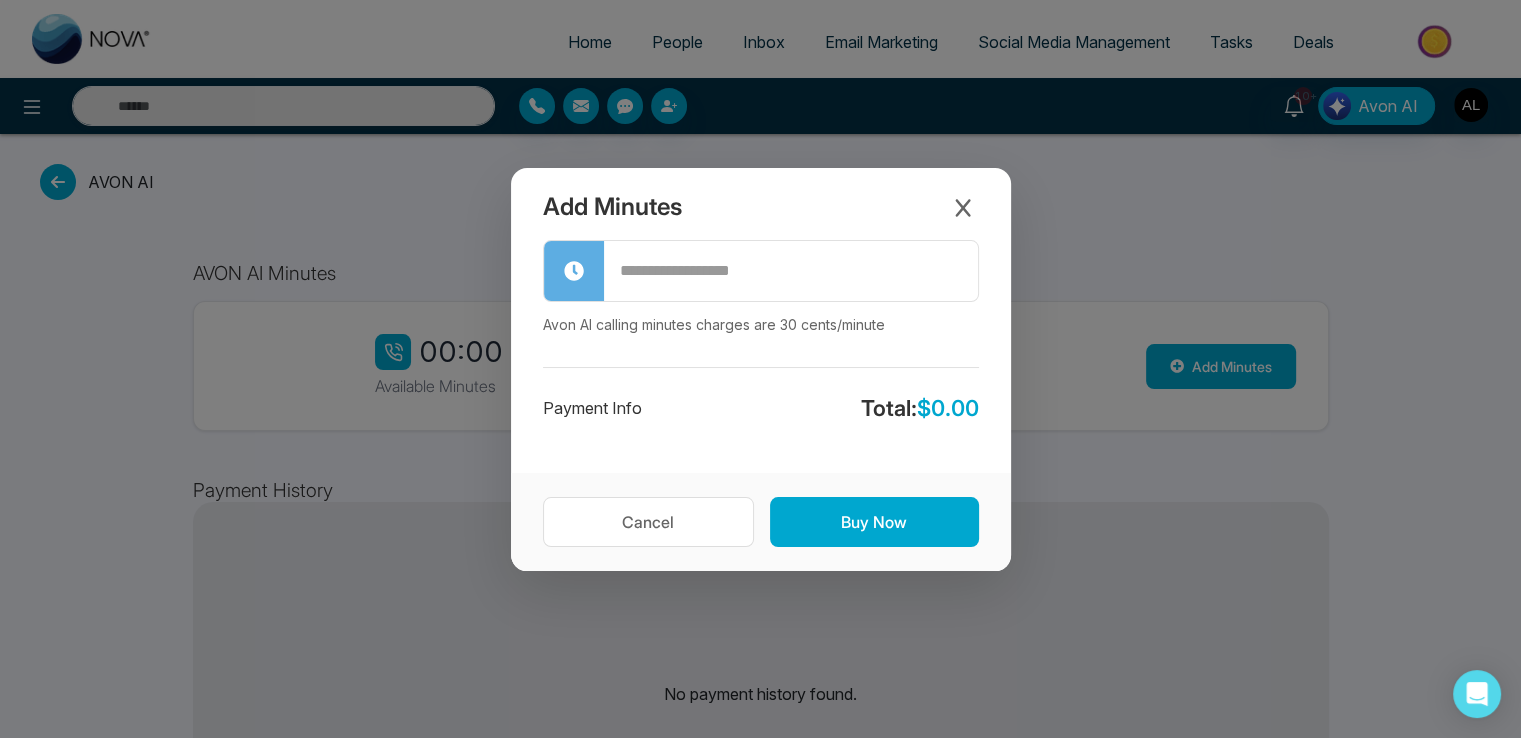 click at bounding box center (791, 271) 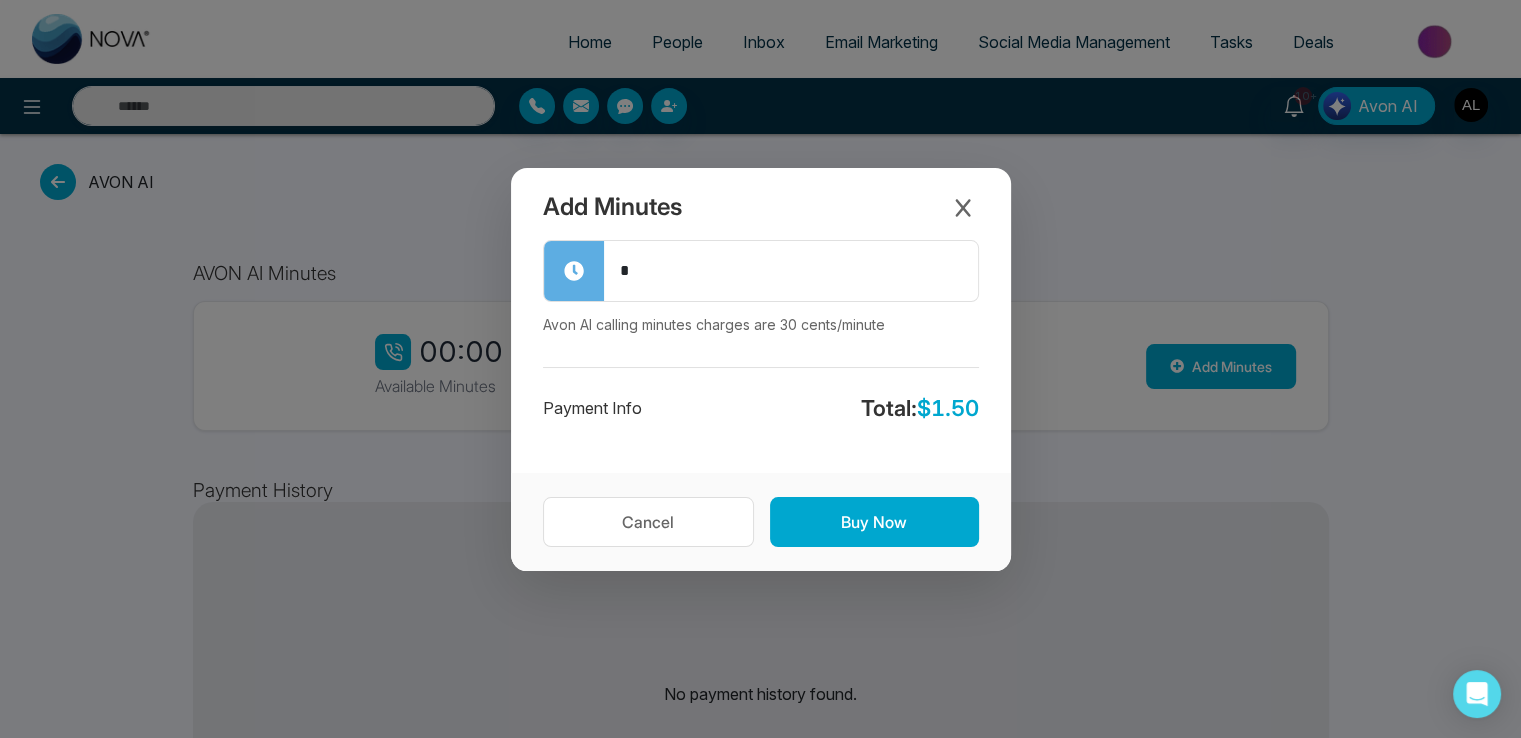 drag, startPoint x: 646, startPoint y: 273, endPoint x: 586, endPoint y: 273, distance: 60 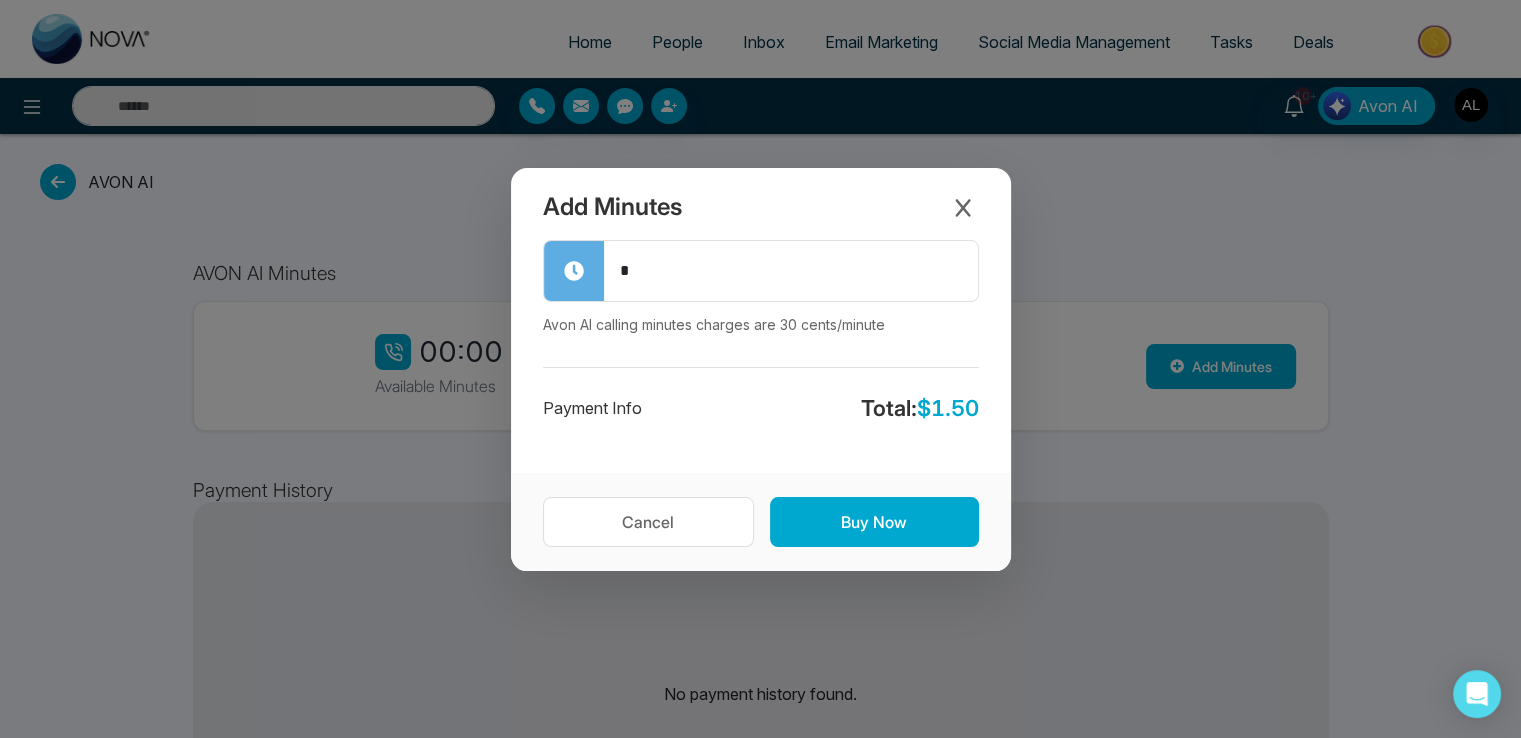 click on "*" at bounding box center (761, 271) 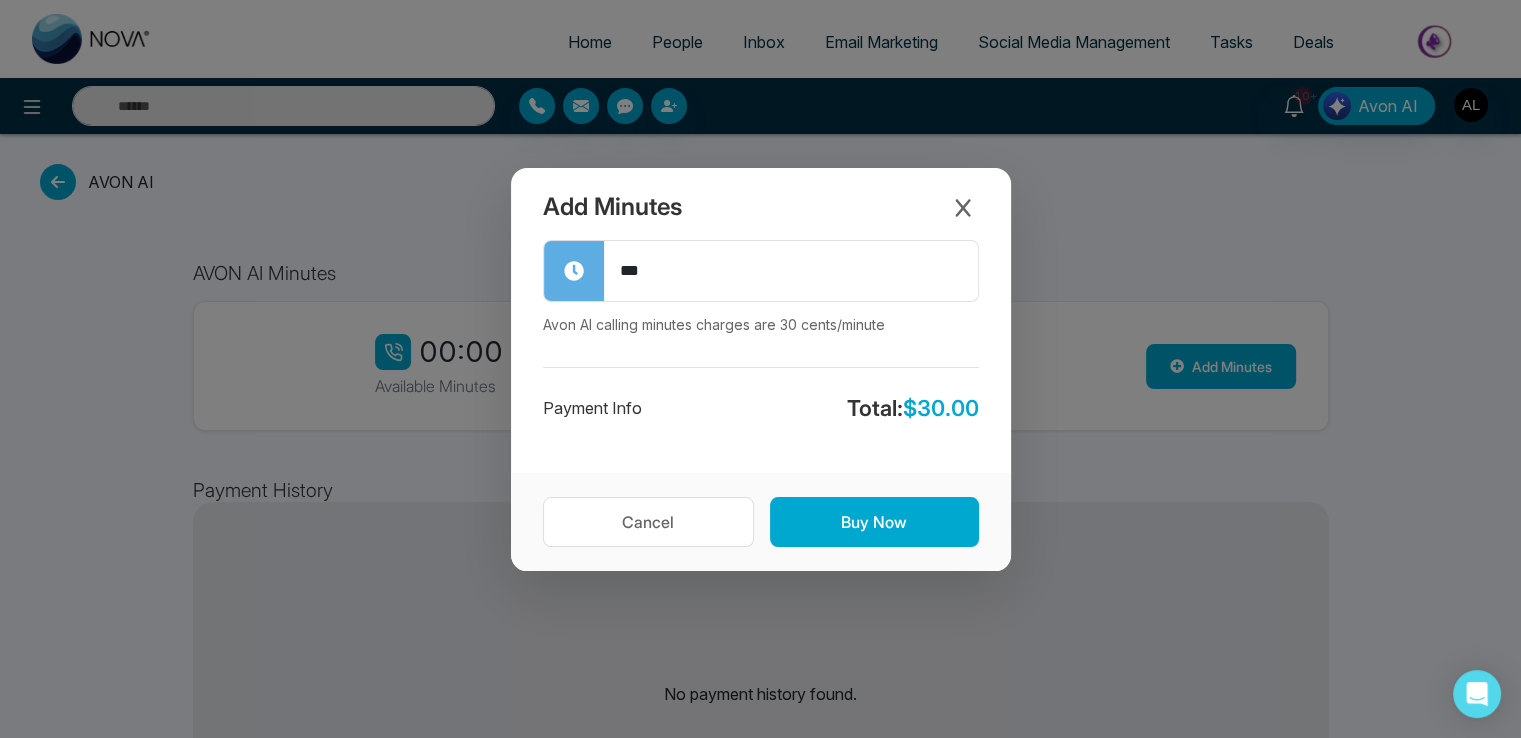 type on "***" 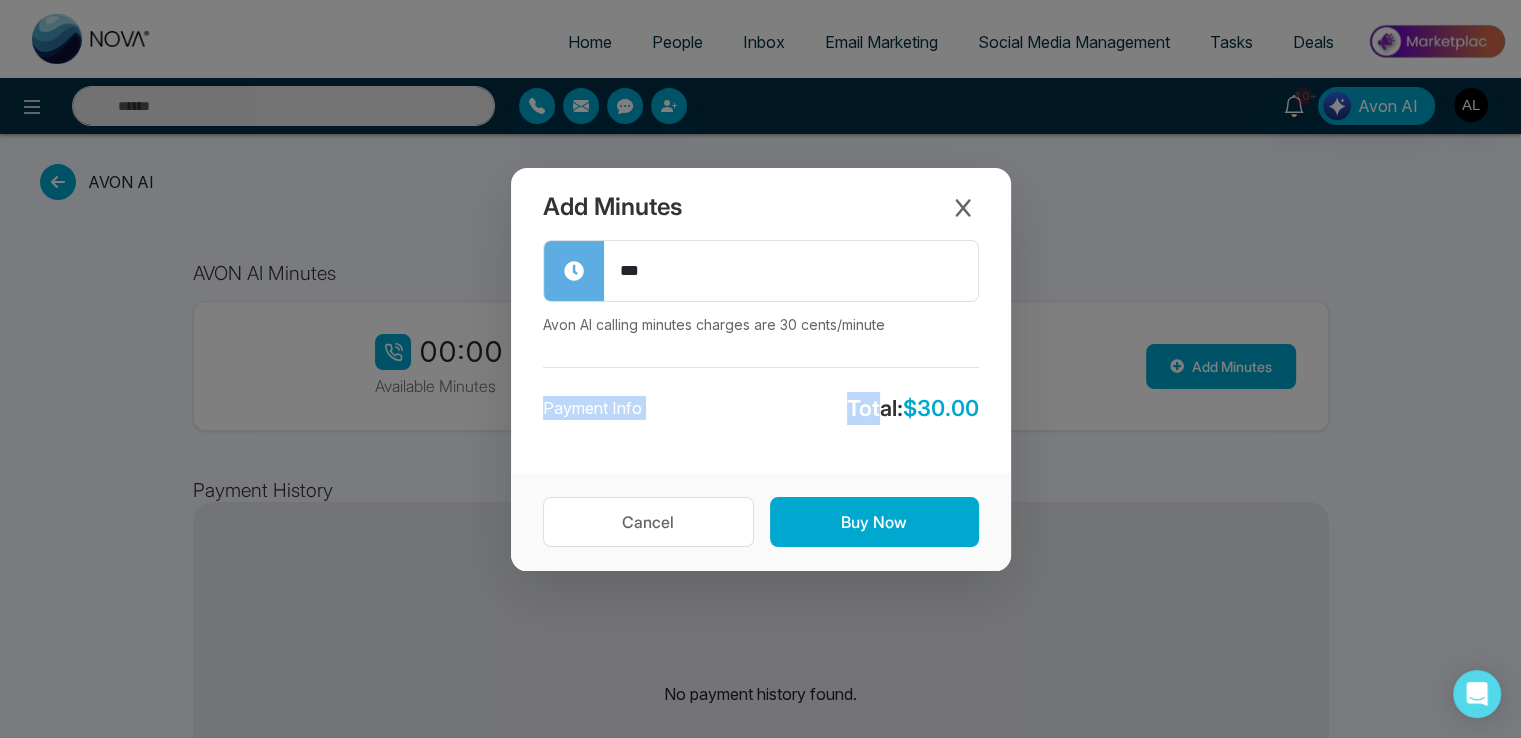 drag, startPoint x: 540, startPoint y: 406, endPoint x: 871, endPoint y: 411, distance: 331.03775 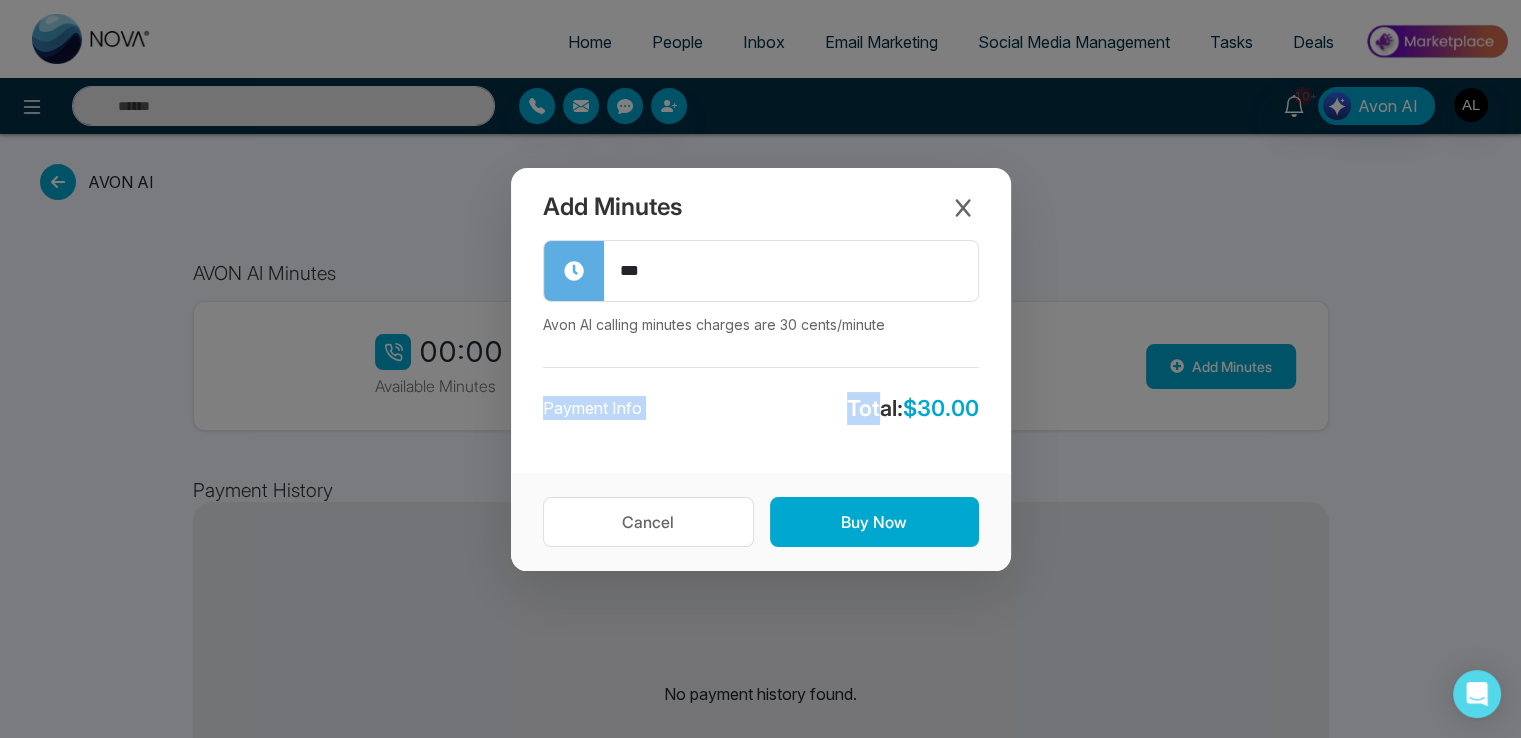 click on "*** Avon AI calling minutes charges are 30 cents/minute Payment Info Total:  $ 30.00" at bounding box center (761, 356) 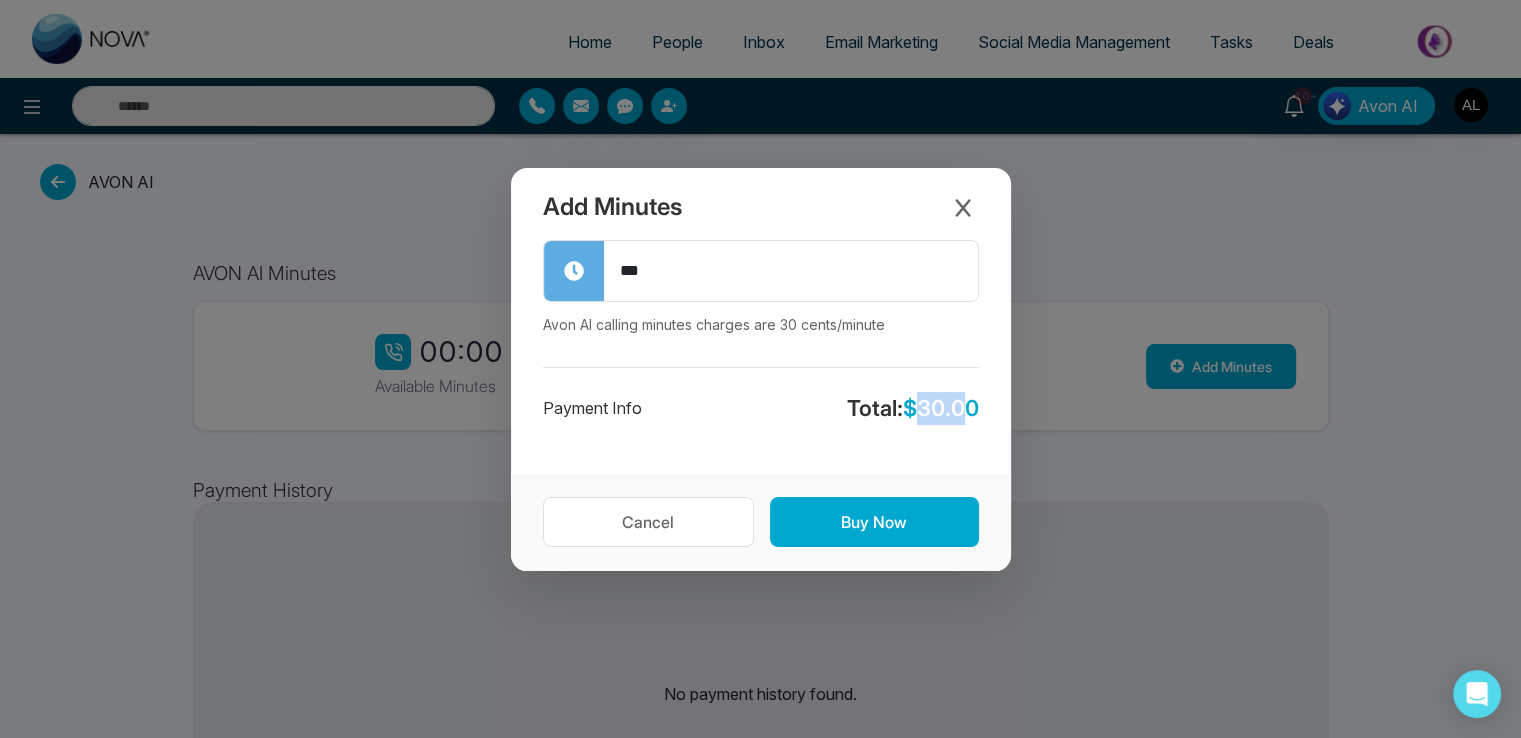 drag, startPoint x: 911, startPoint y: 407, endPoint x: 964, endPoint y: 409, distance: 53.037724 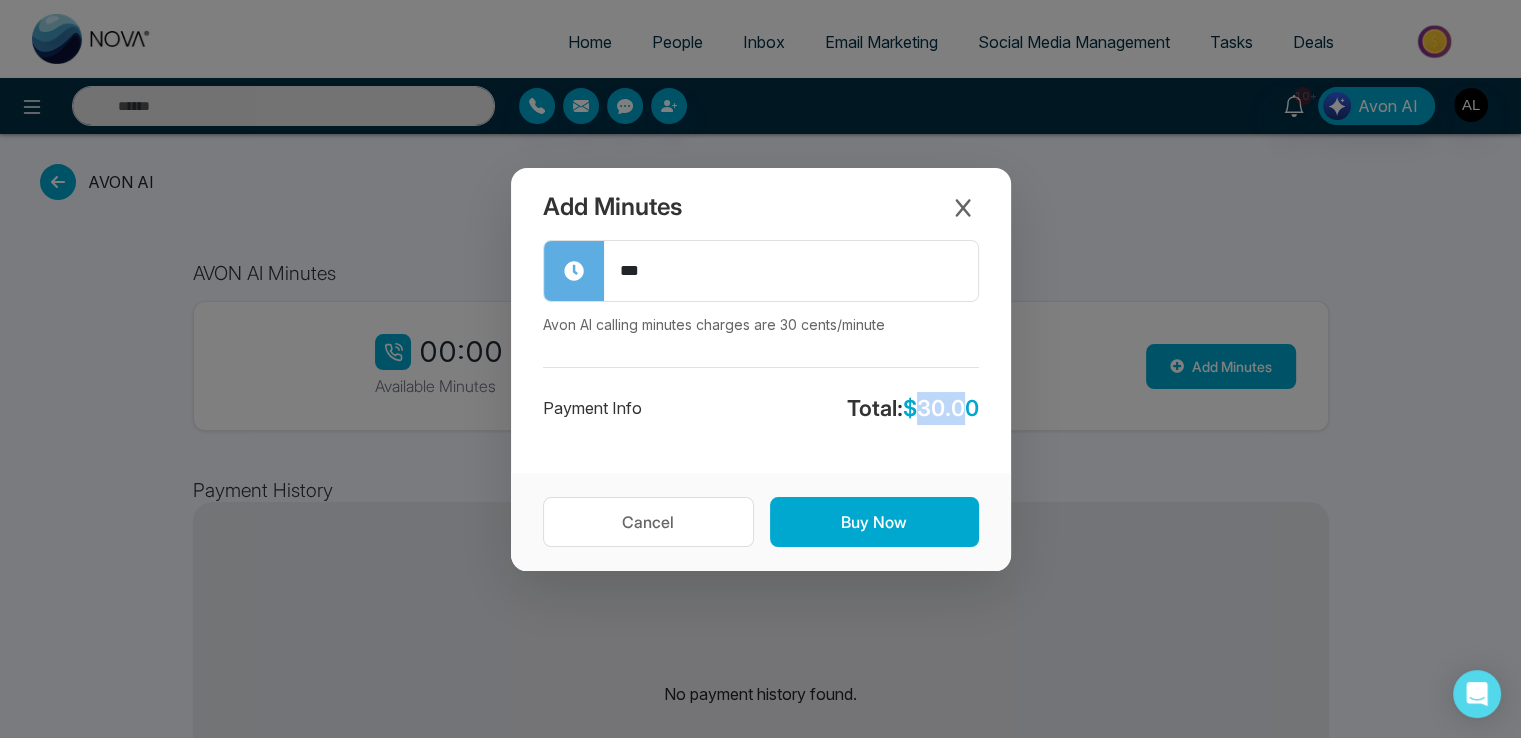 click on "$ 30.00" at bounding box center [941, 408] 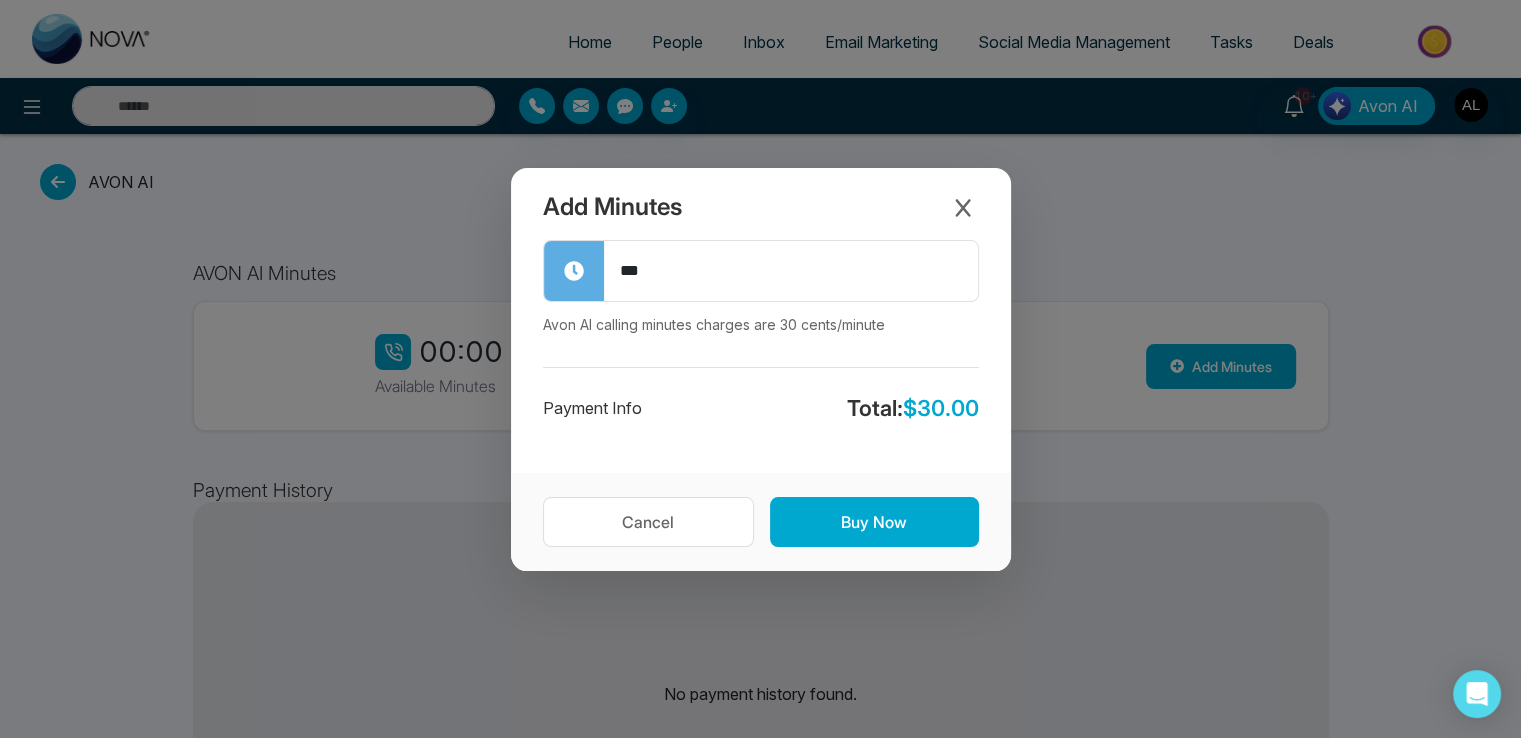 click on "Total:  $ 30.00" at bounding box center (913, 408) 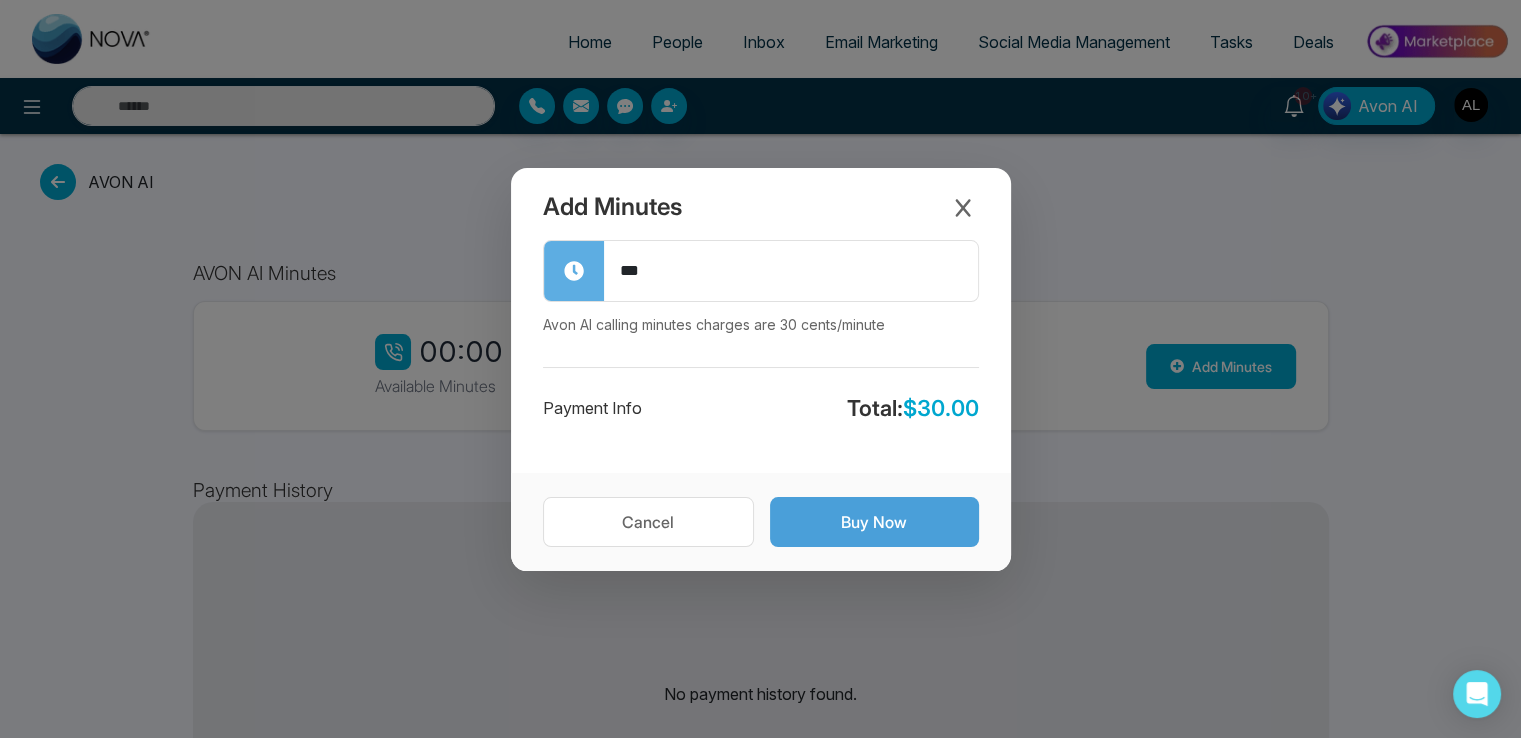 click on "Buy Now" at bounding box center (874, 522) 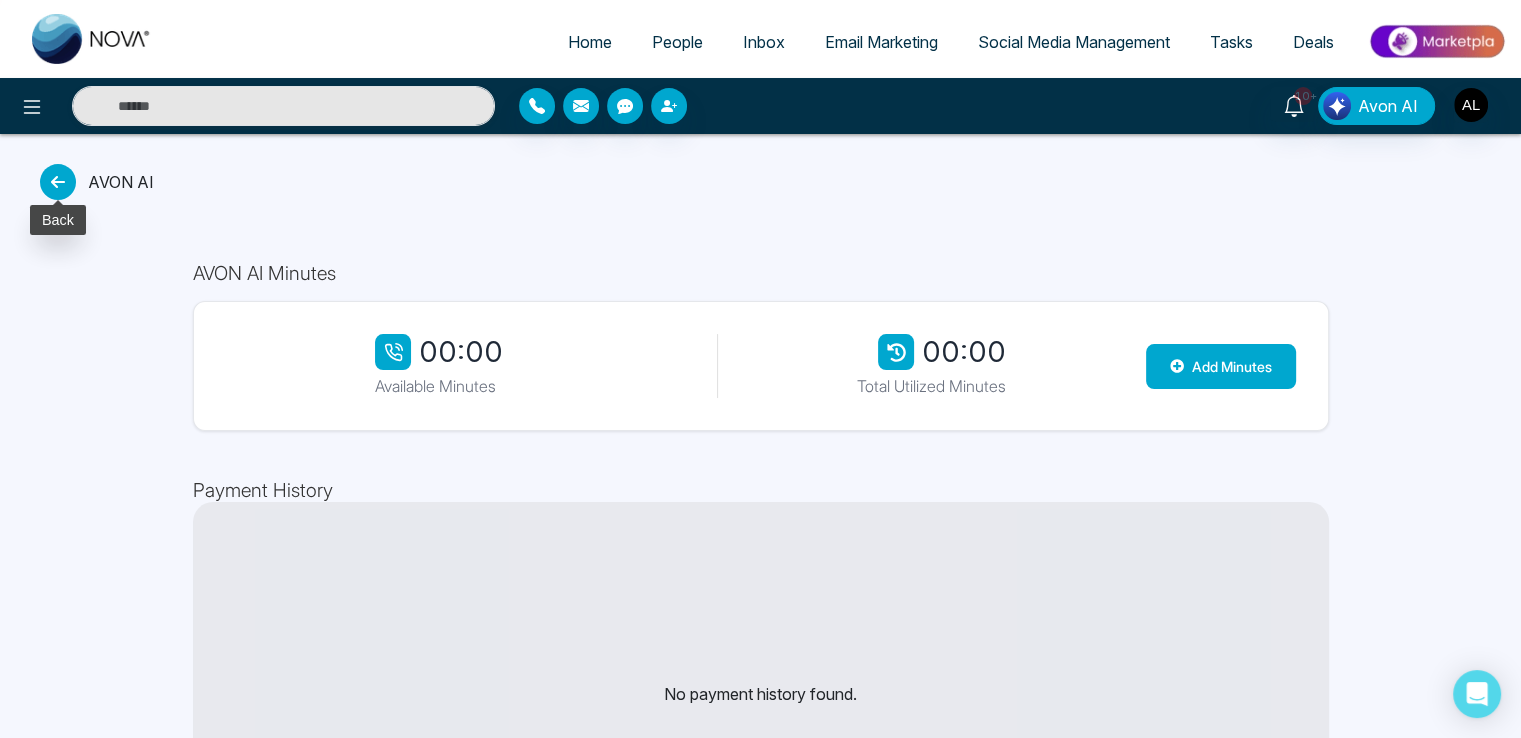 click at bounding box center [58, 182] 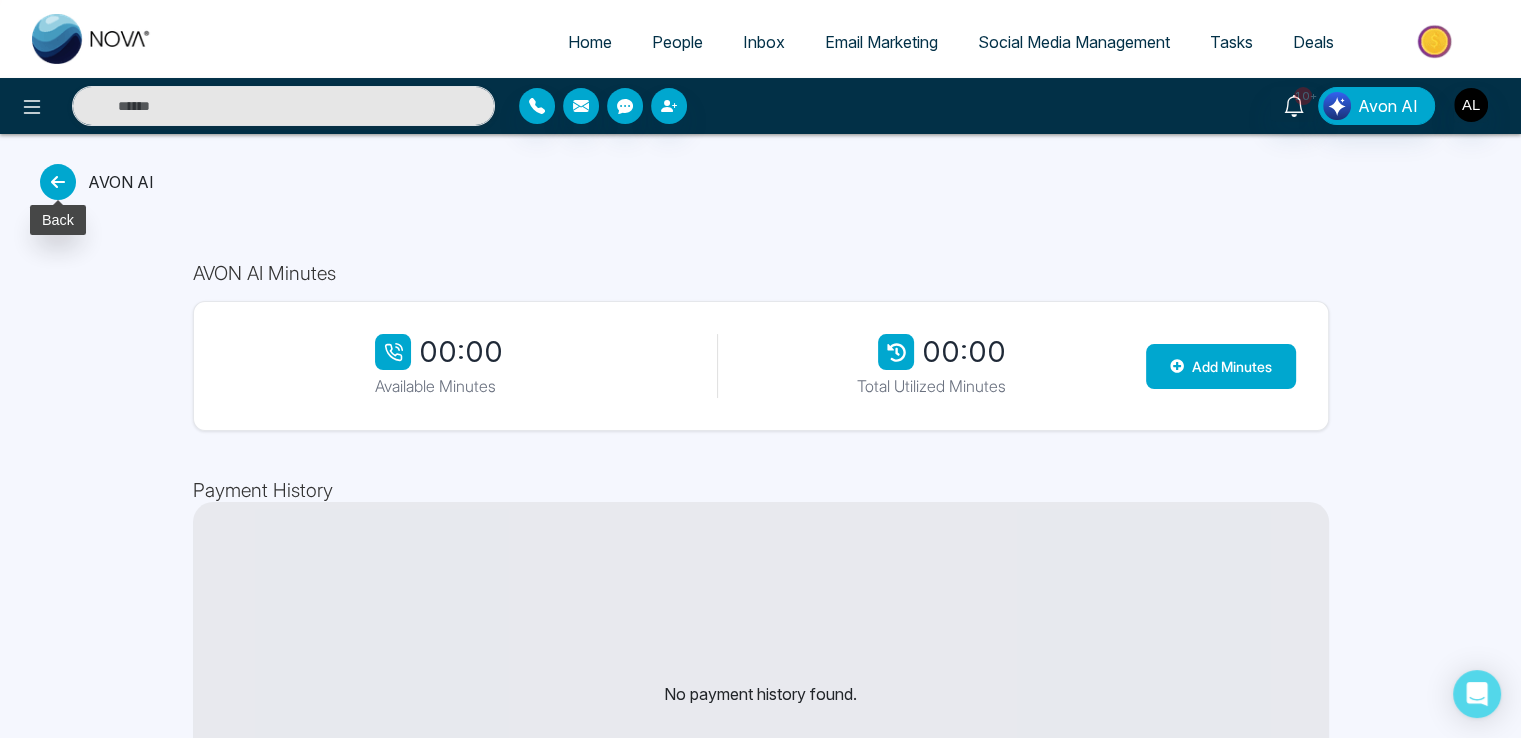 click at bounding box center (58, 182) 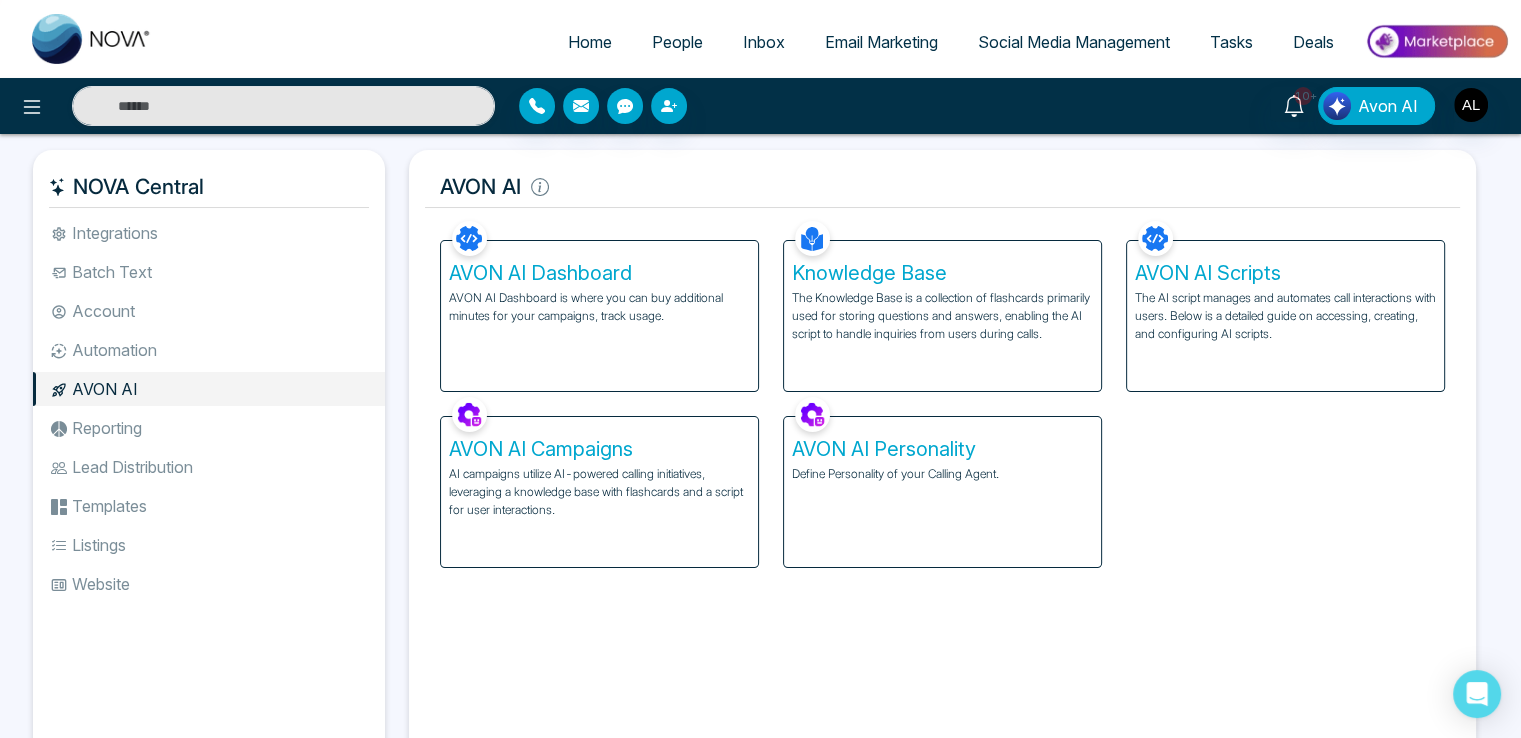 click on "AI campaigns utilize AI-powered calling initiatives, leveraging a knowledge base with flashcards and a script for user interactions." at bounding box center [599, 492] 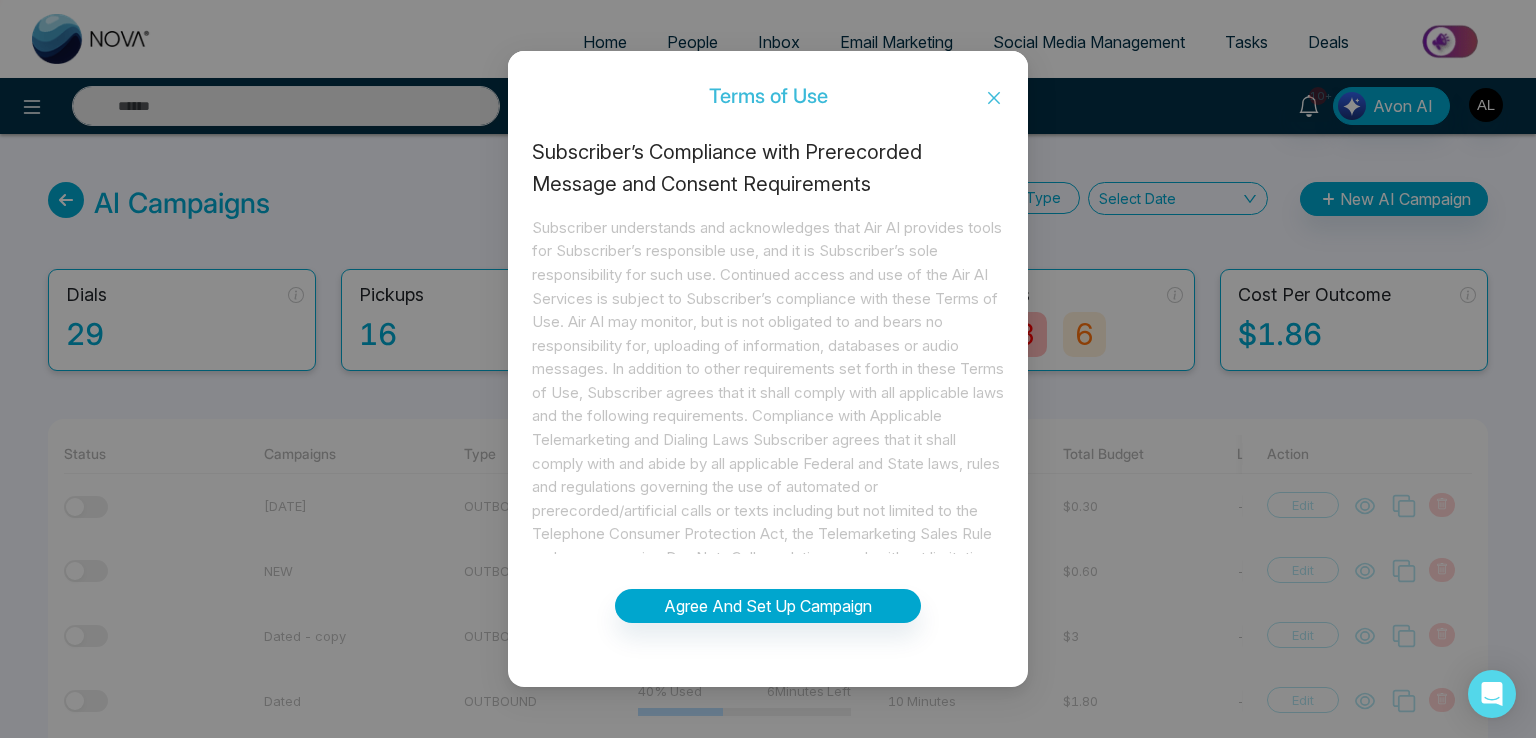 click 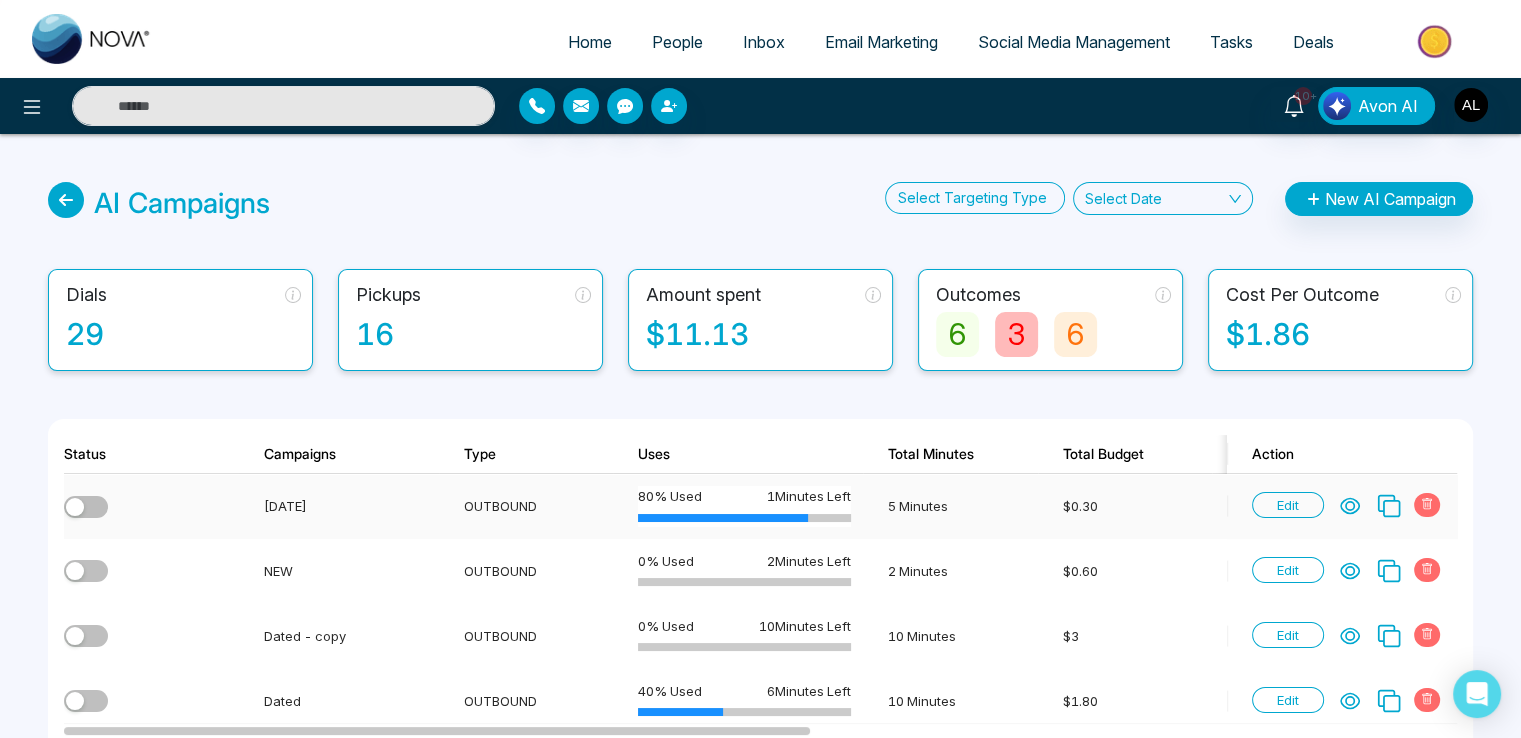 click 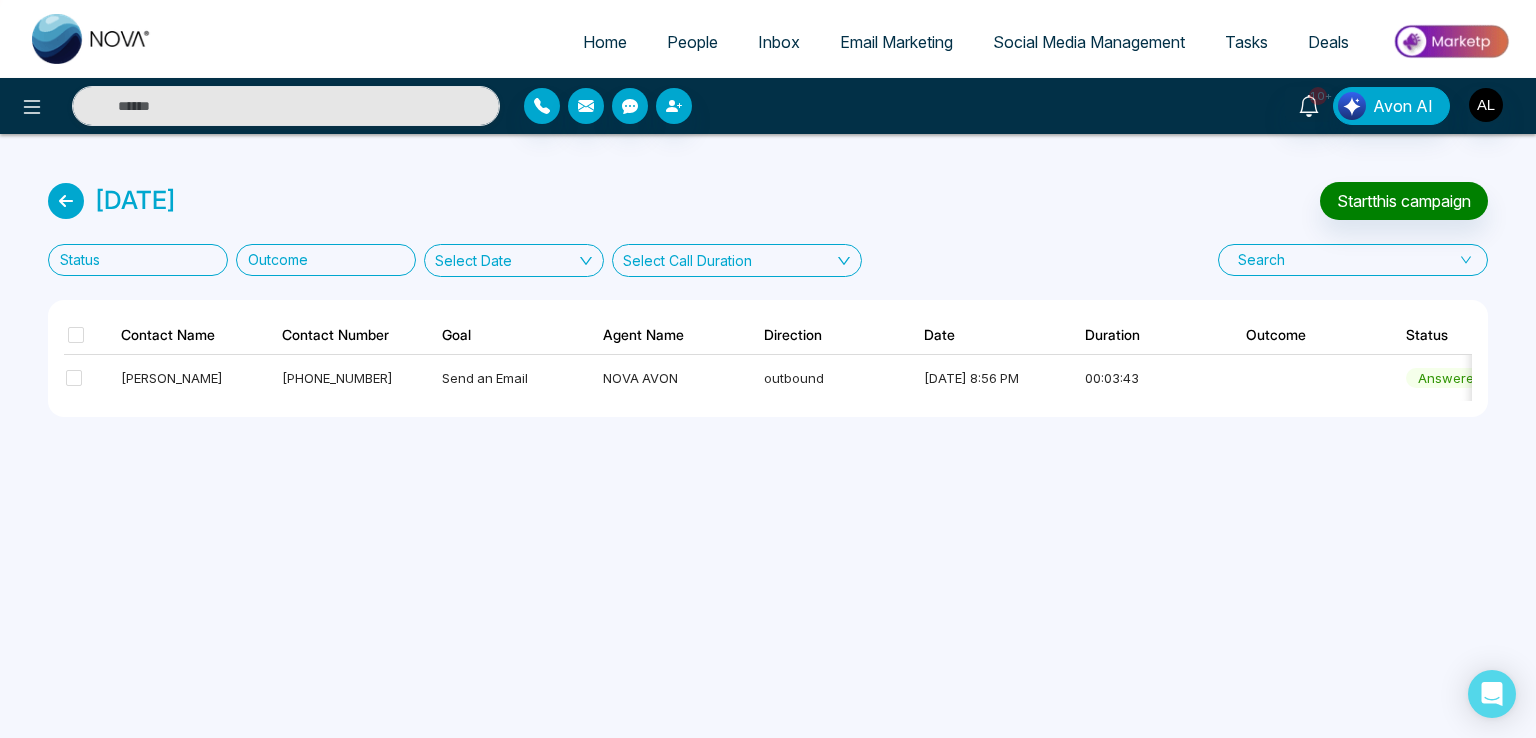scroll, scrollTop: 0, scrollLeft: 109, axis: horizontal 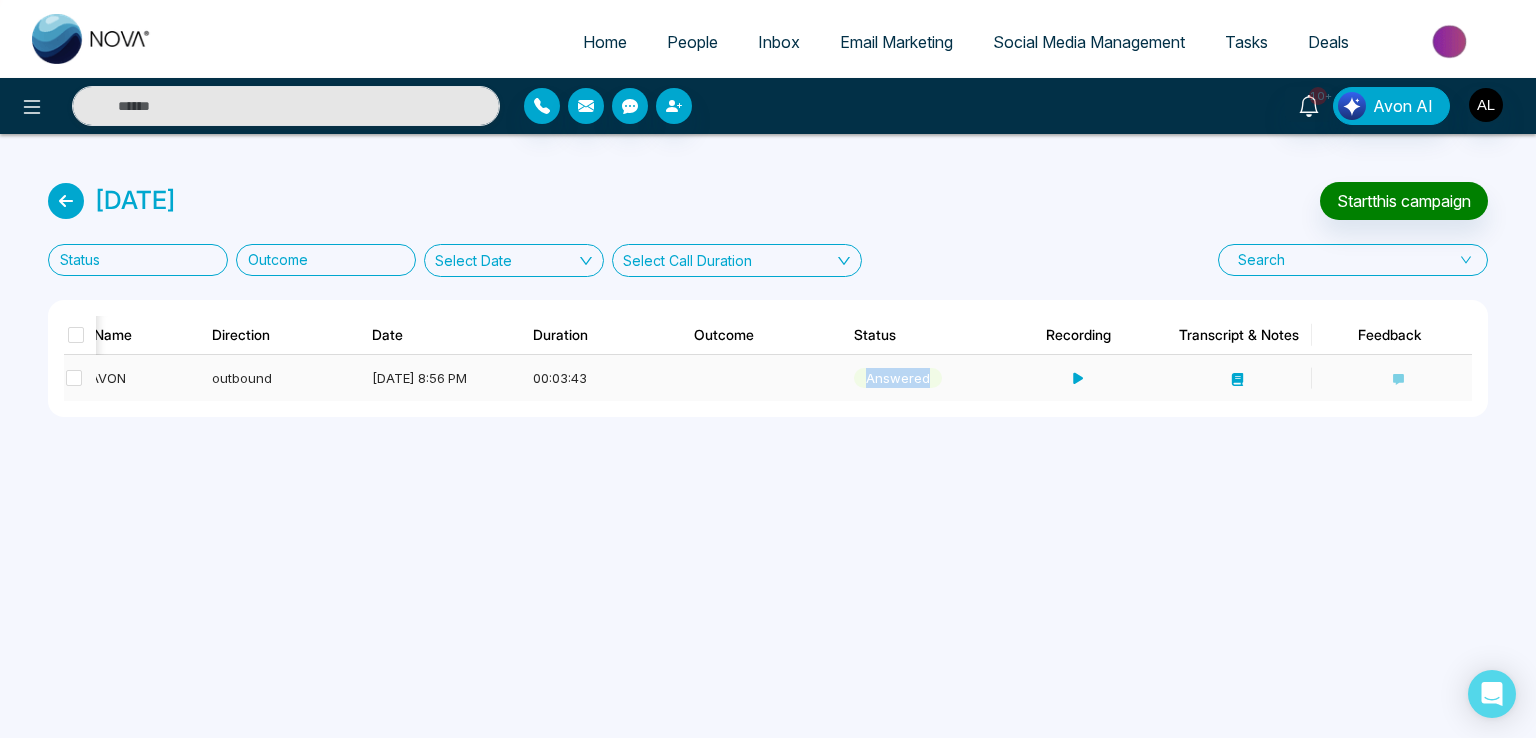 drag, startPoint x: 871, startPoint y: 377, endPoint x: 930, endPoint y: 380, distance: 59.07622 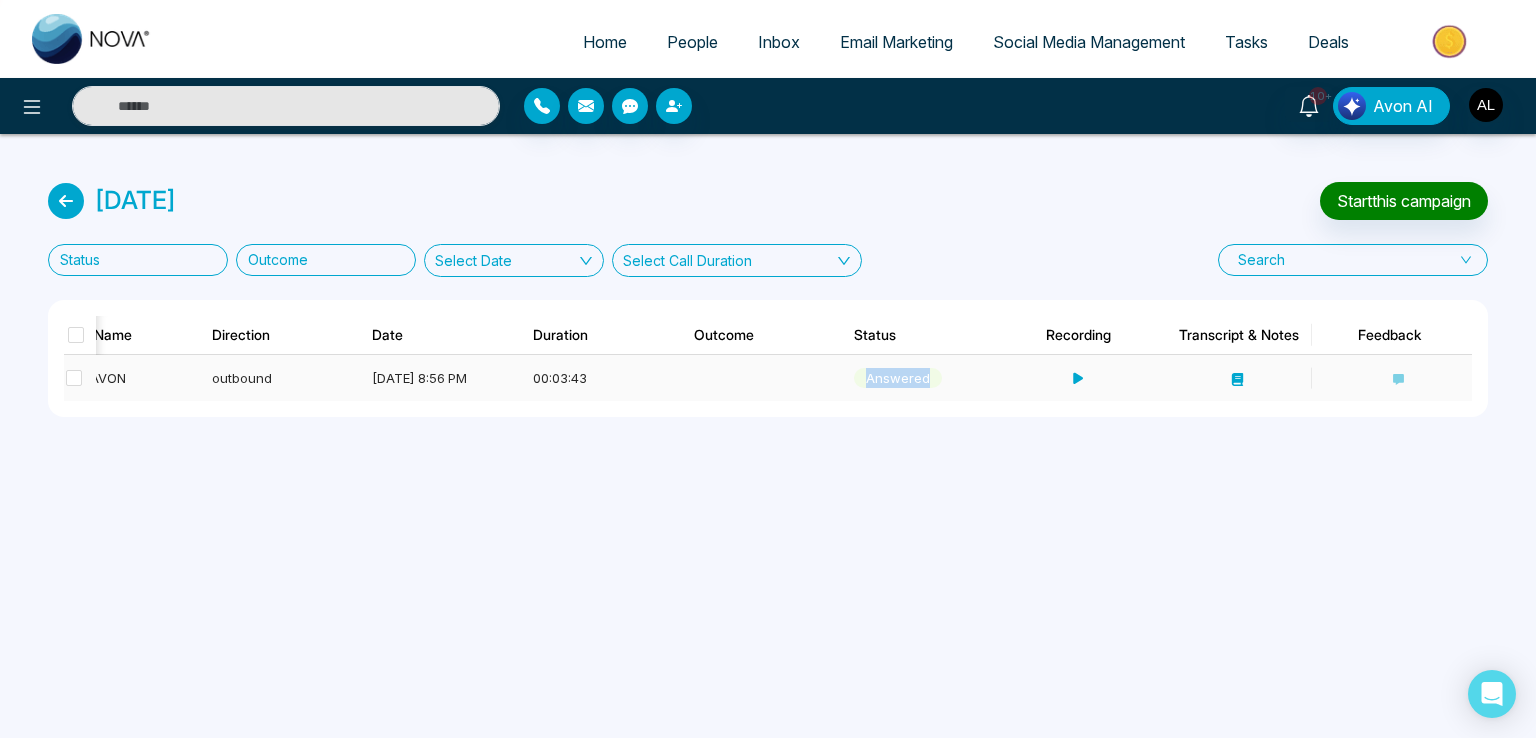 click on "answered" at bounding box center (898, 378) 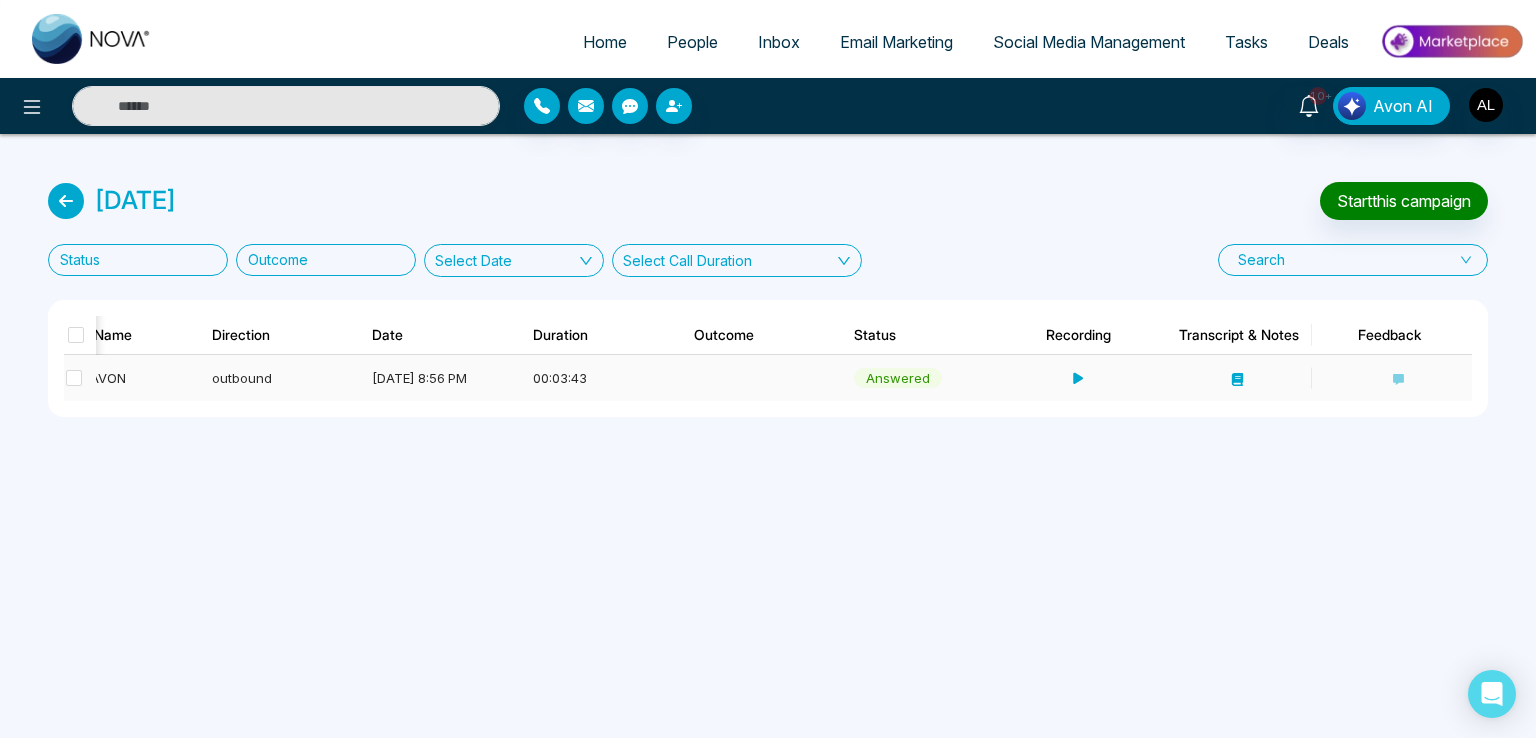 click on "[DATE] 8:56 PM" at bounding box center (434, 378) 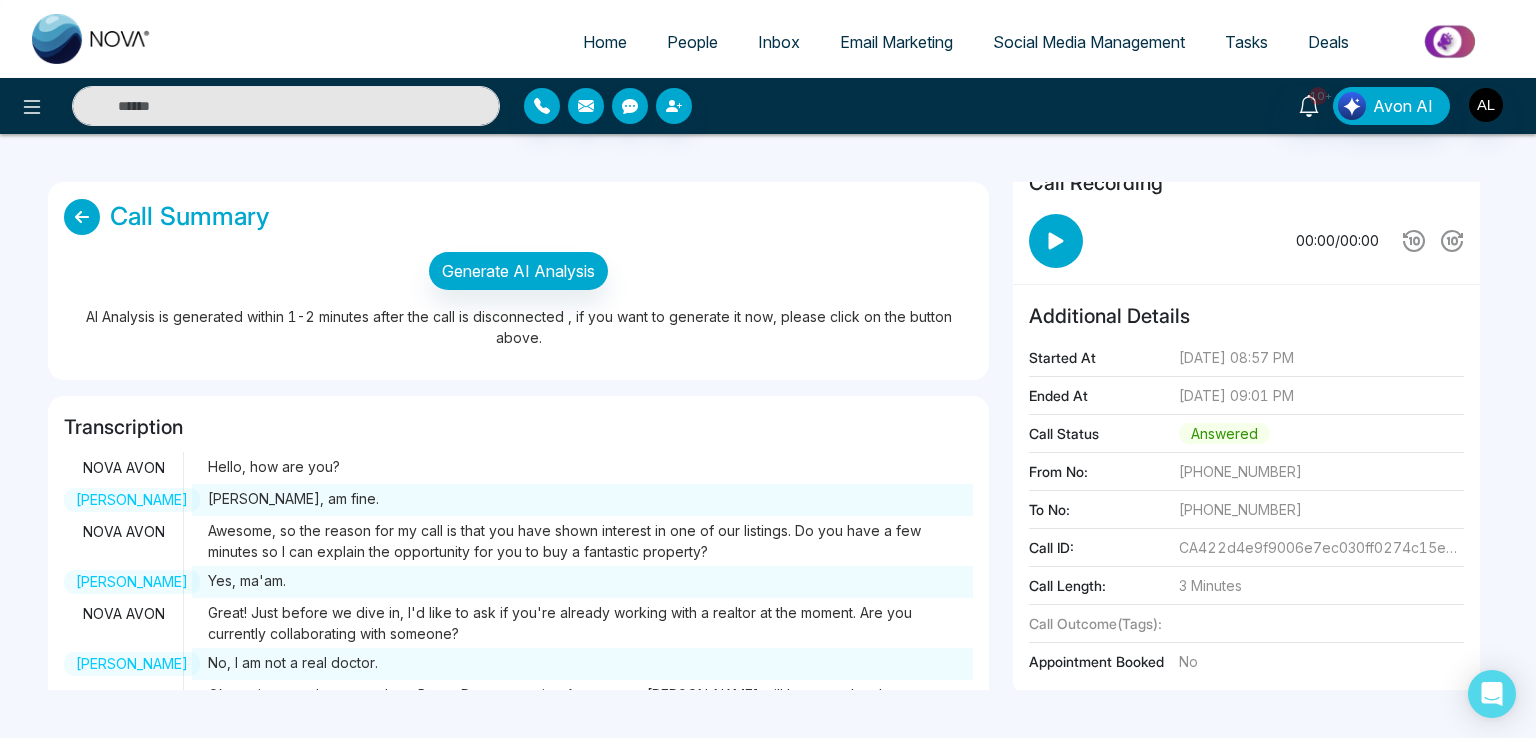 scroll, scrollTop: 136, scrollLeft: 0, axis: vertical 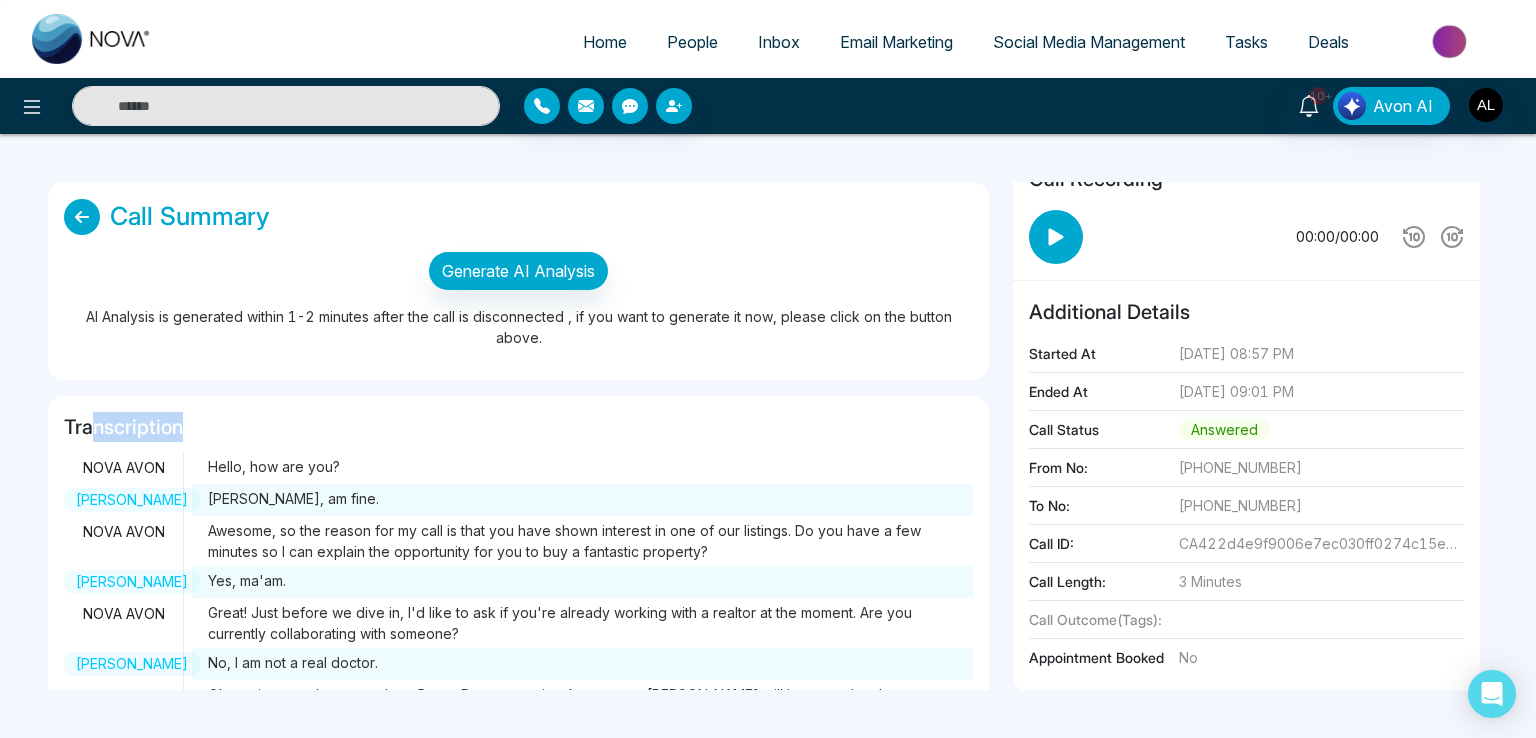 drag, startPoint x: 95, startPoint y: 412, endPoint x: 206, endPoint y: 413, distance: 111.0045 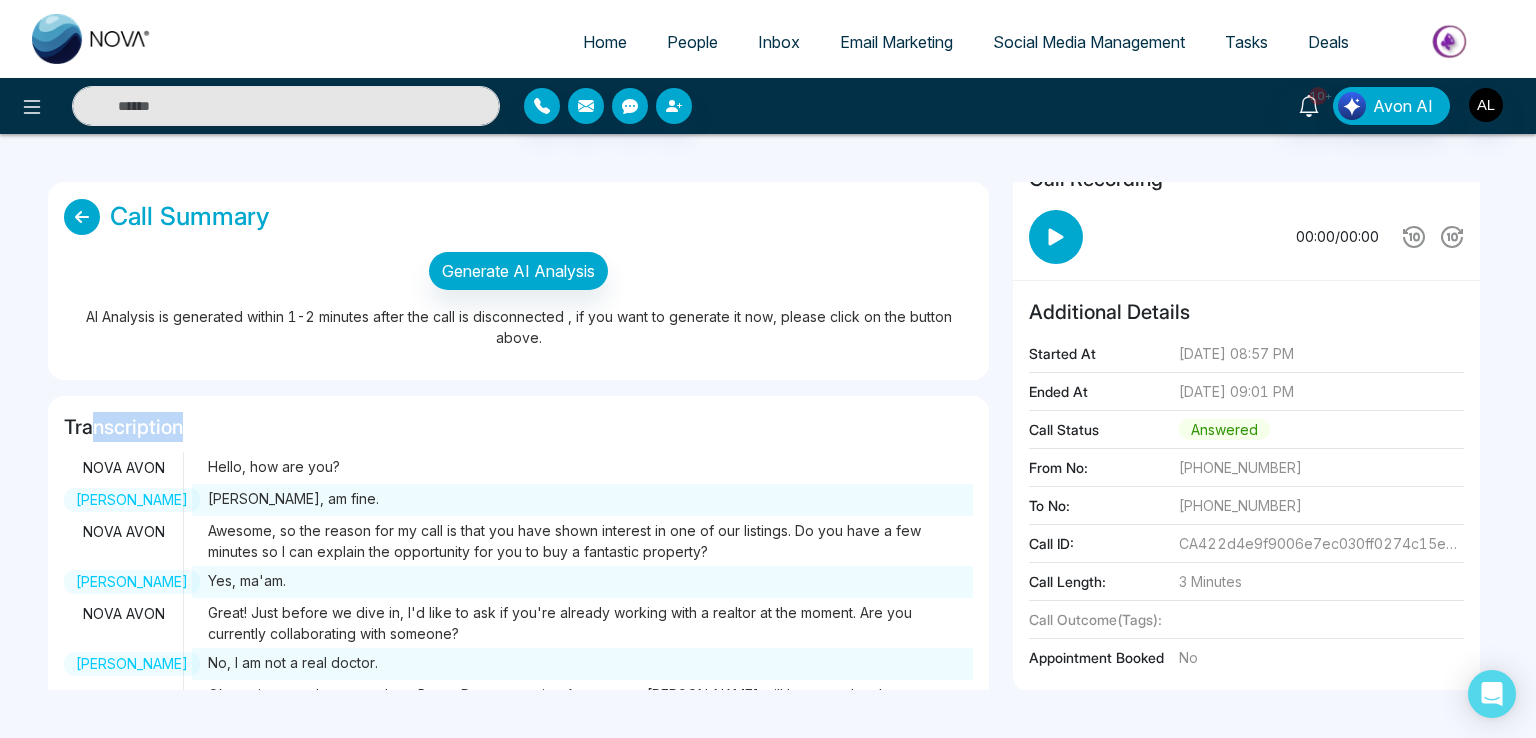 click on "Transcription" at bounding box center [518, 427] 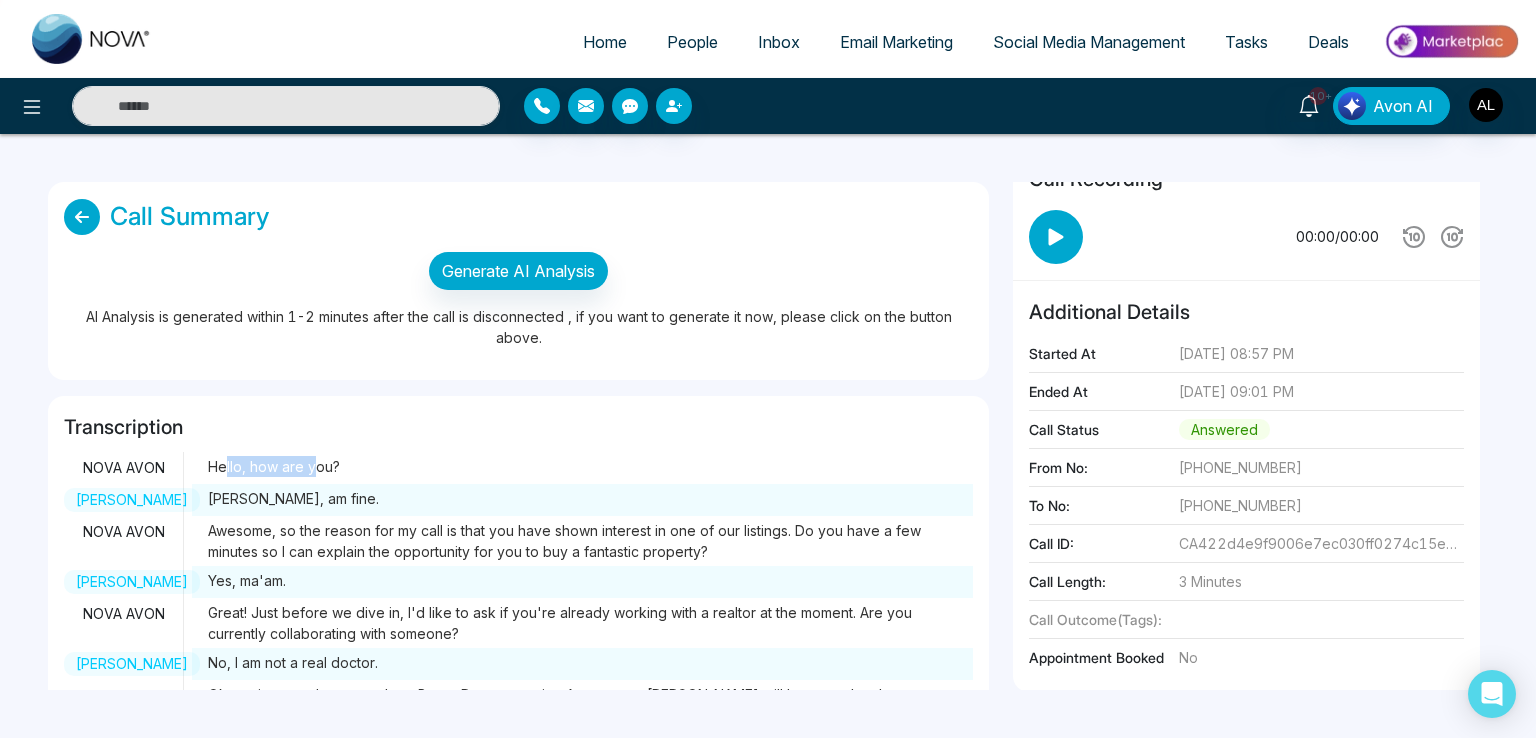 drag, startPoint x: 225, startPoint y: 465, endPoint x: 316, endPoint y: 465, distance: 91 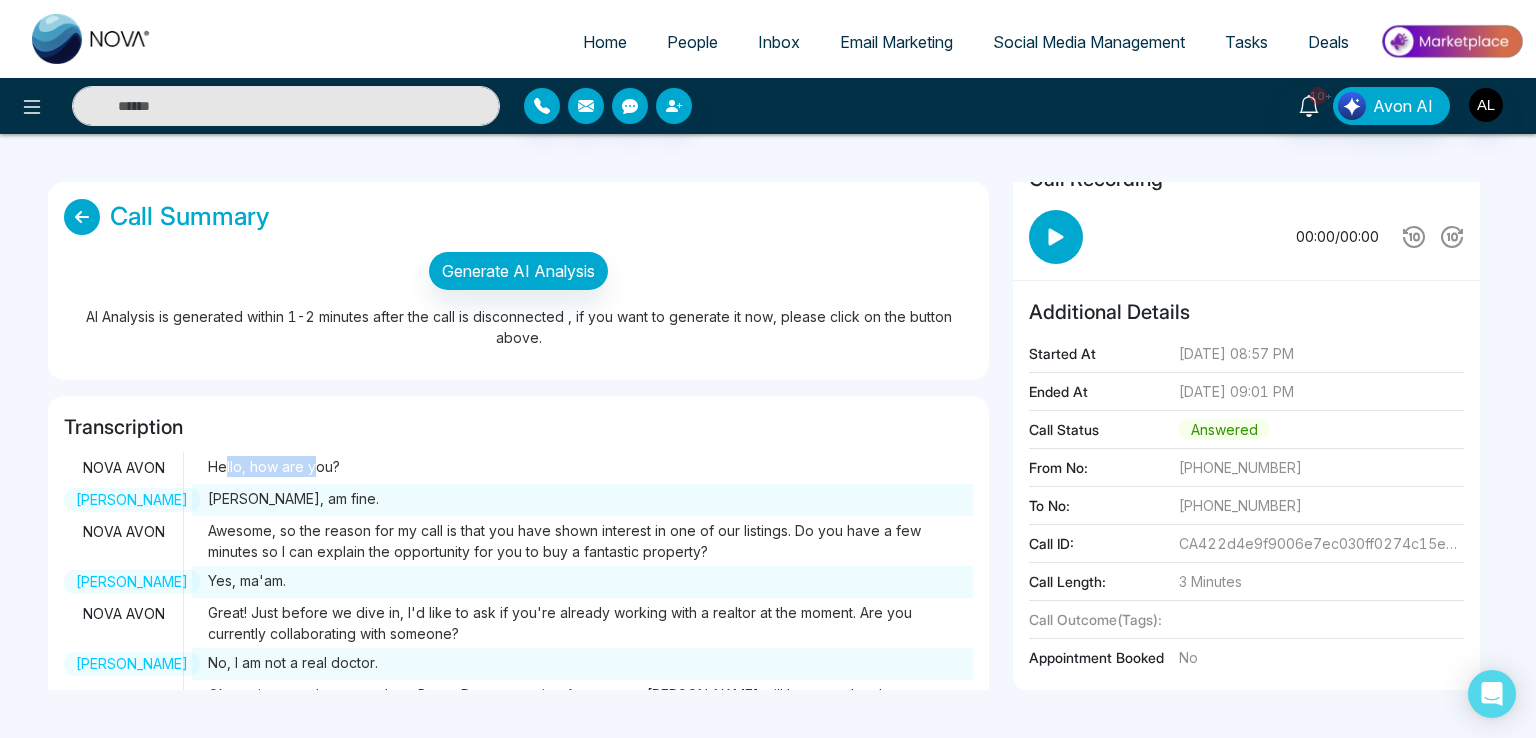 click on "Hello, how are you?" at bounding box center [274, 468] 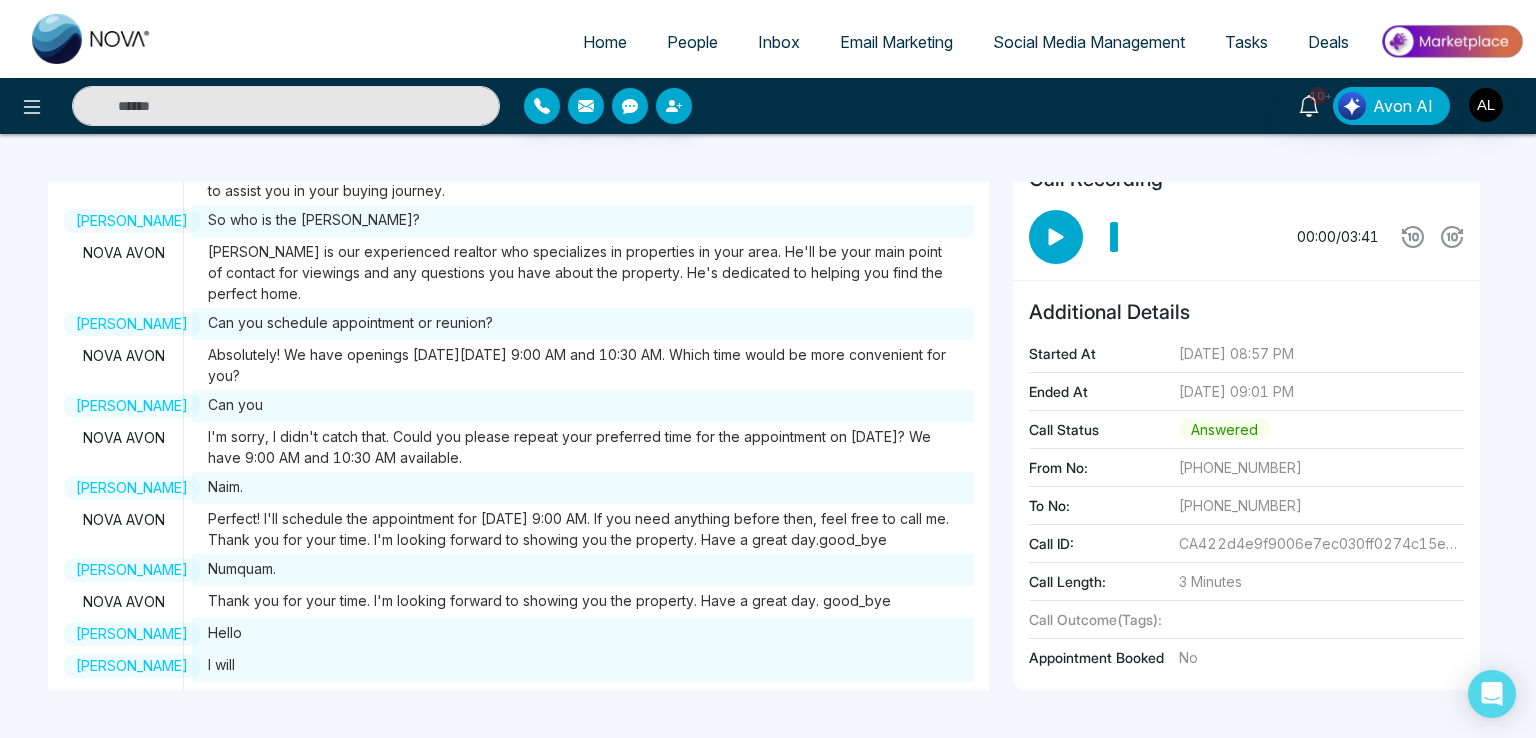 scroll, scrollTop: 1276, scrollLeft: 0, axis: vertical 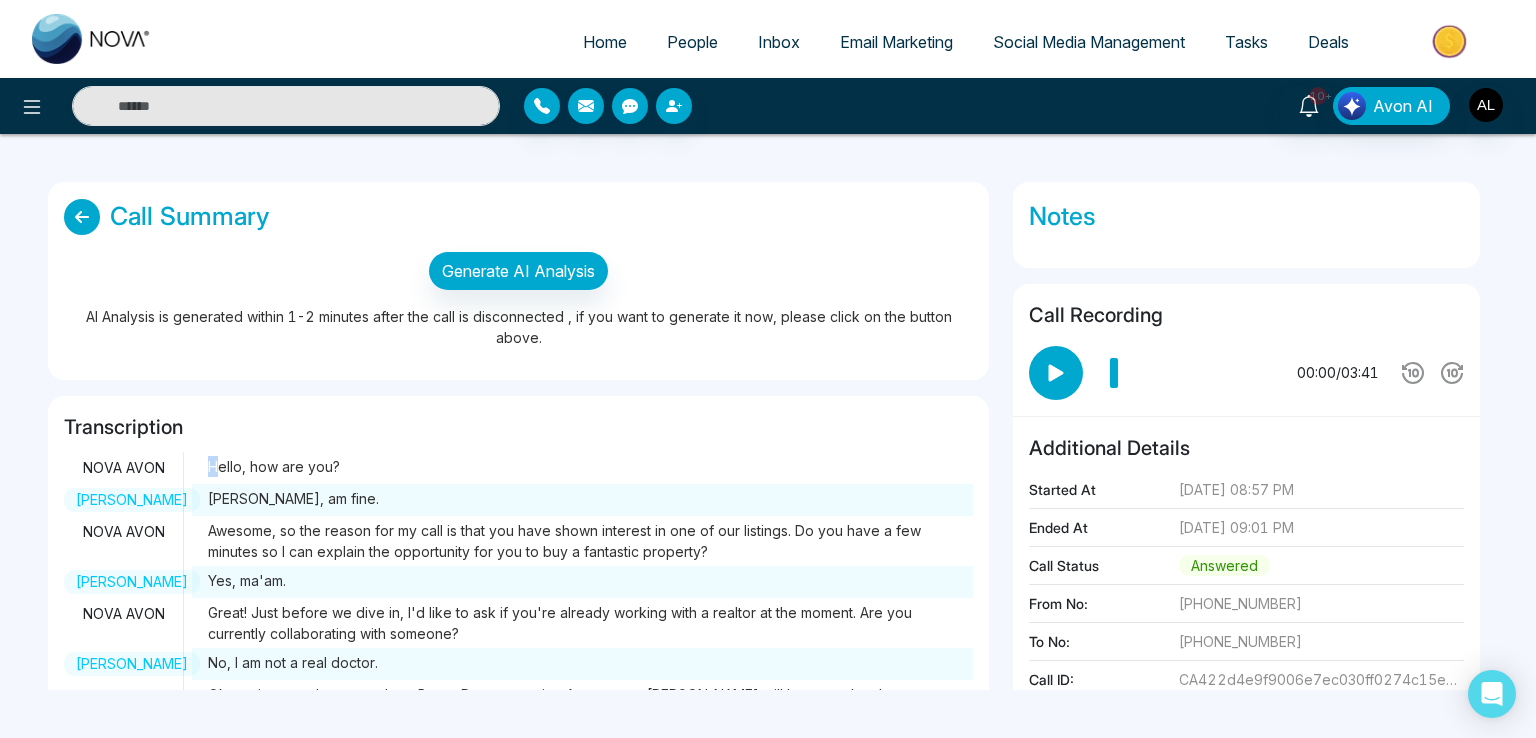 click on "Hello, how are you?" at bounding box center (274, 468) 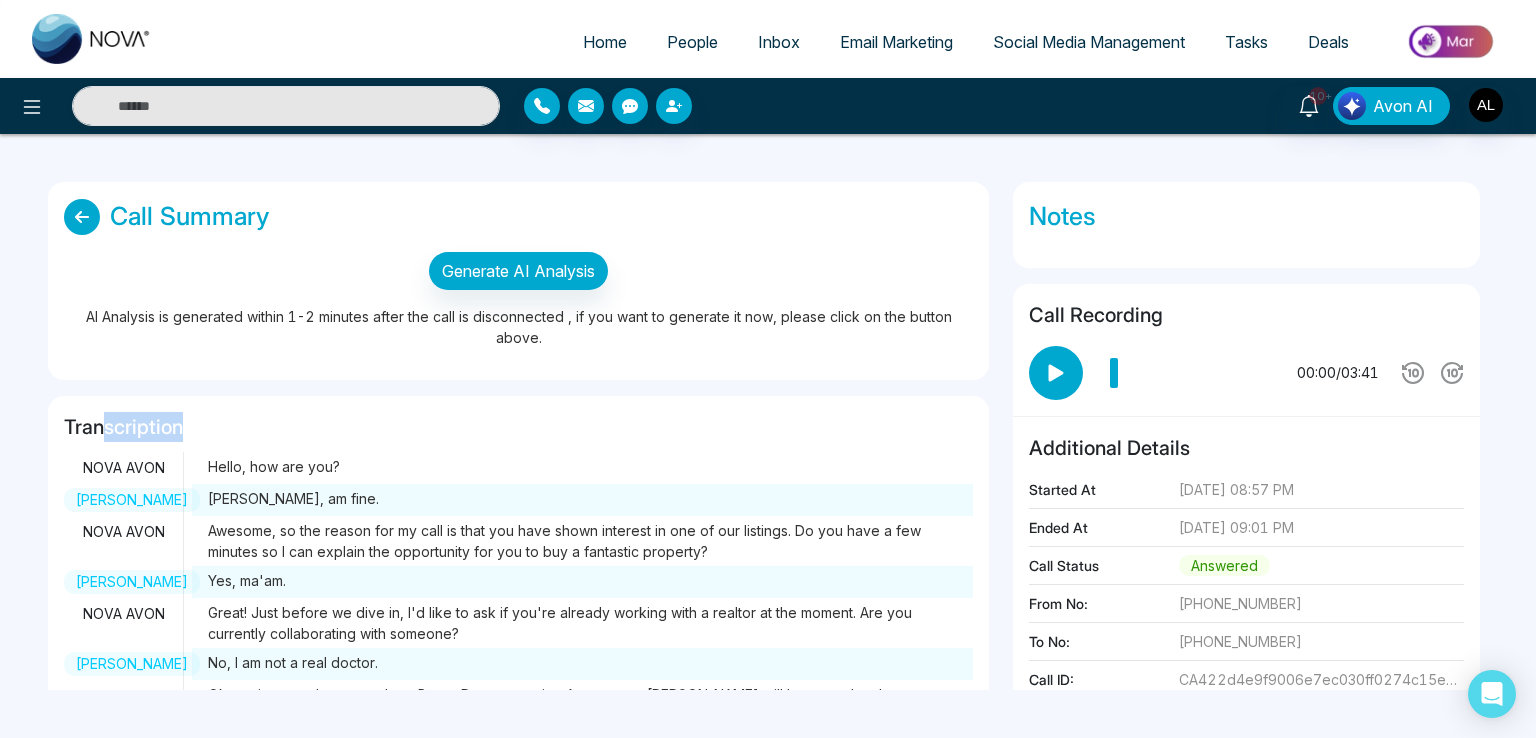 drag, startPoint x: 105, startPoint y: 426, endPoint x: 224, endPoint y: 420, distance: 119.15116 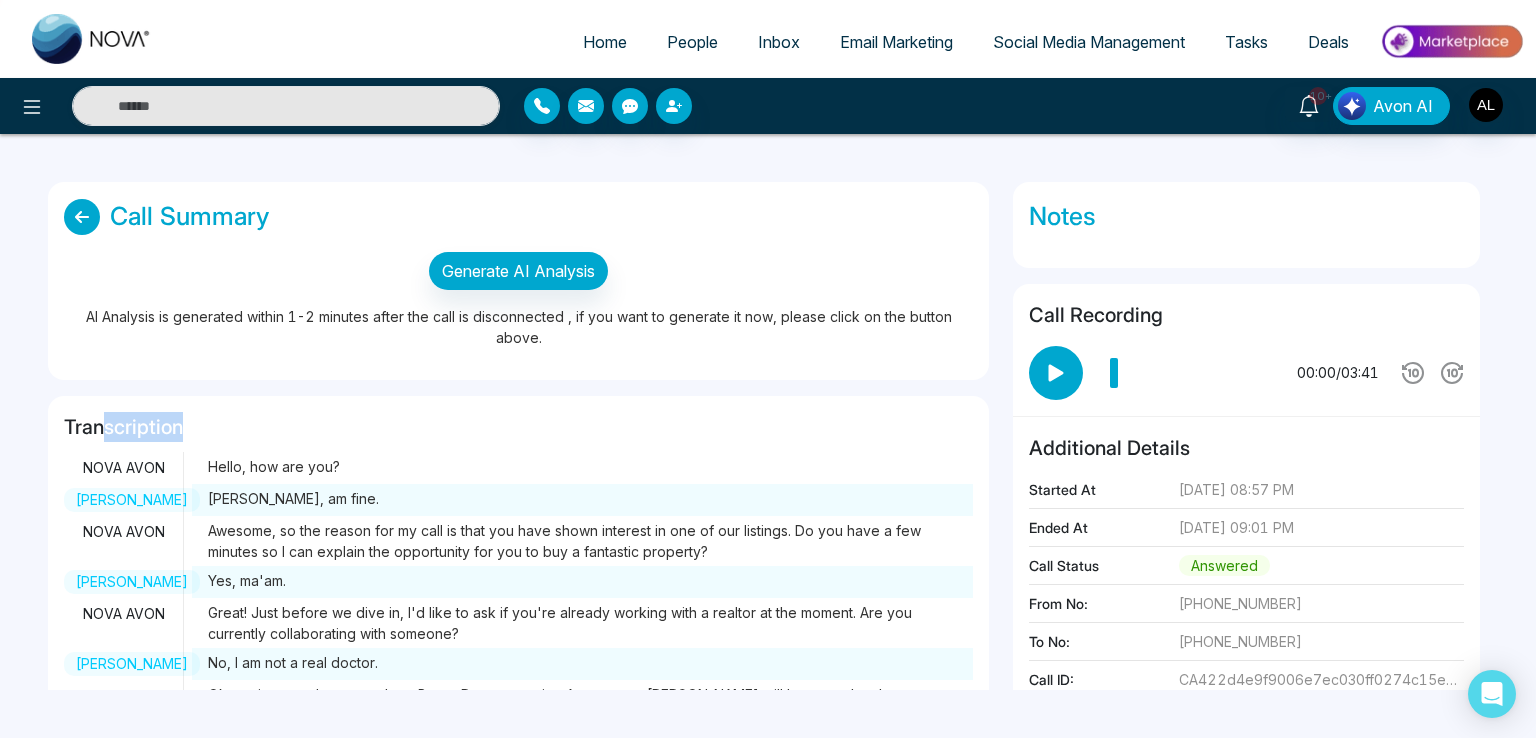 click on "Transcription" at bounding box center (518, 427) 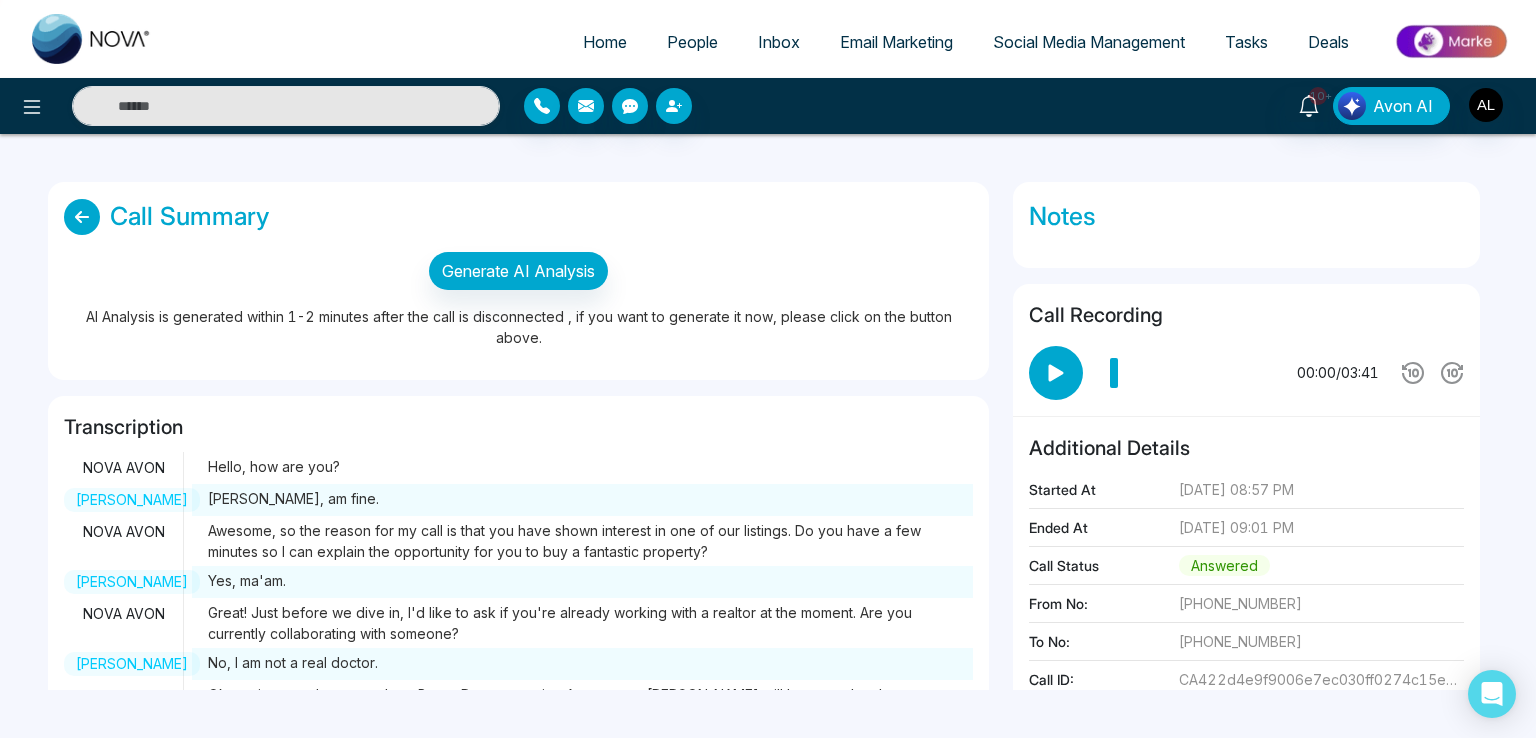click at bounding box center (82, 217) 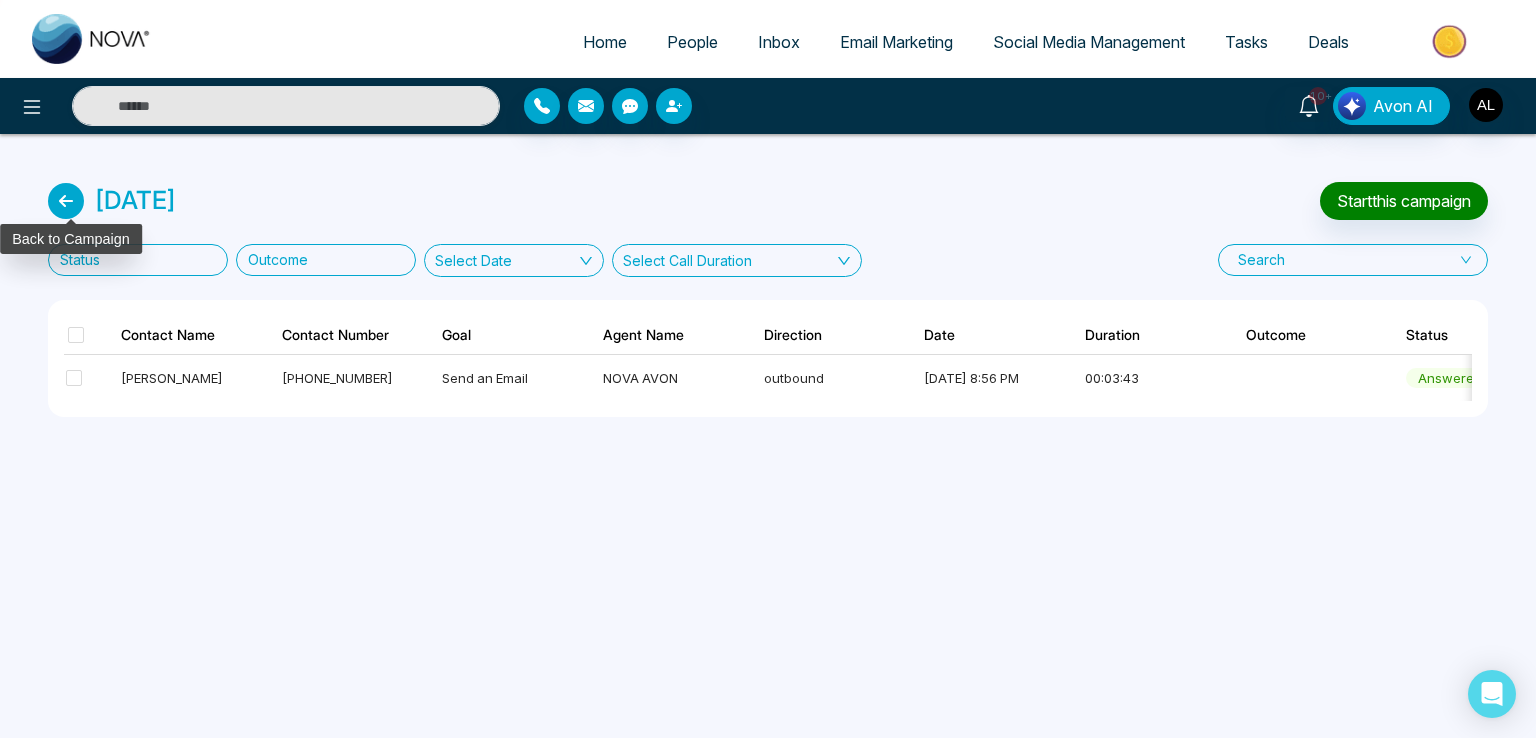 click at bounding box center [66, 201] 